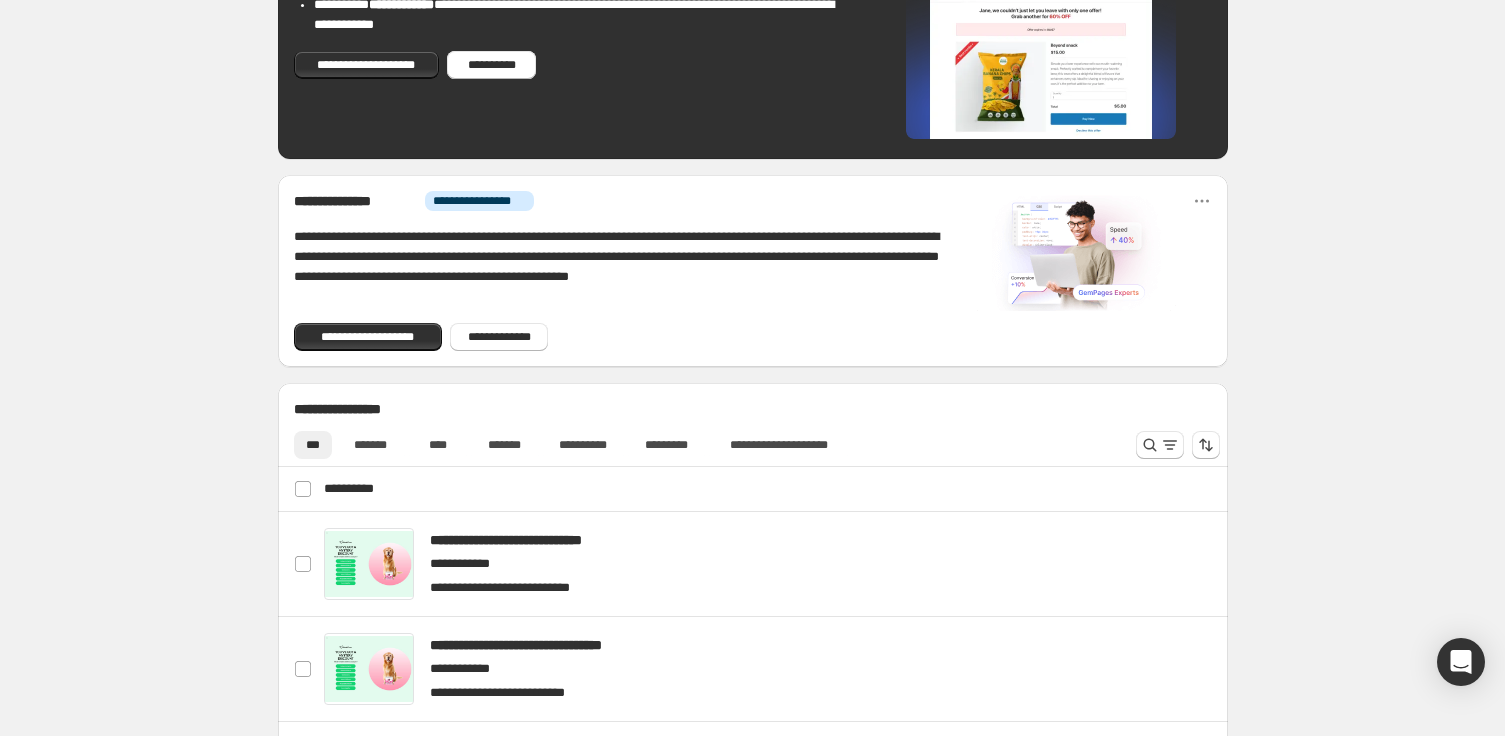 scroll, scrollTop: 812, scrollLeft: 0, axis: vertical 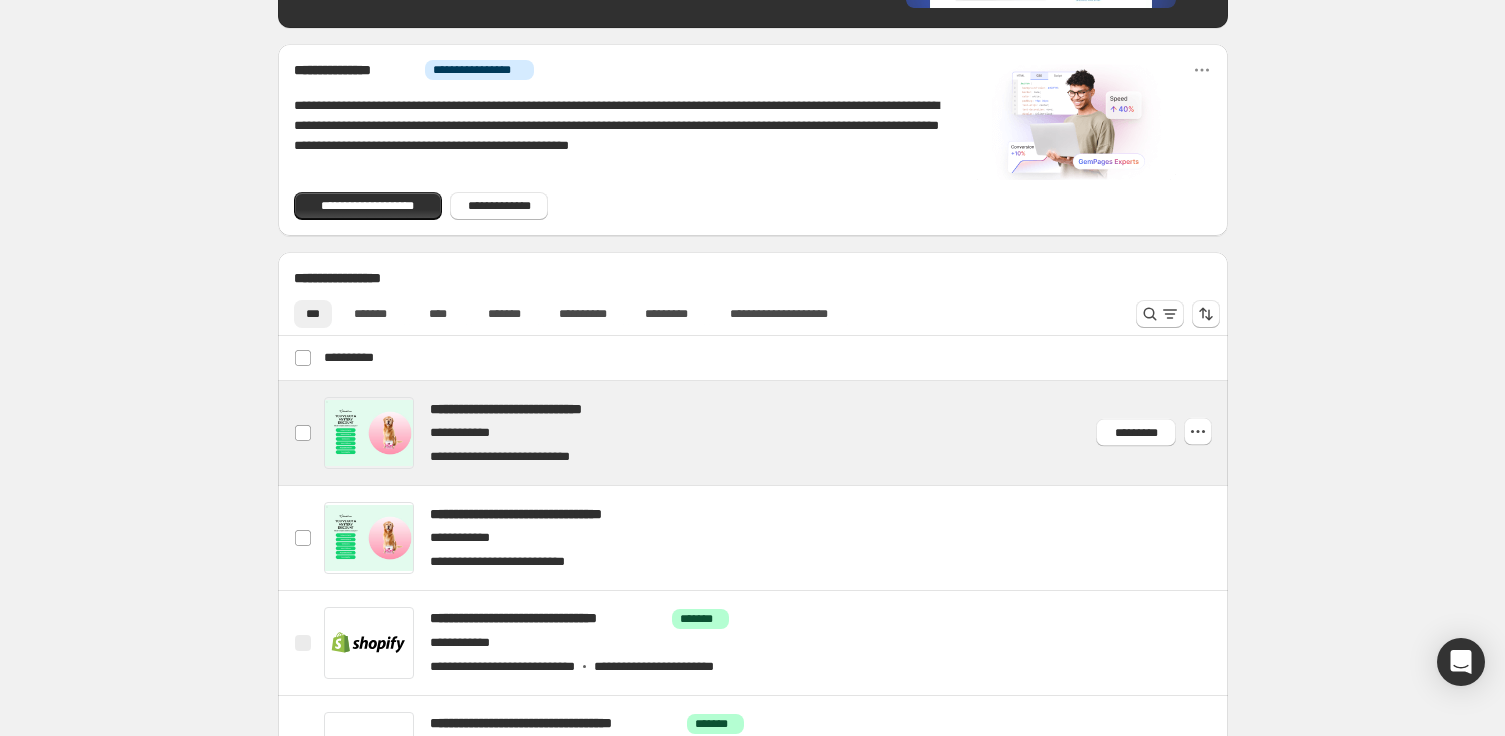 click at bounding box center [776, 433] 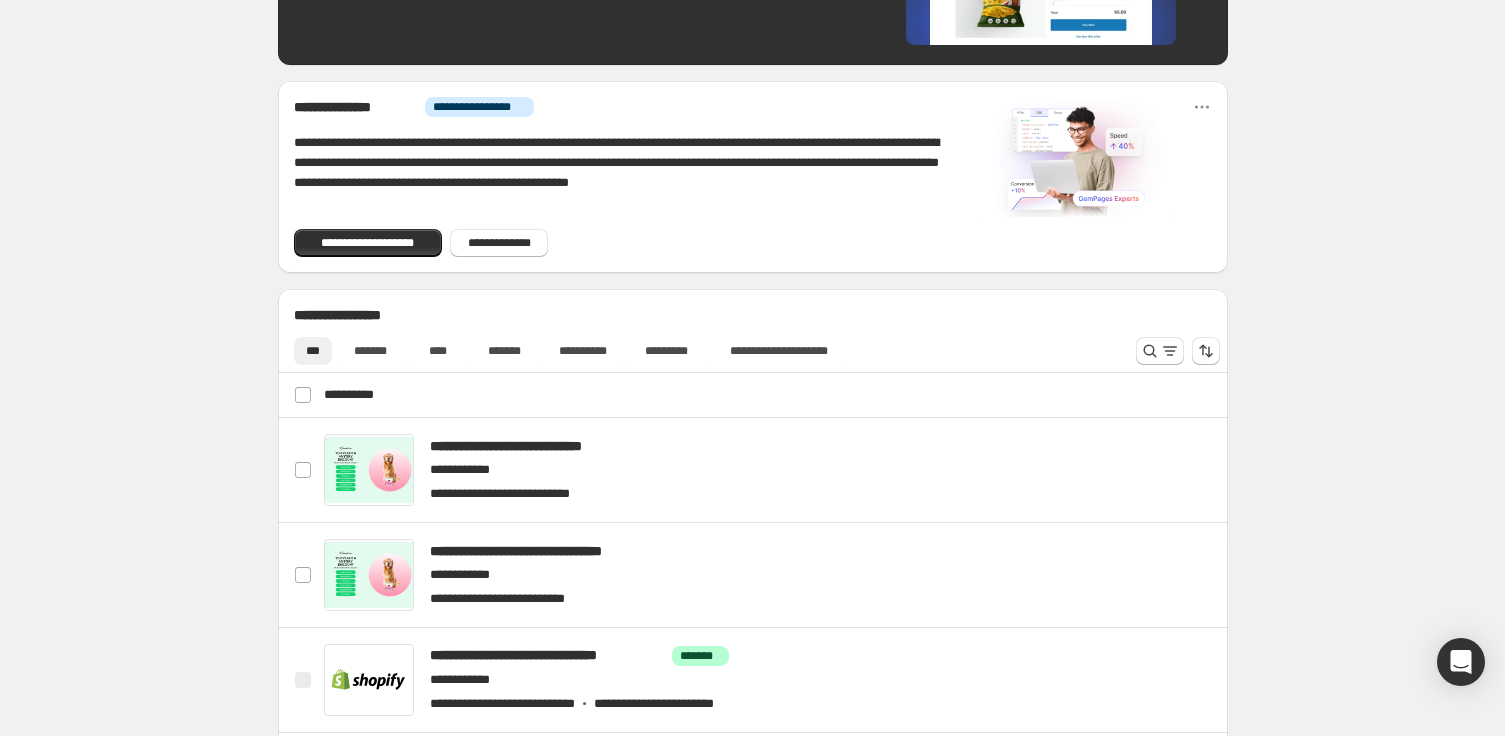 scroll, scrollTop: 801, scrollLeft: 0, axis: vertical 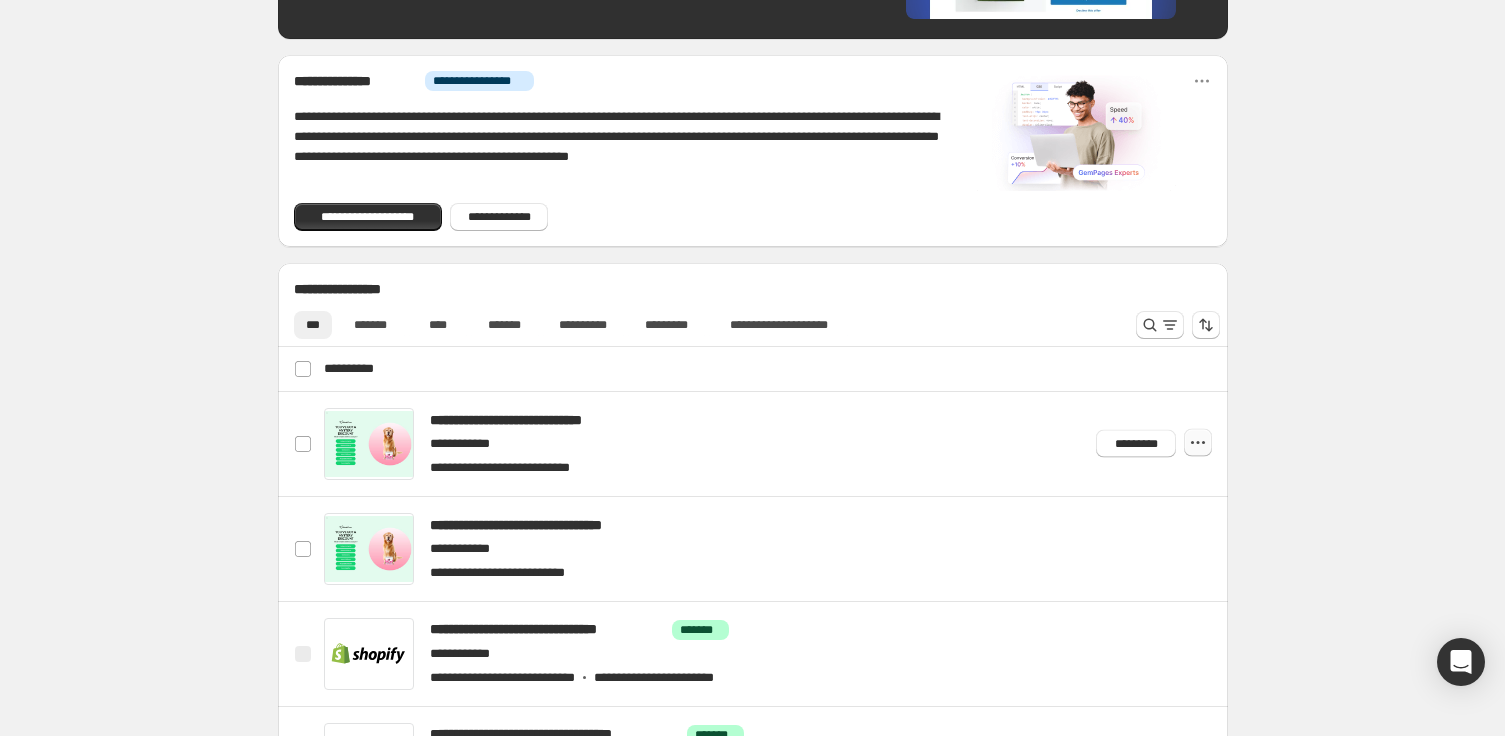 click 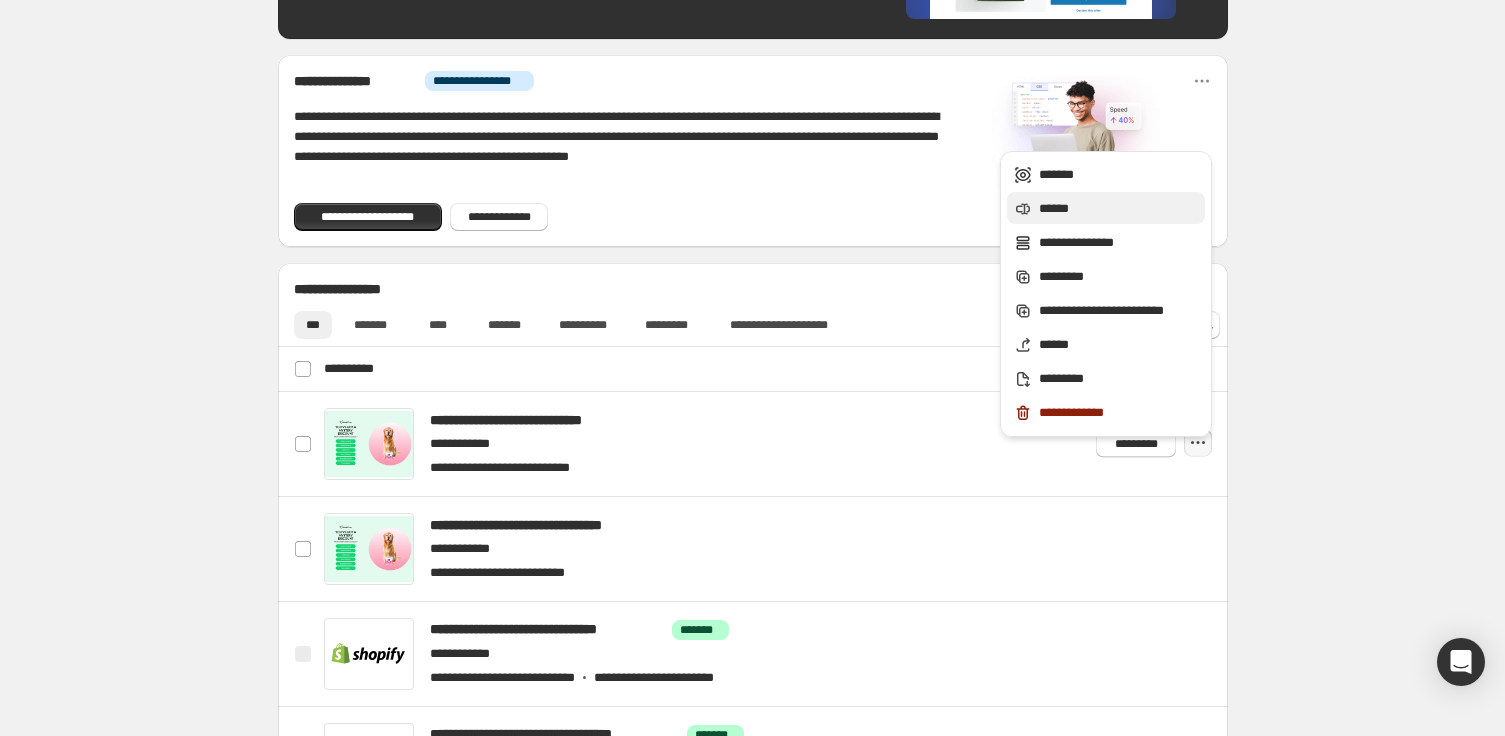 click on "******" at bounding box center (1119, 209) 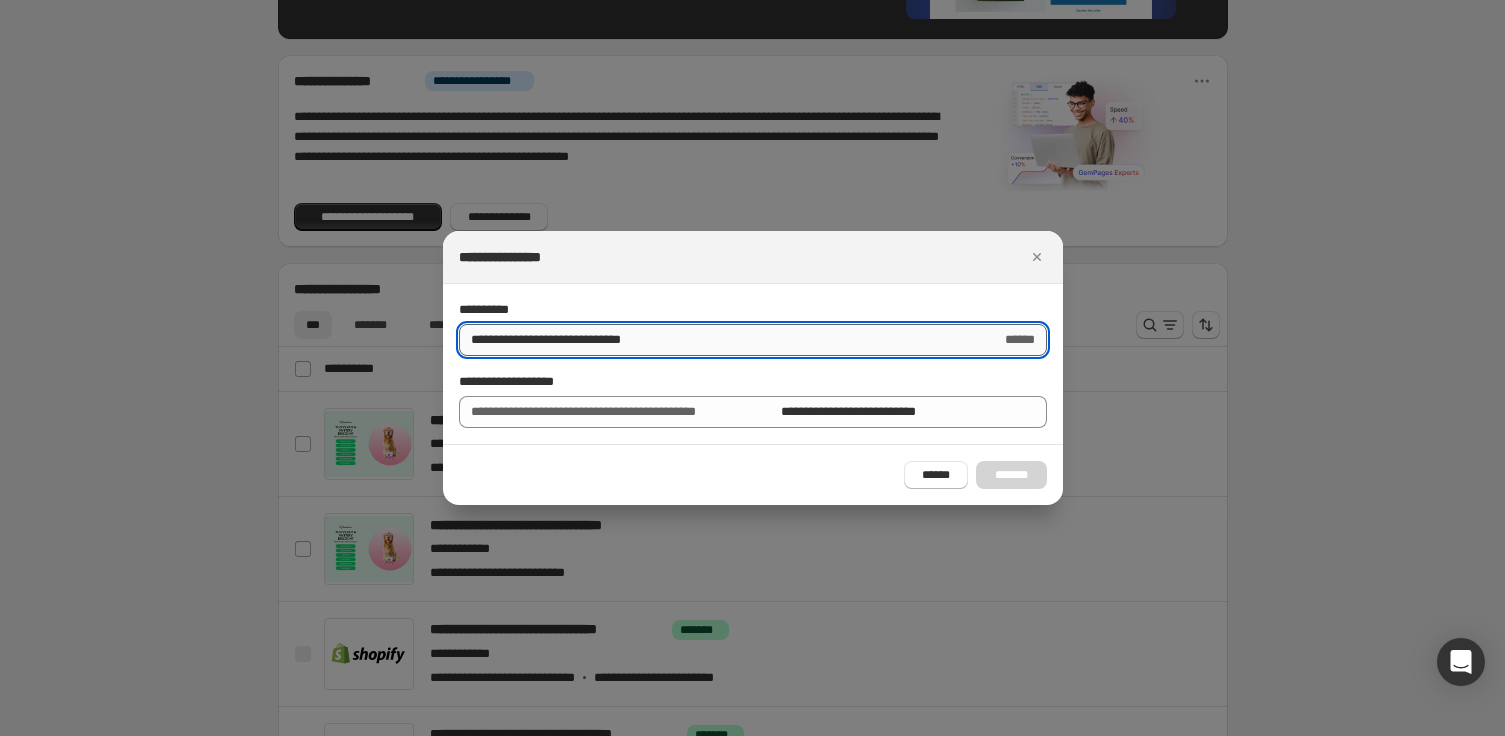 click on "**********" at bounding box center [722, 340] 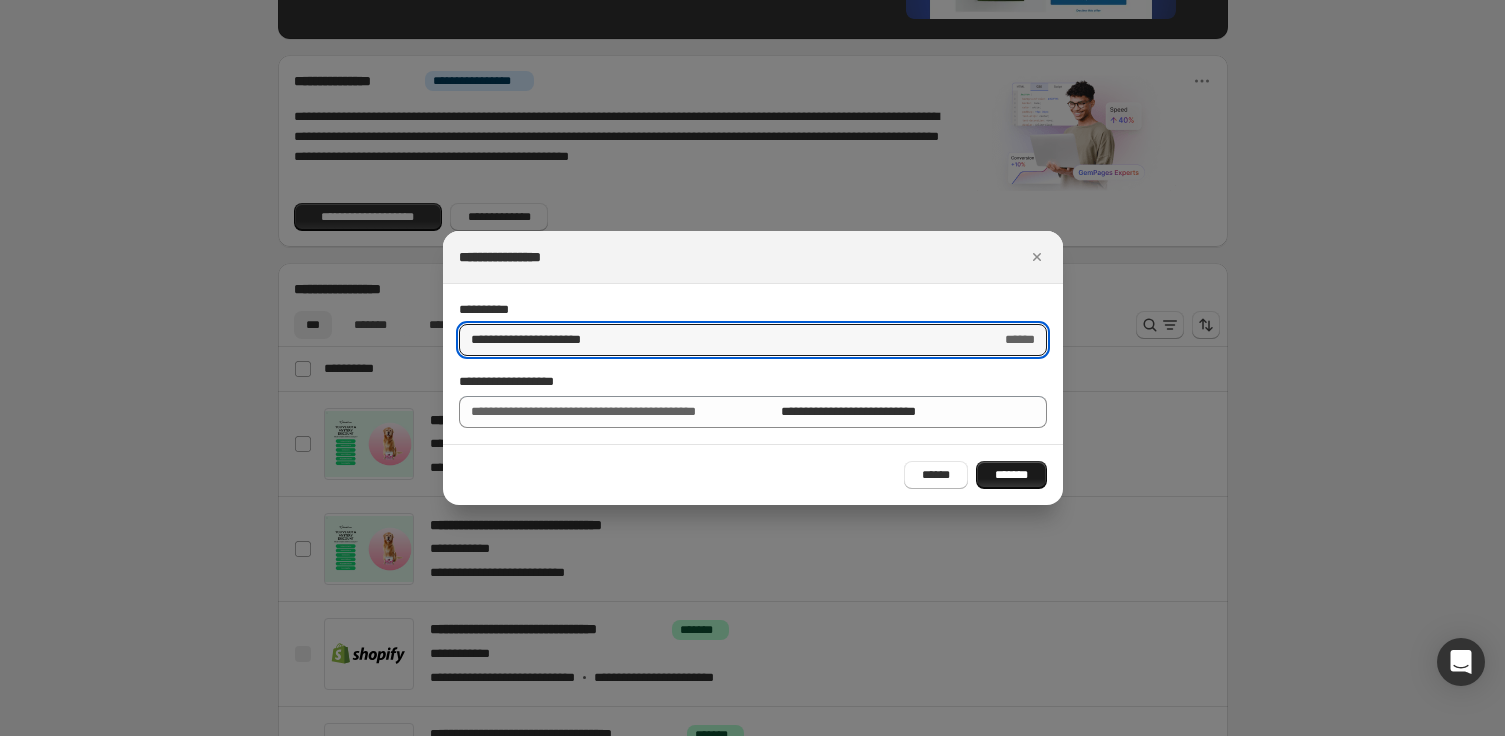 type on "**********" 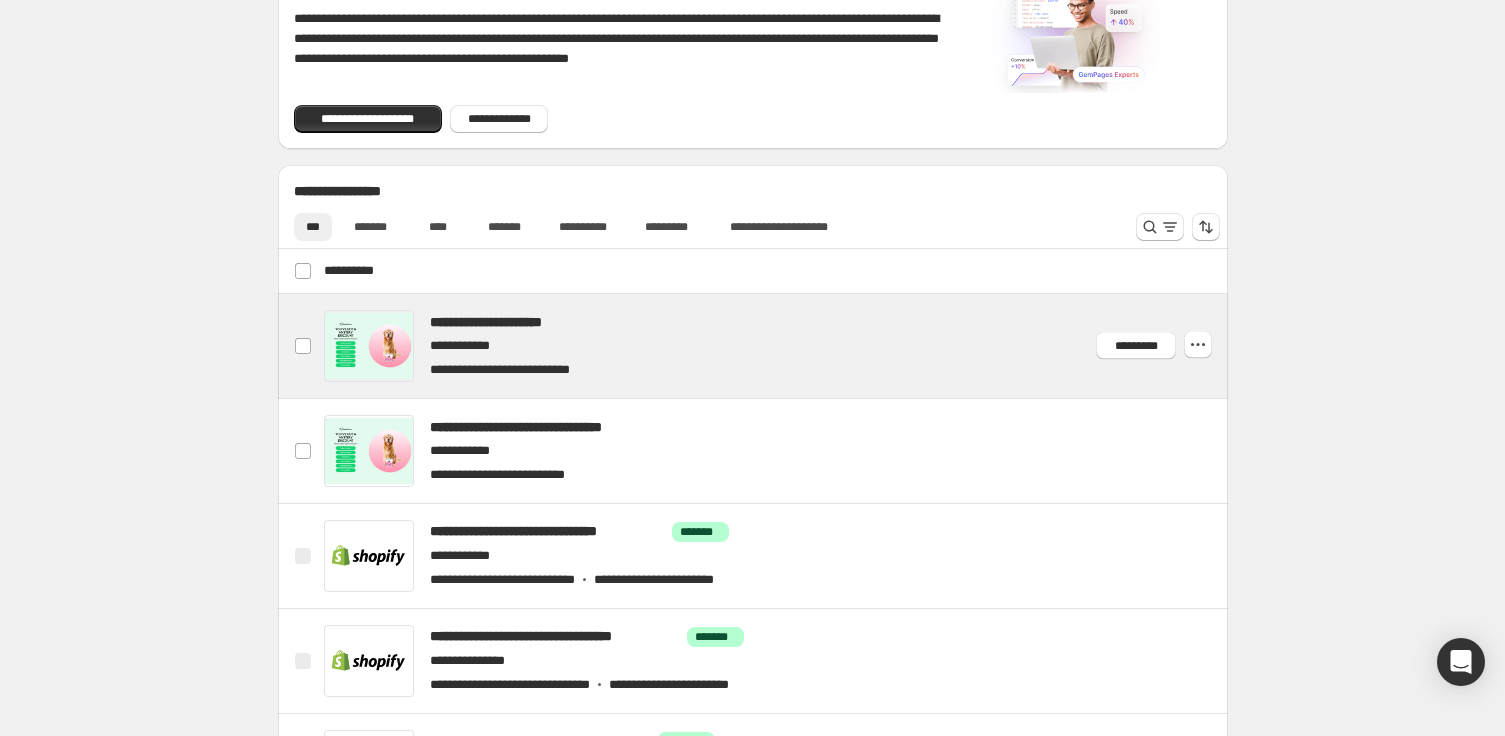 scroll, scrollTop: 921, scrollLeft: 0, axis: vertical 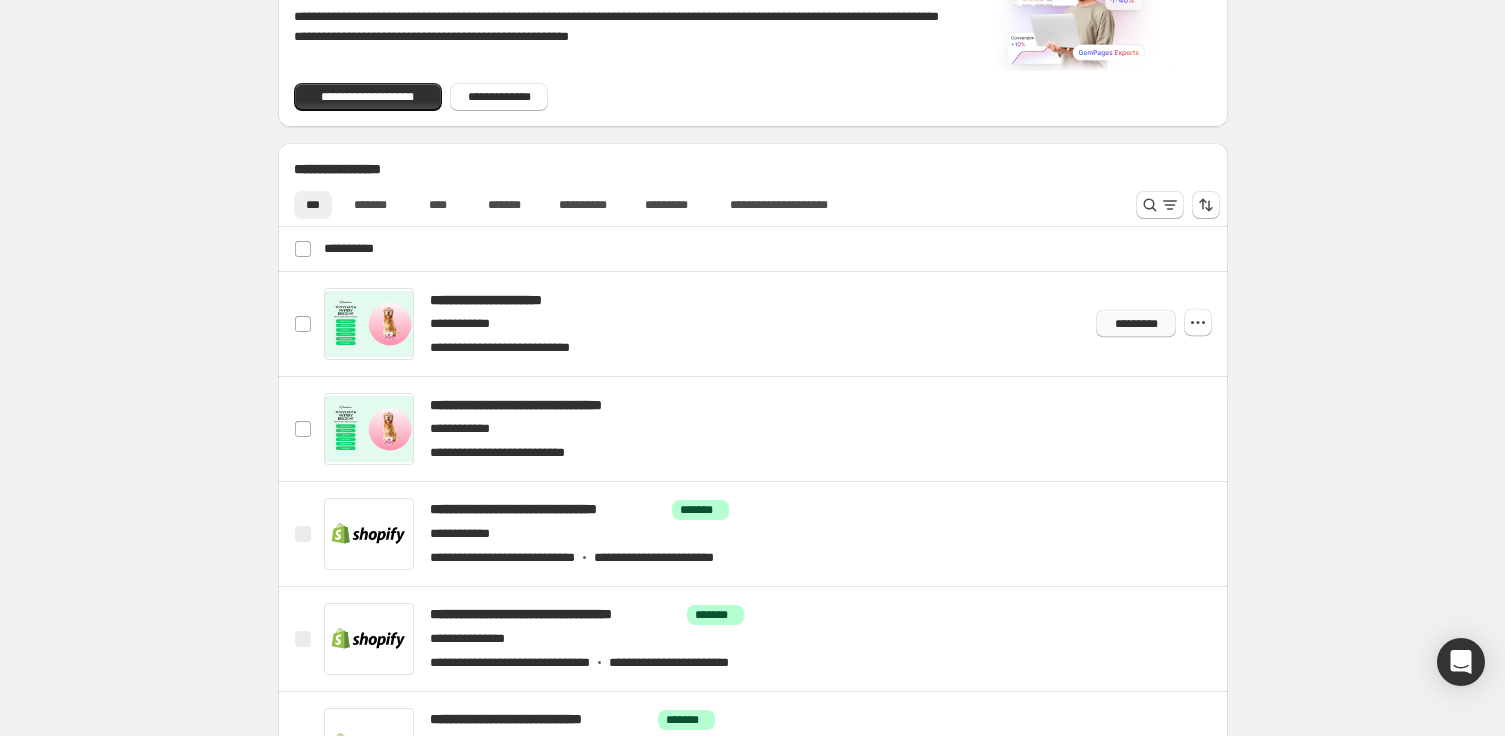 click on "*********" at bounding box center (1135, 324) 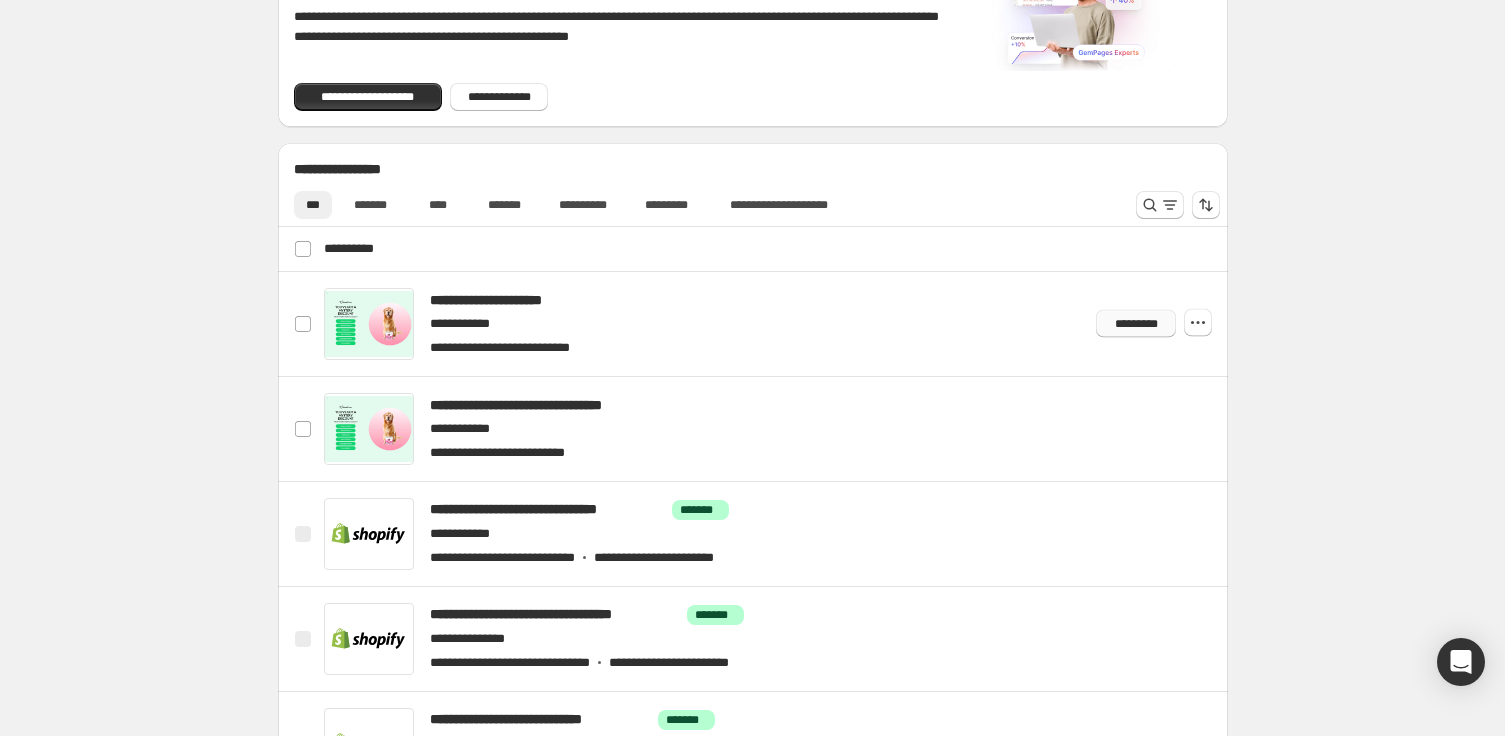 click on "*********" at bounding box center [1135, 324] 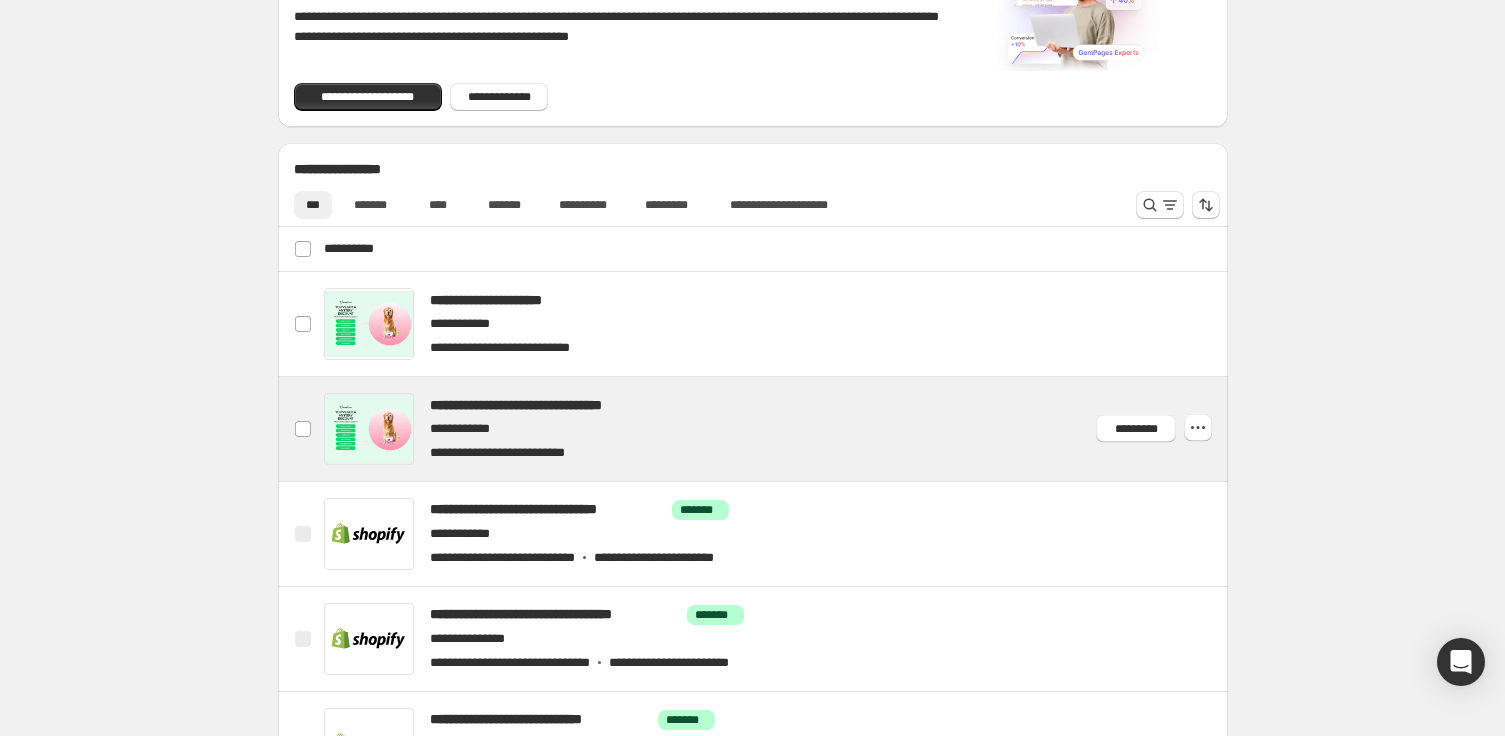 click at bounding box center (776, 429) 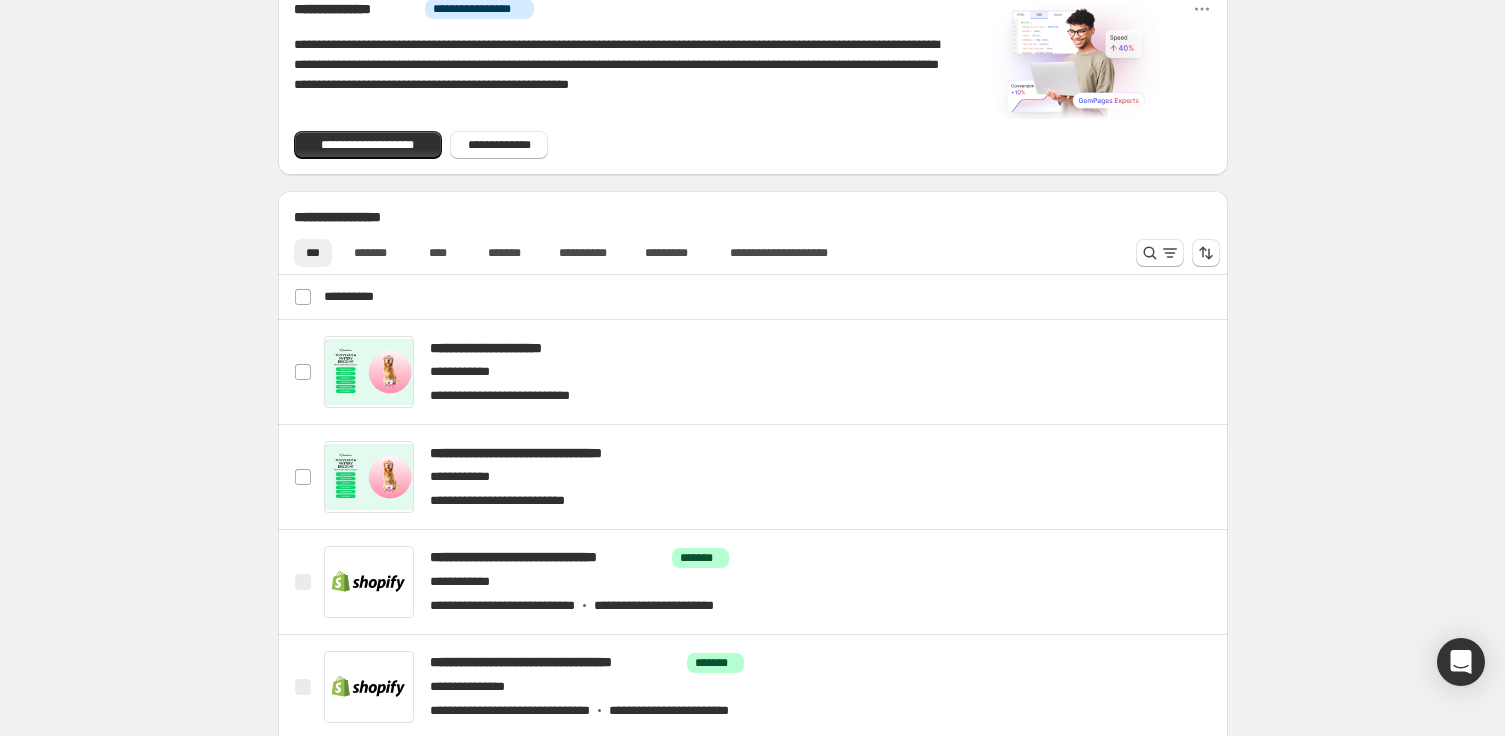 scroll, scrollTop: 902, scrollLeft: 0, axis: vertical 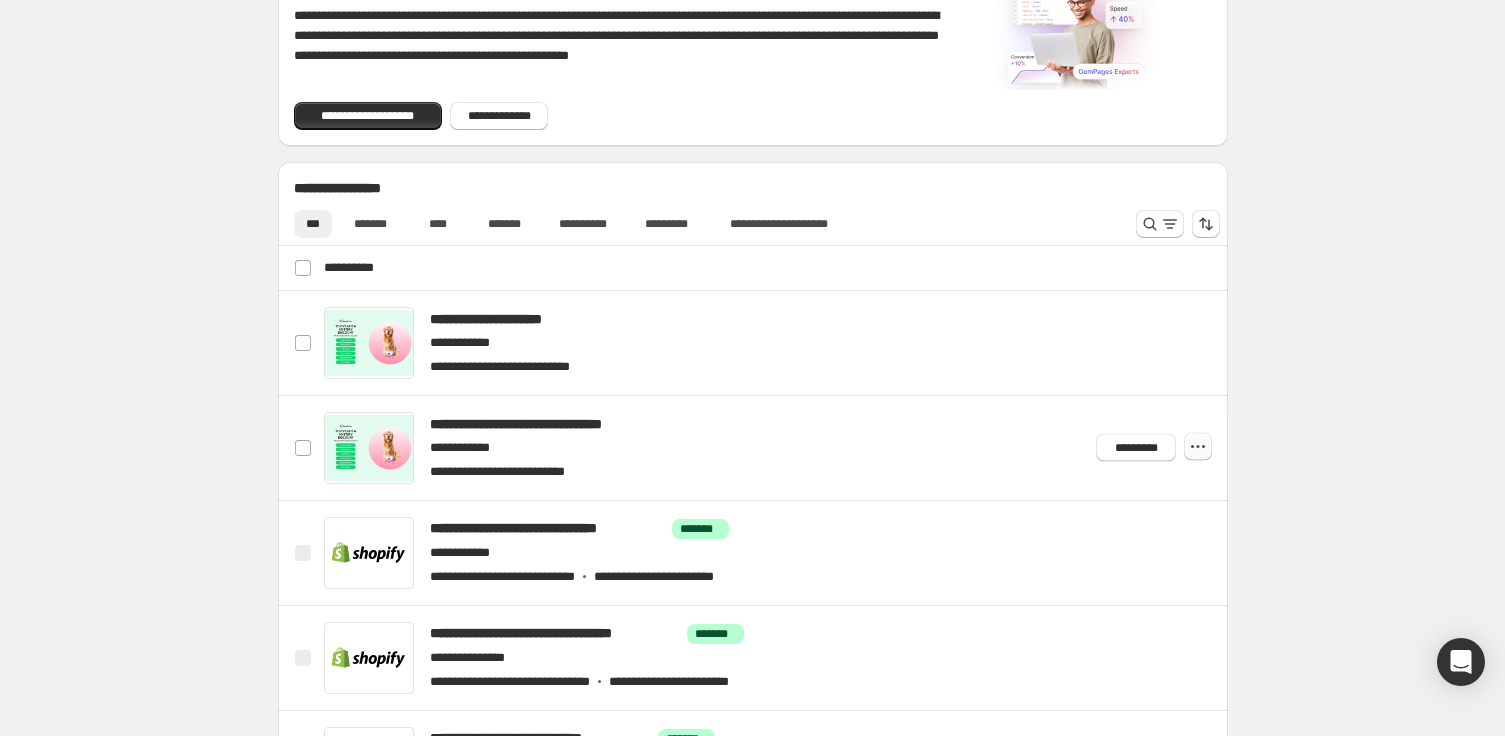 click 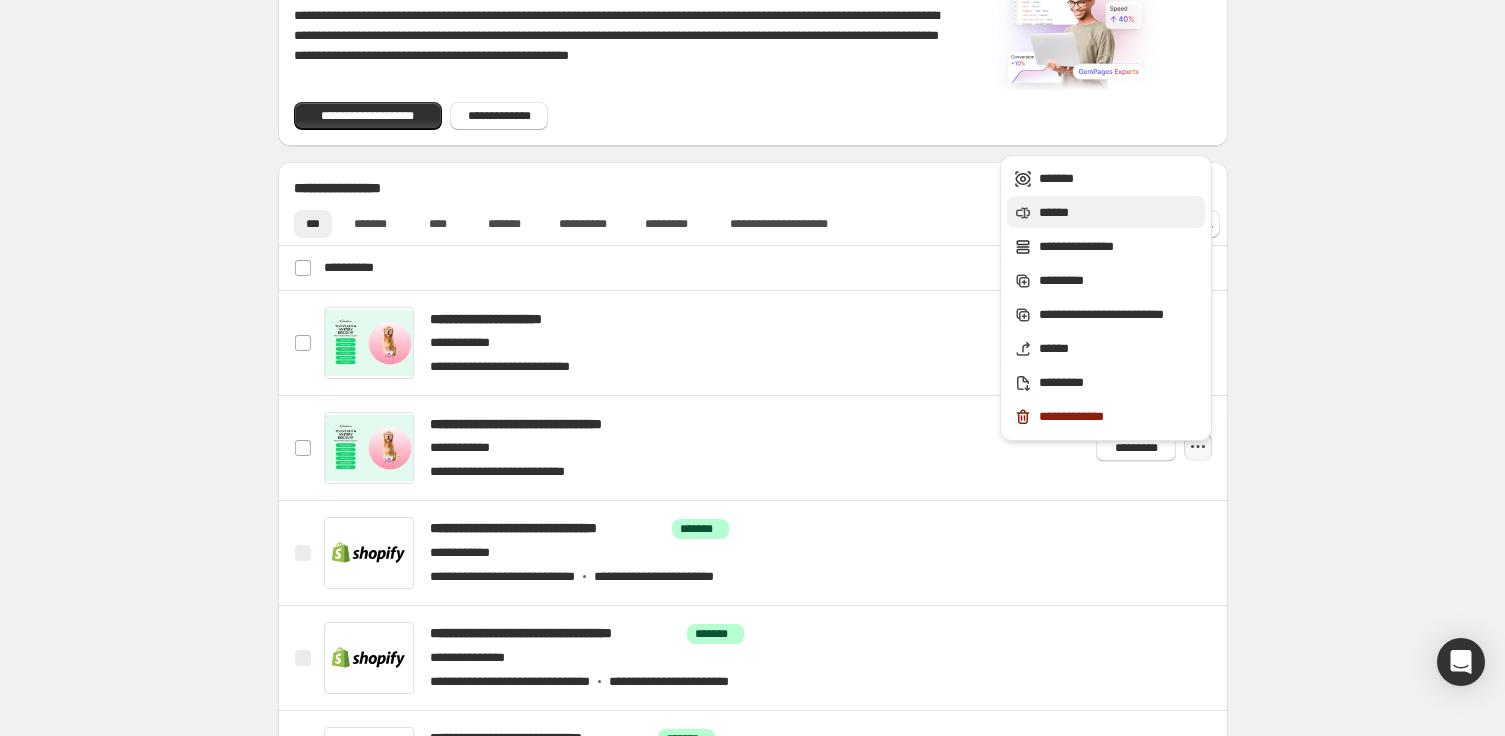 click on "******" at bounding box center [1119, 213] 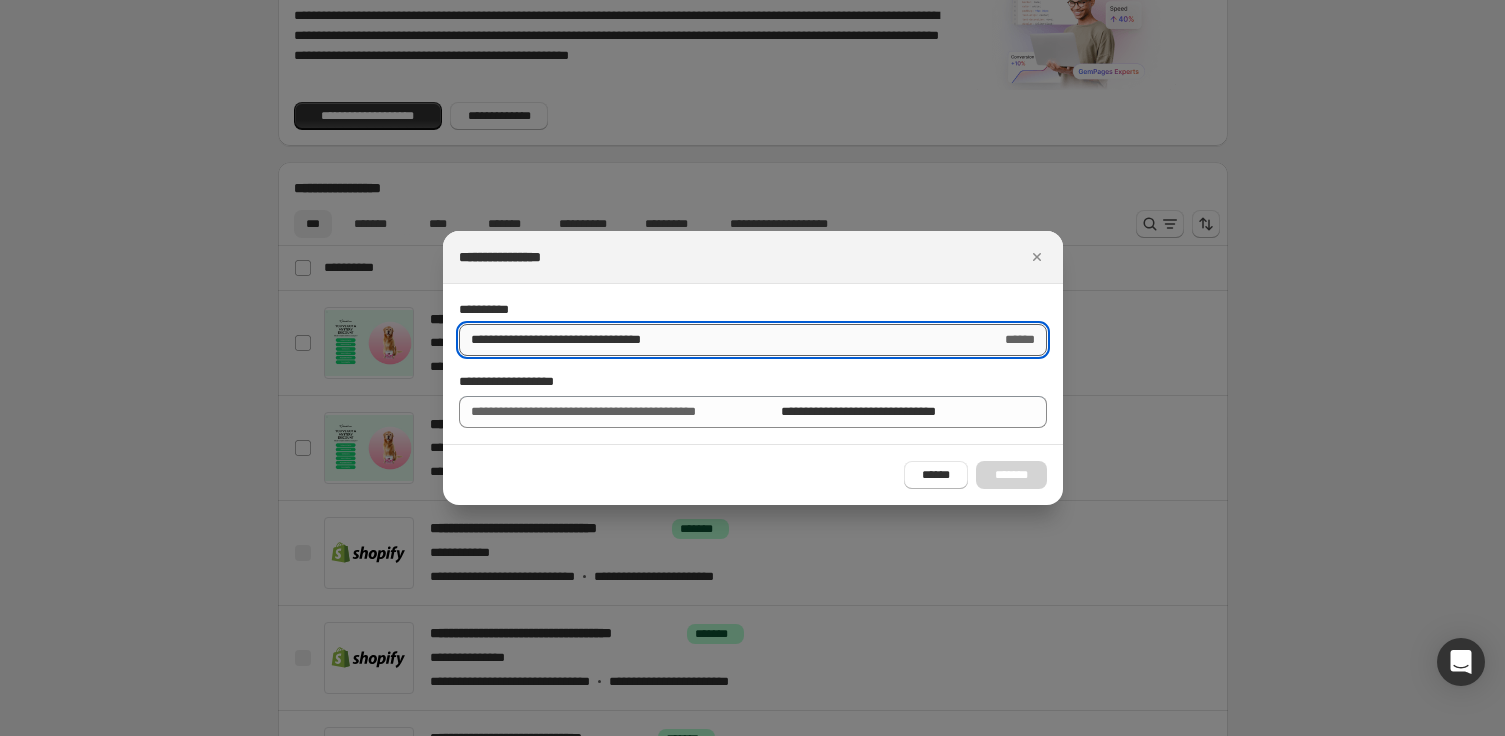 click on "**********" at bounding box center [722, 340] 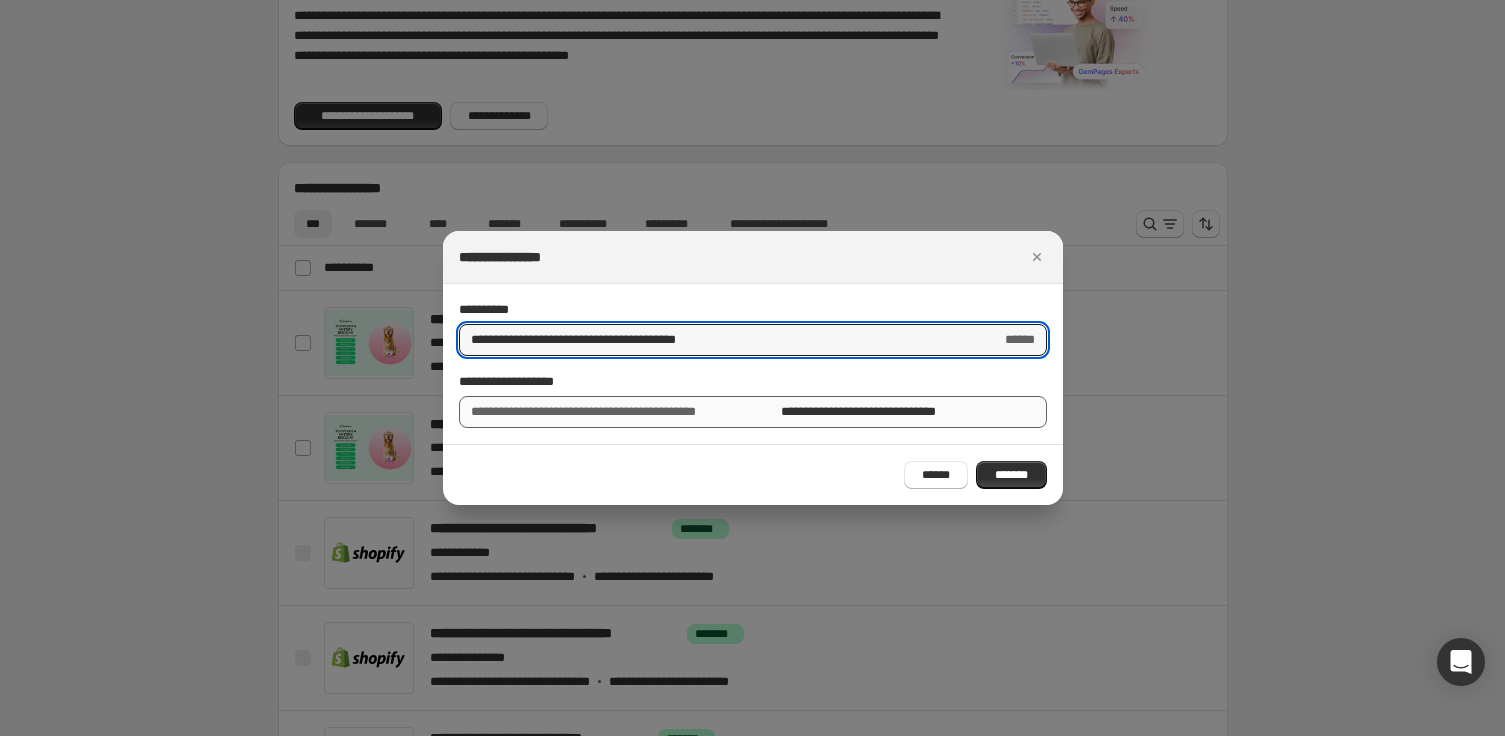 type on "**********" 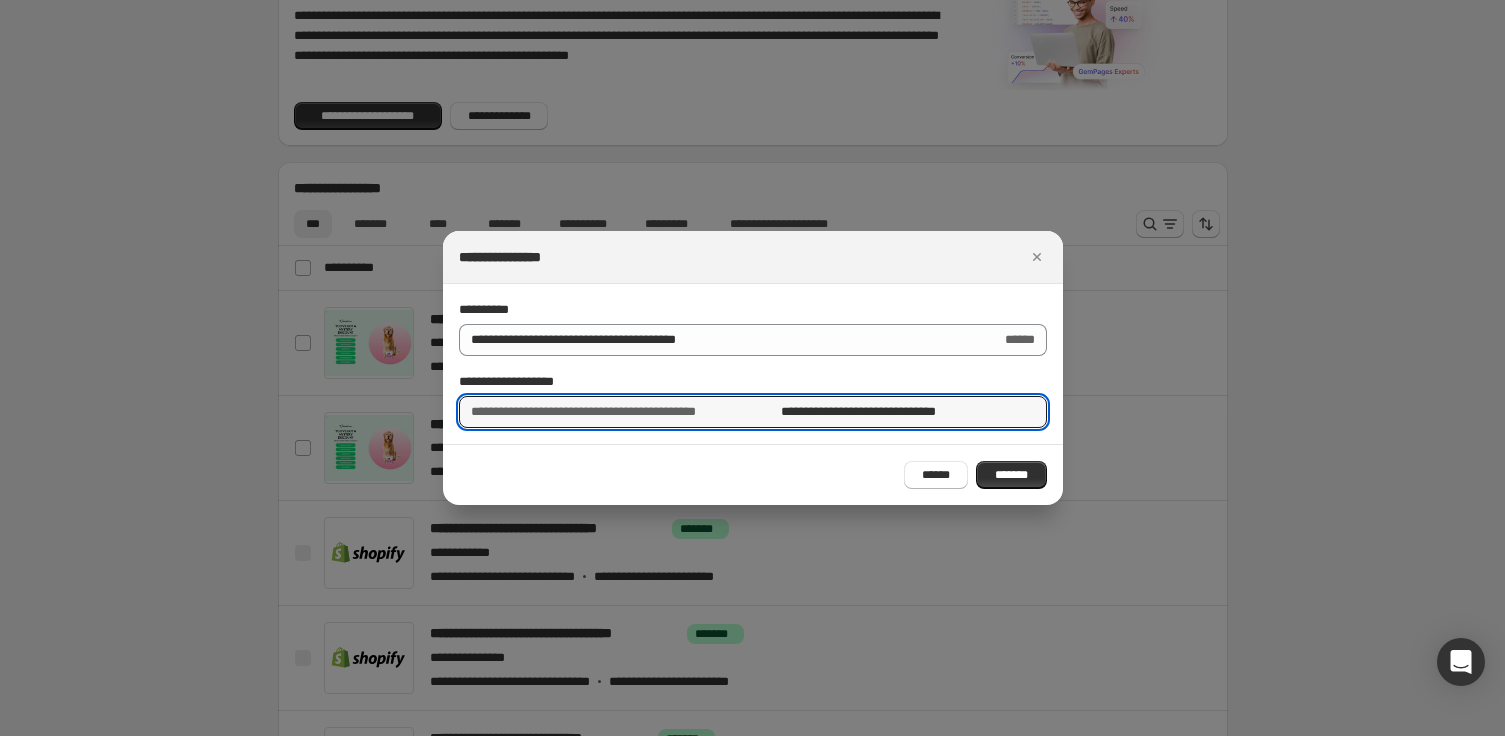 drag, startPoint x: 986, startPoint y: 414, endPoint x: 780, endPoint y: 412, distance: 206.0097 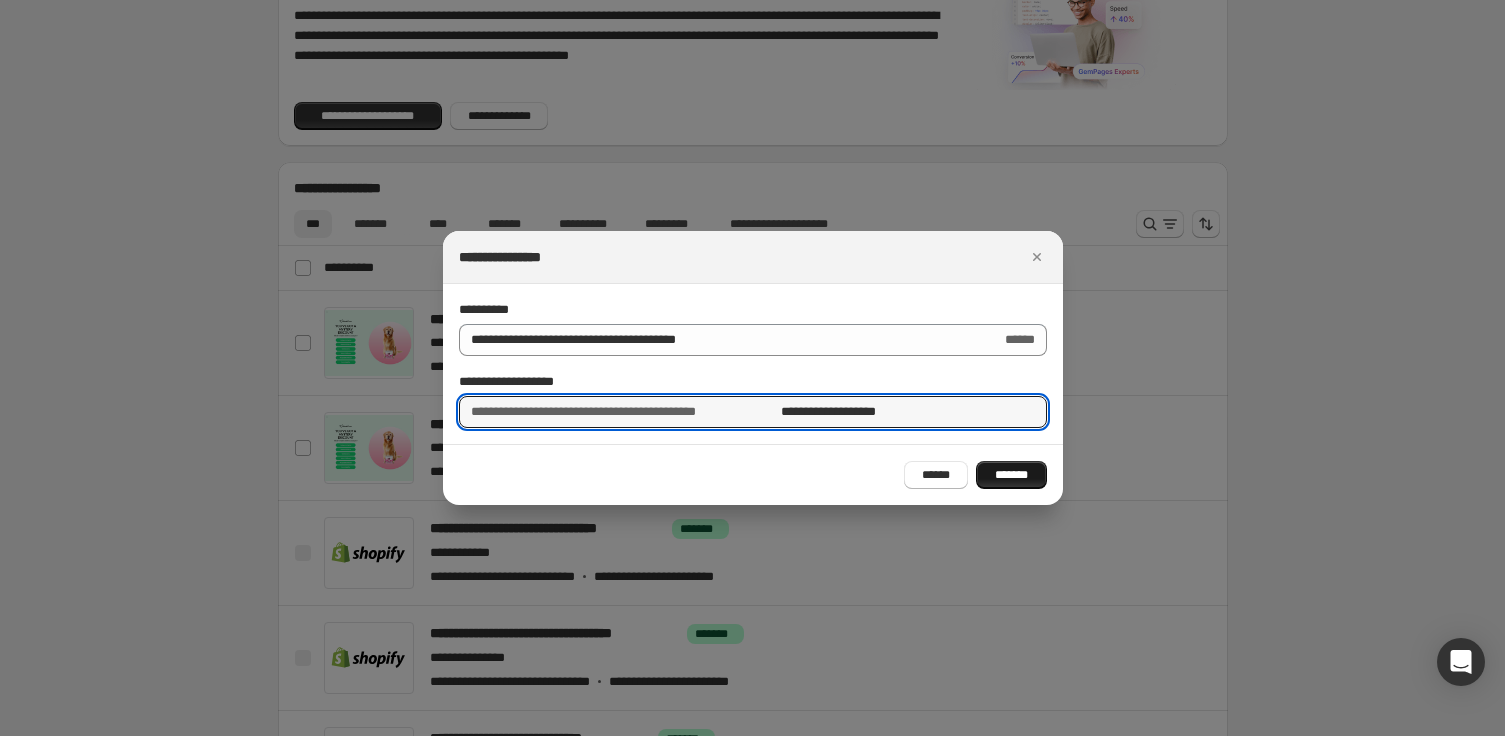 type on "**********" 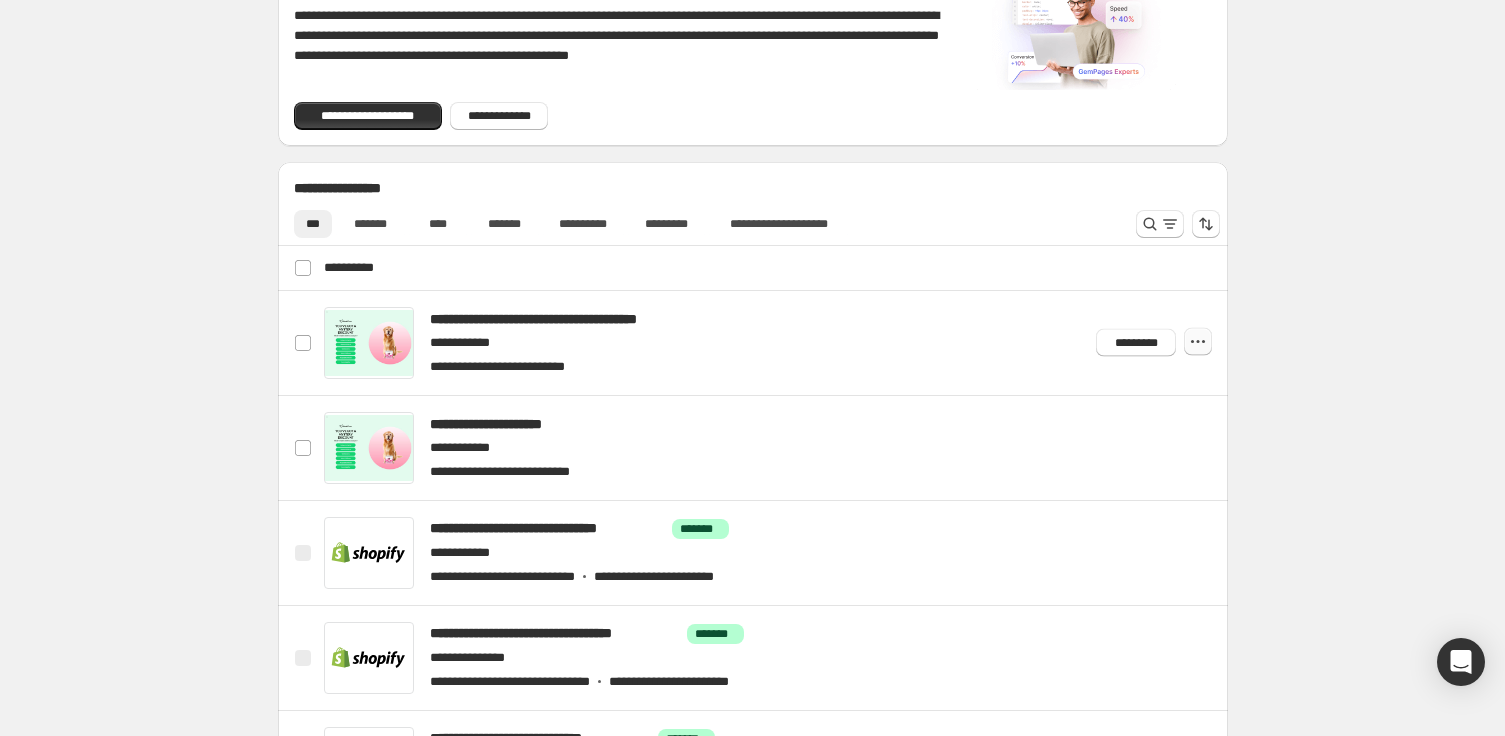 click at bounding box center [1198, 341] 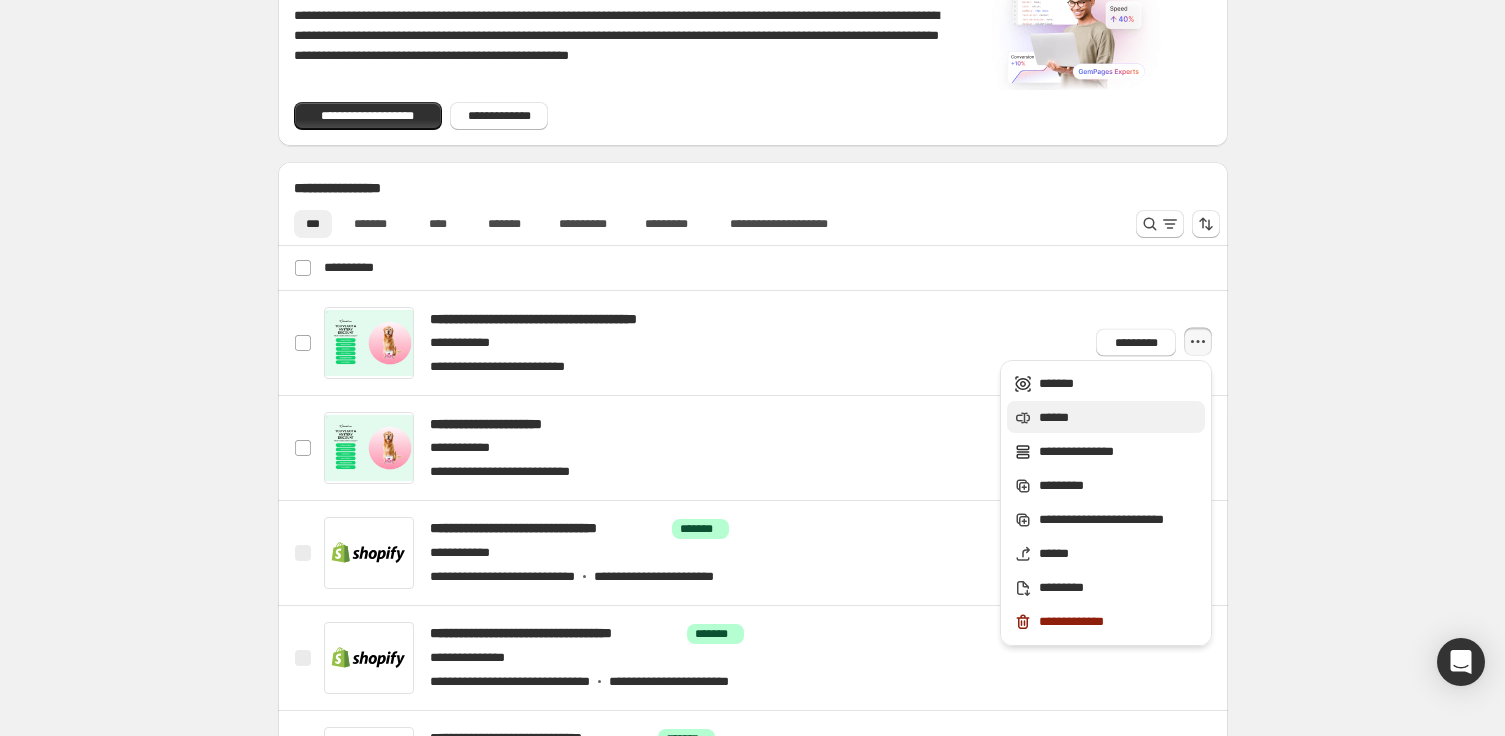 click on "******" at bounding box center (1119, 418) 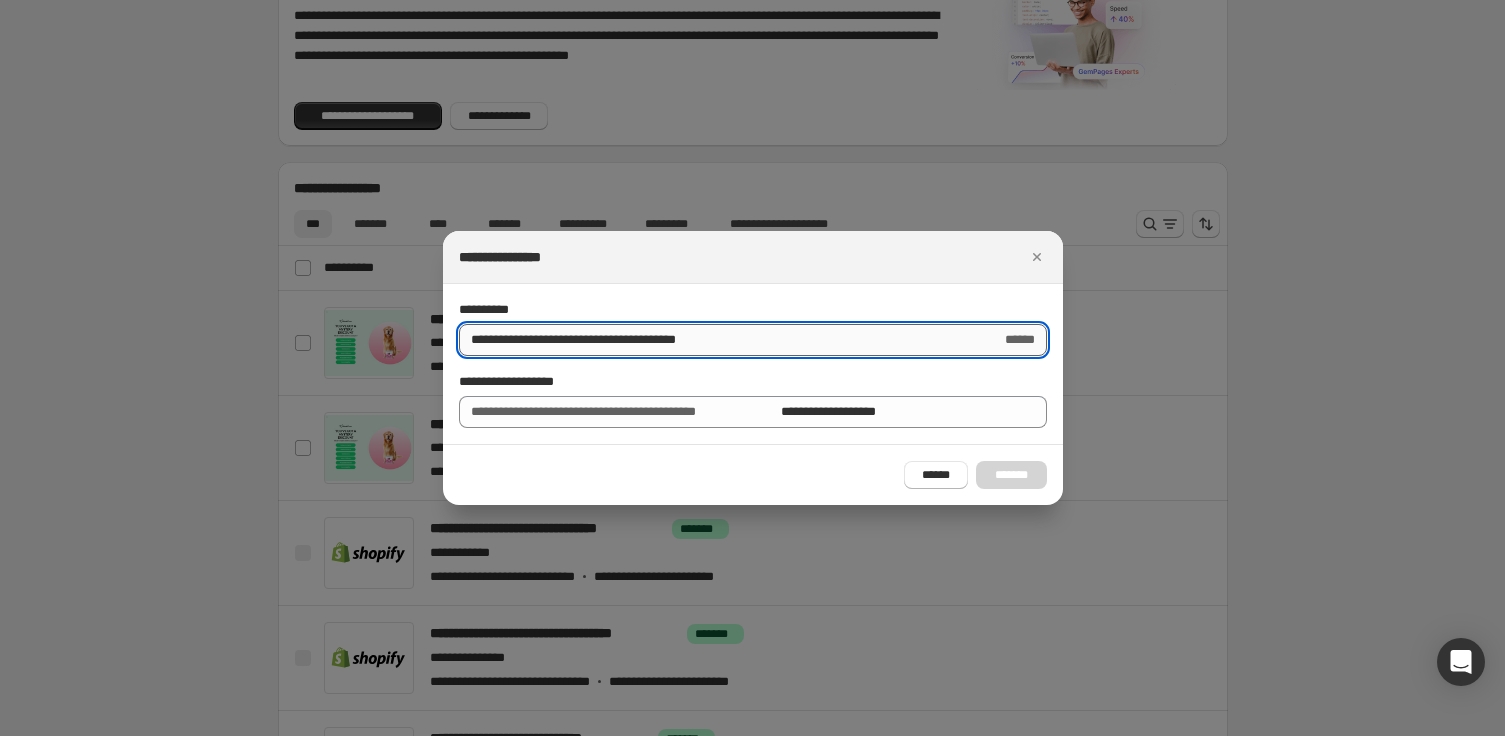 click on "**********" at bounding box center (724, 340) 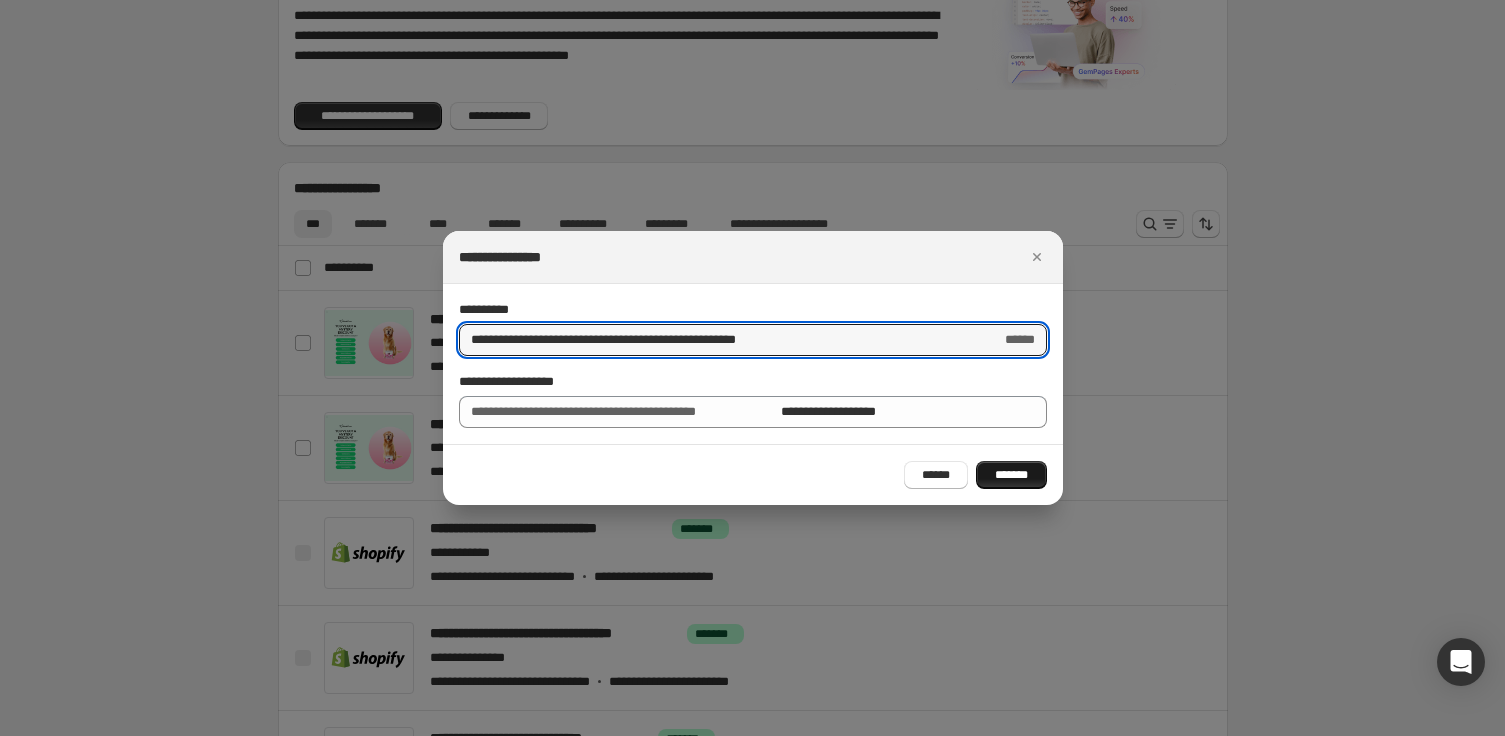 type on "**********" 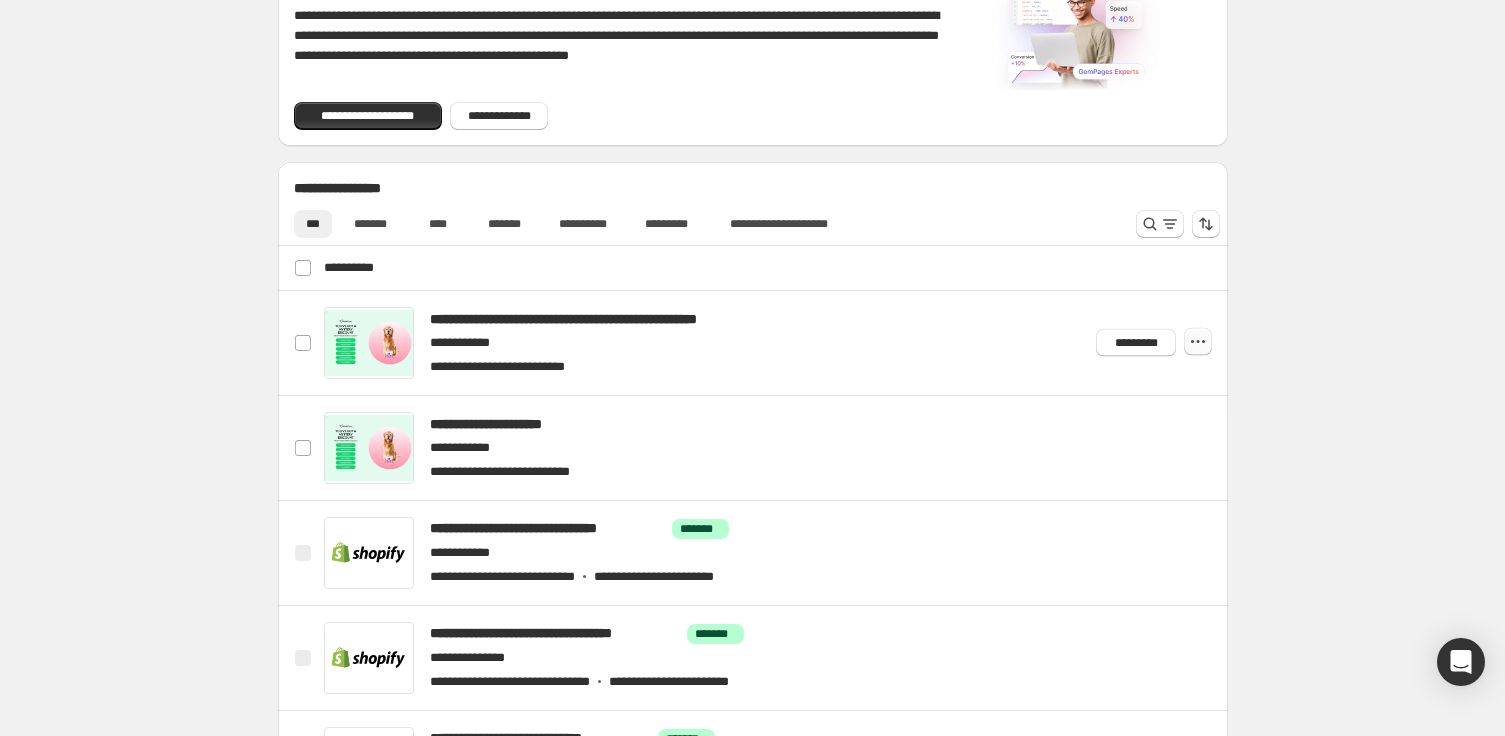 click 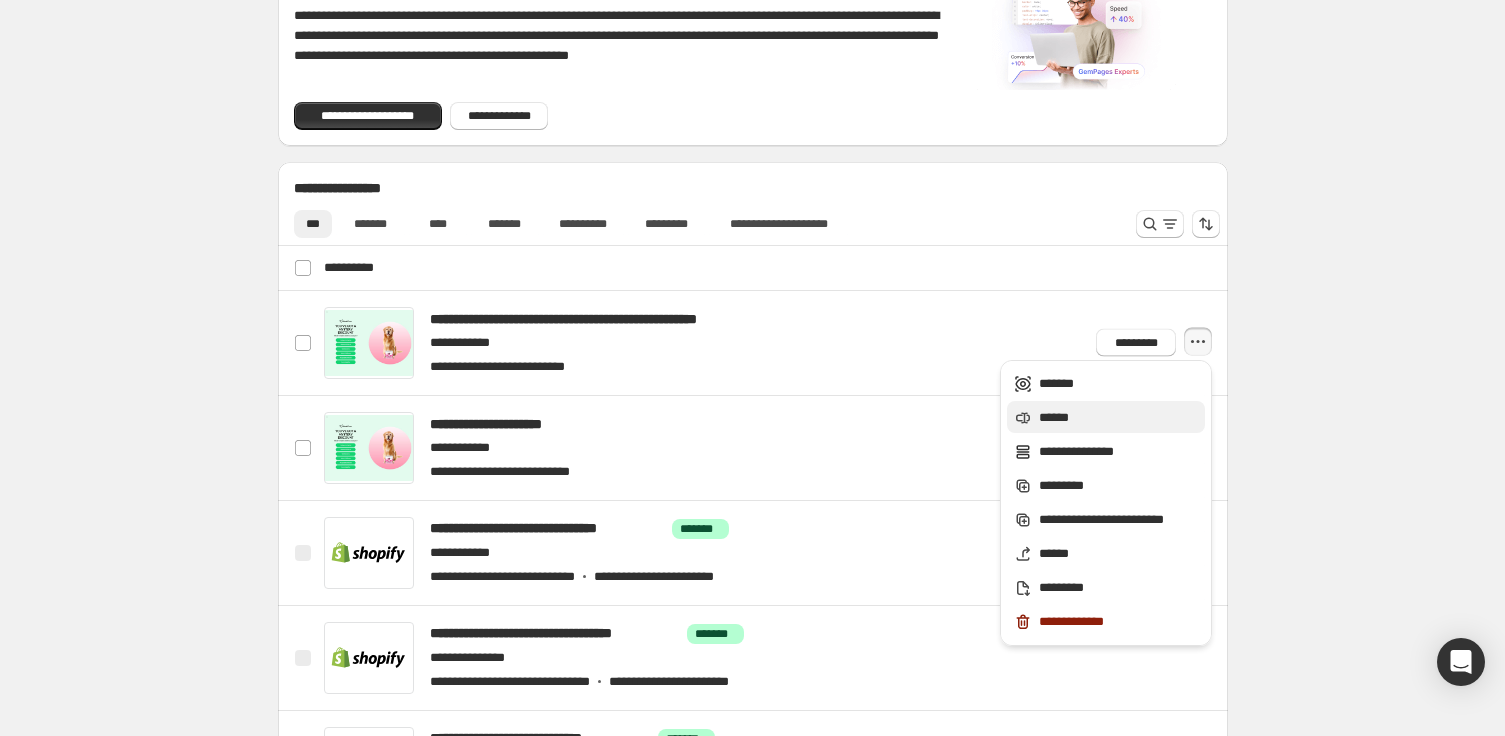click on "******" at bounding box center [1119, 418] 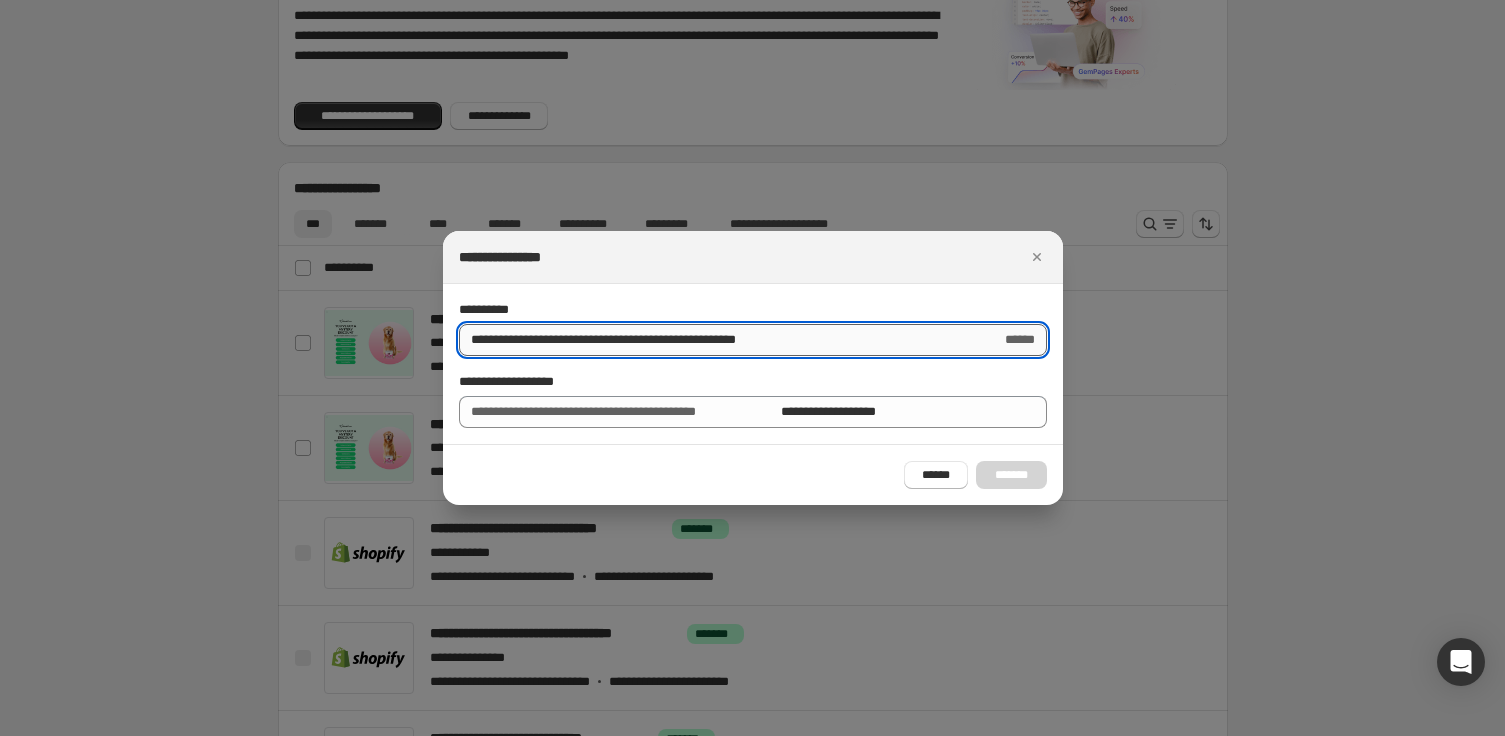 click on "**********" at bounding box center [722, 340] 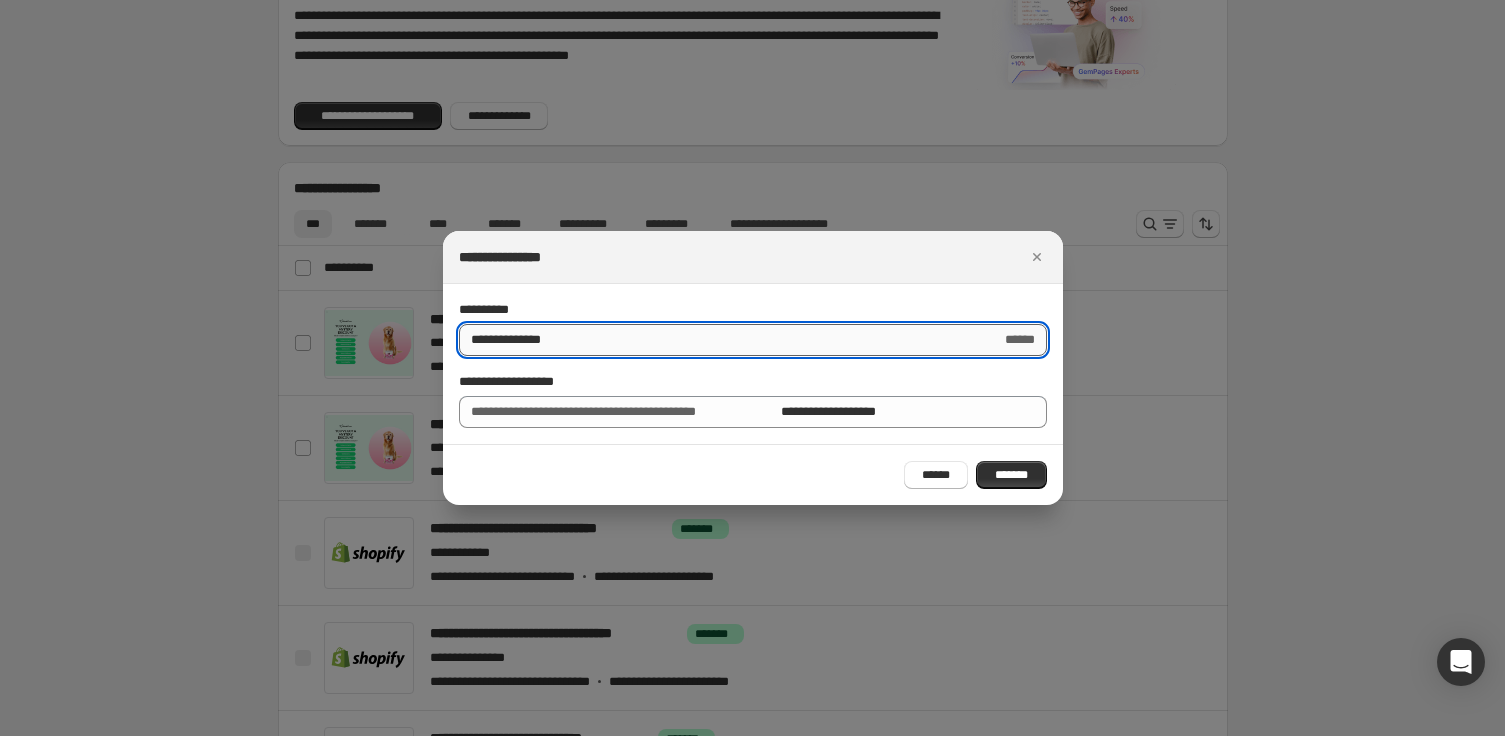 click on "**********" at bounding box center [724, 340] 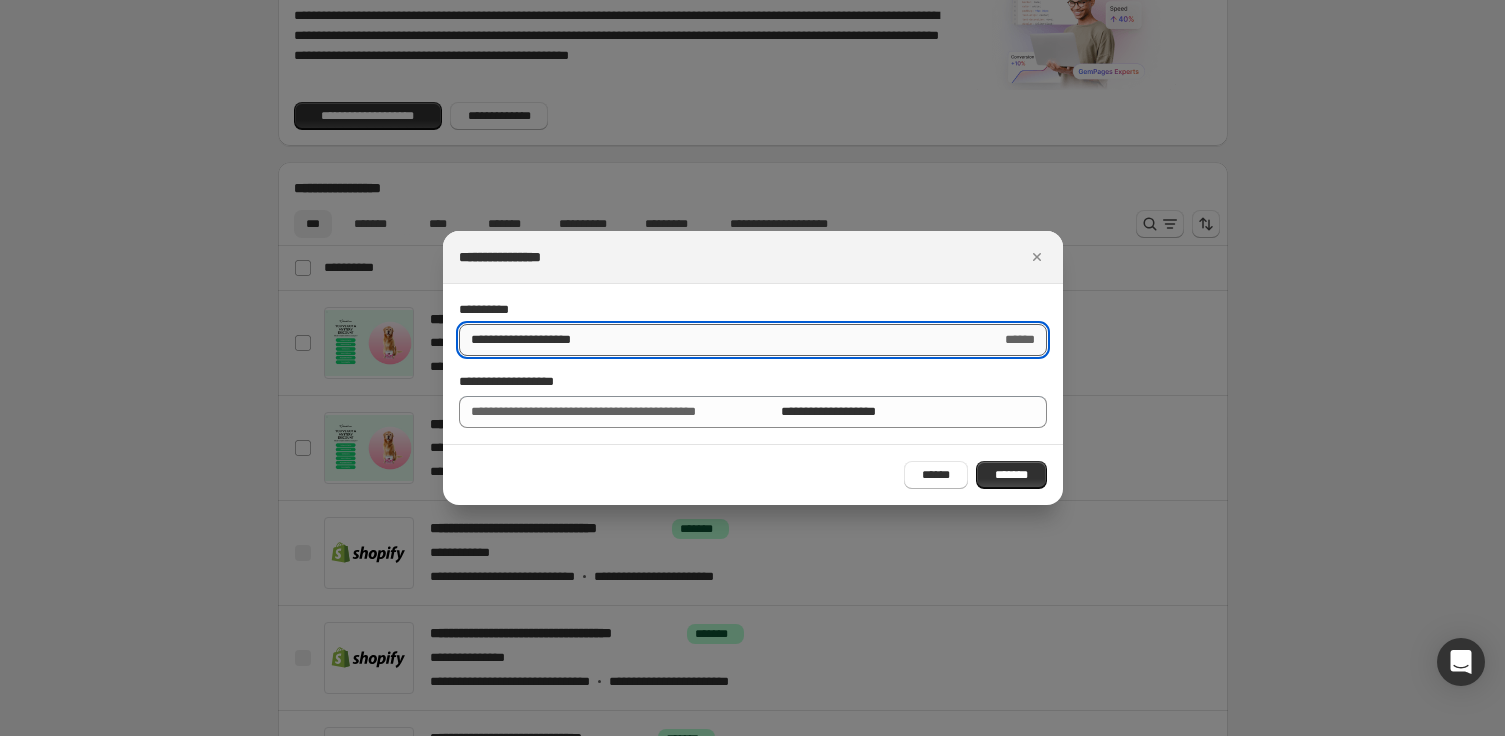 click on "**********" at bounding box center (722, 340) 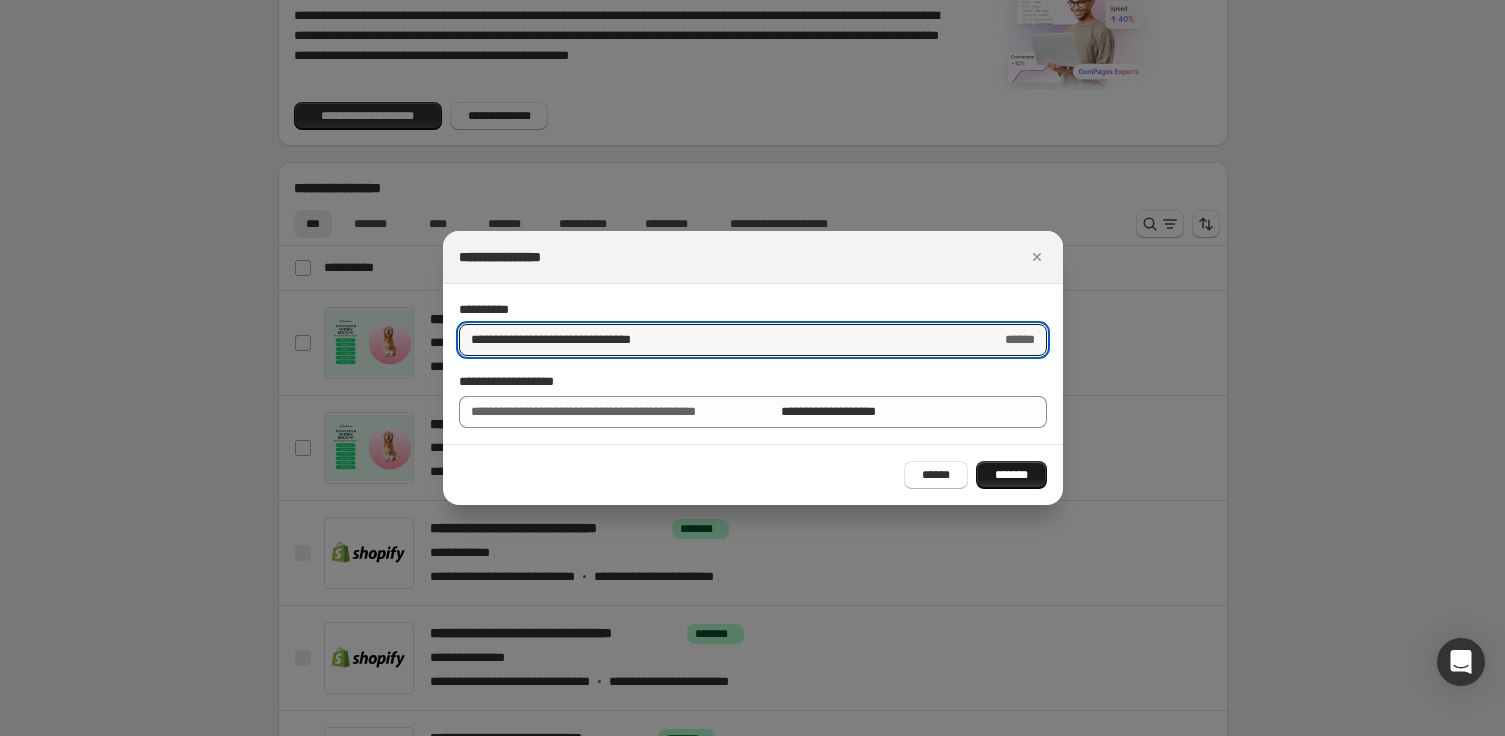 type on "**********" 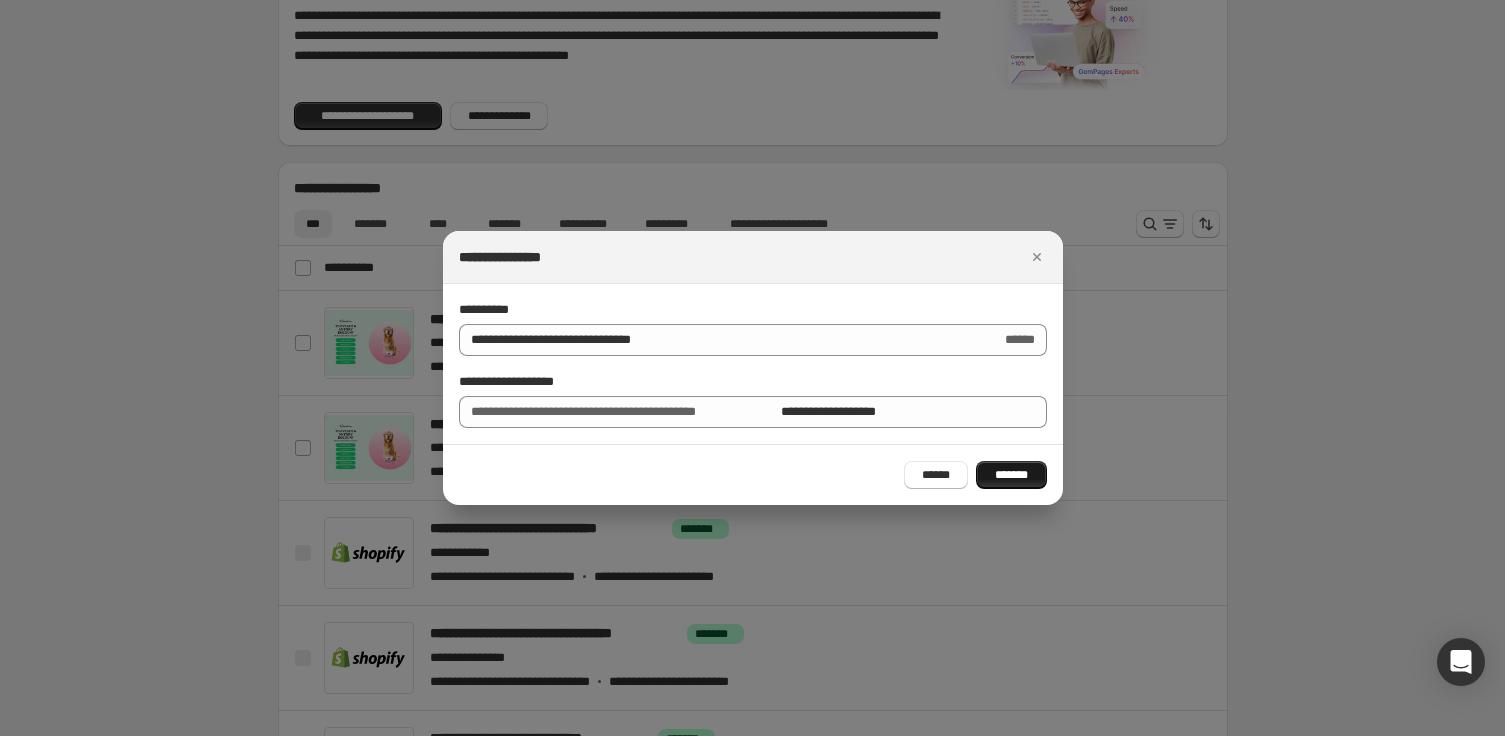 click on "*******" at bounding box center (1011, 475) 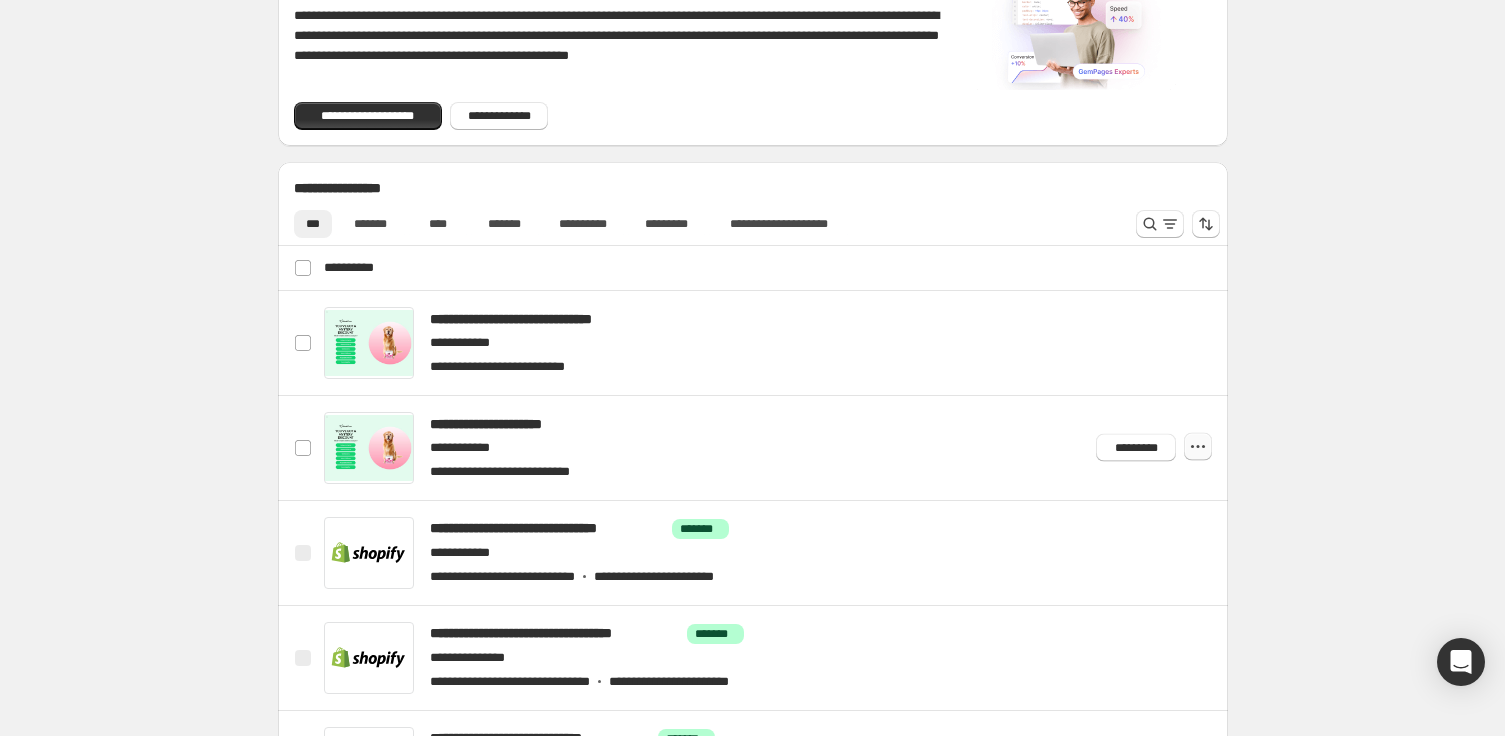 click 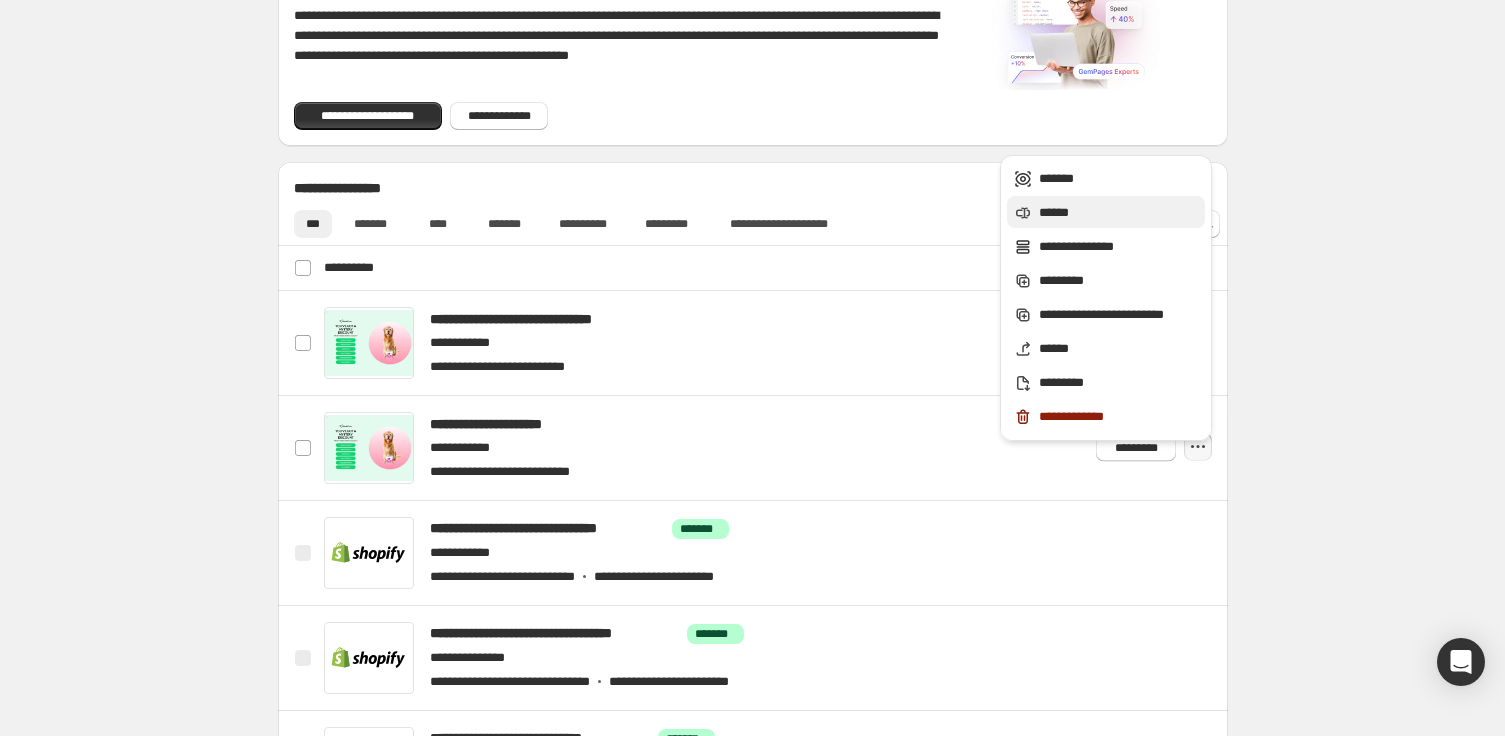 click on "******" at bounding box center [1119, 213] 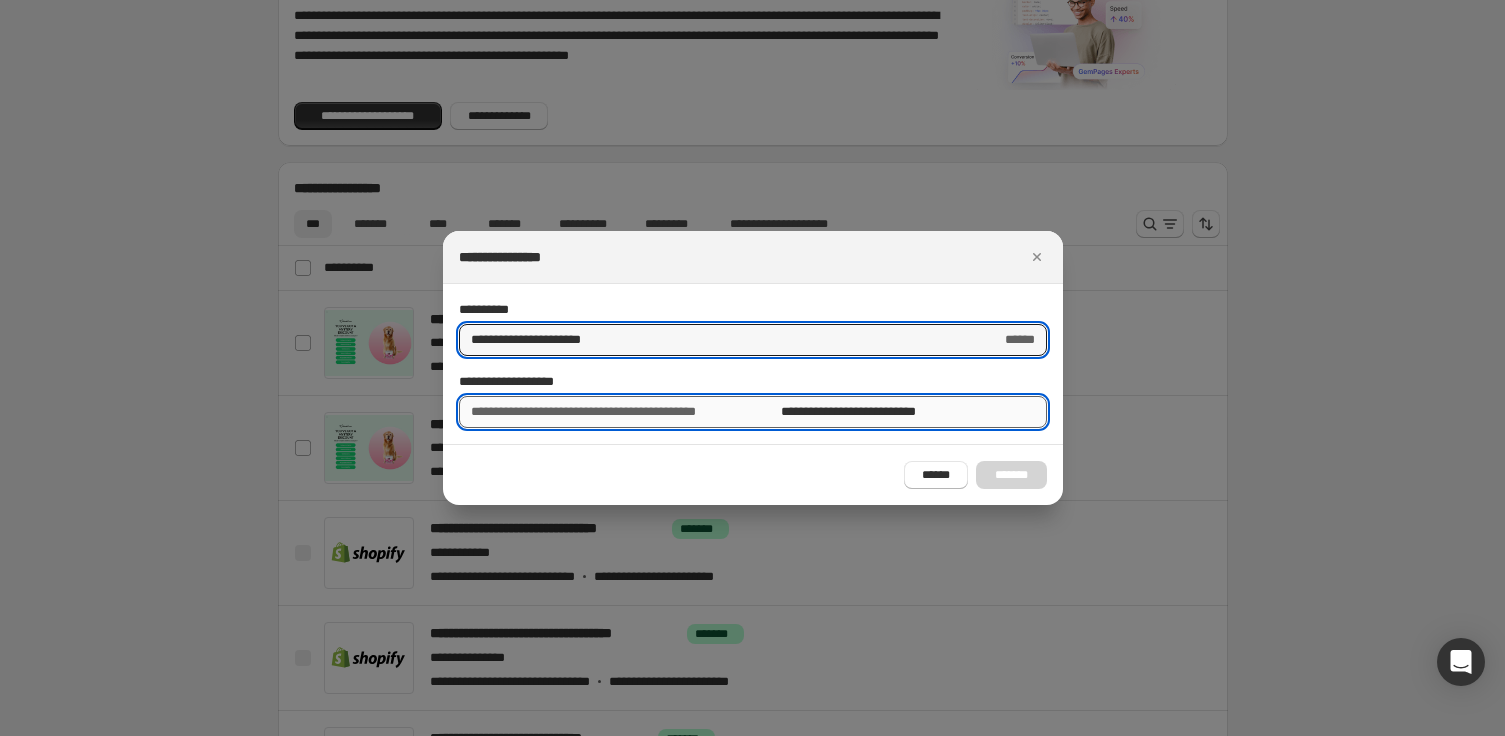 click on "**********" at bounding box center (914, 412) 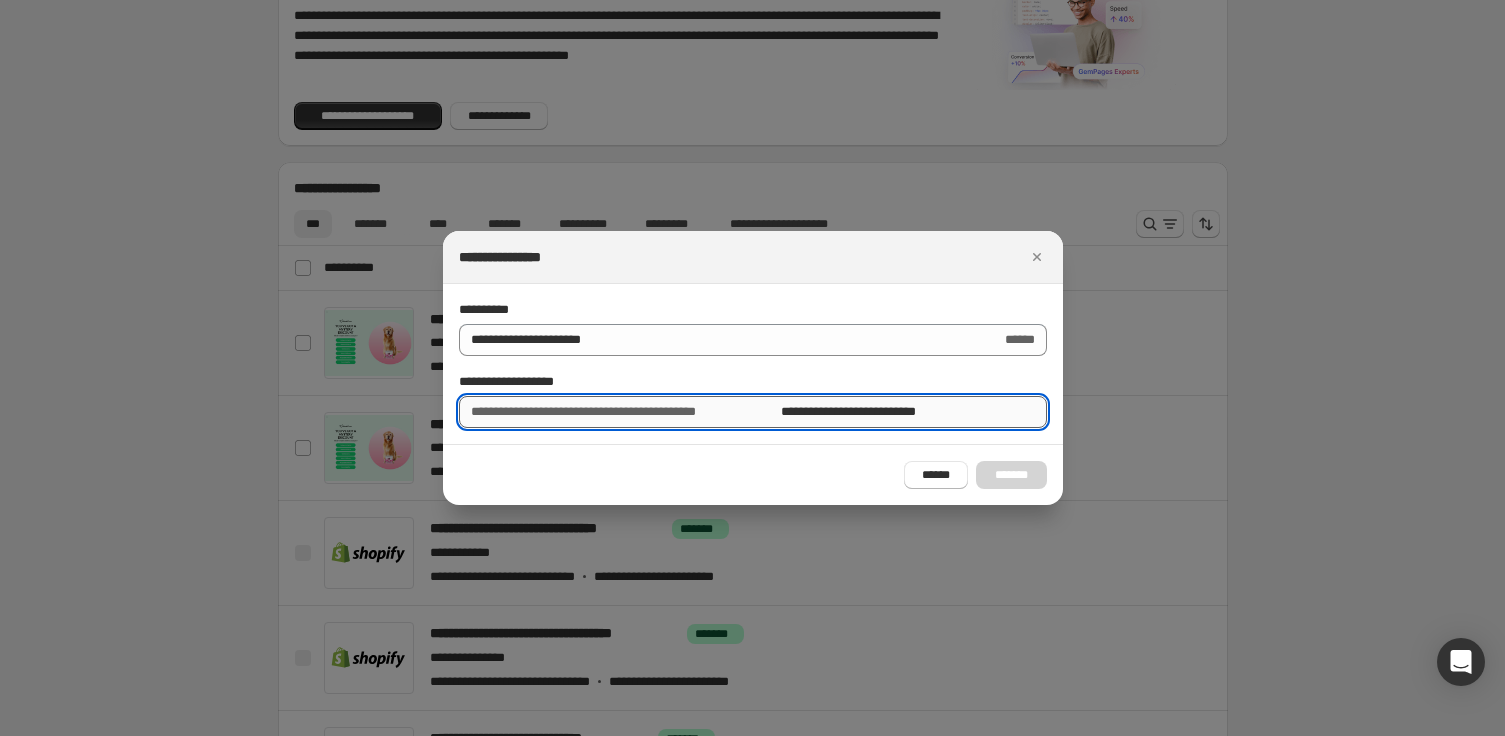 click on "**********" at bounding box center [914, 412] 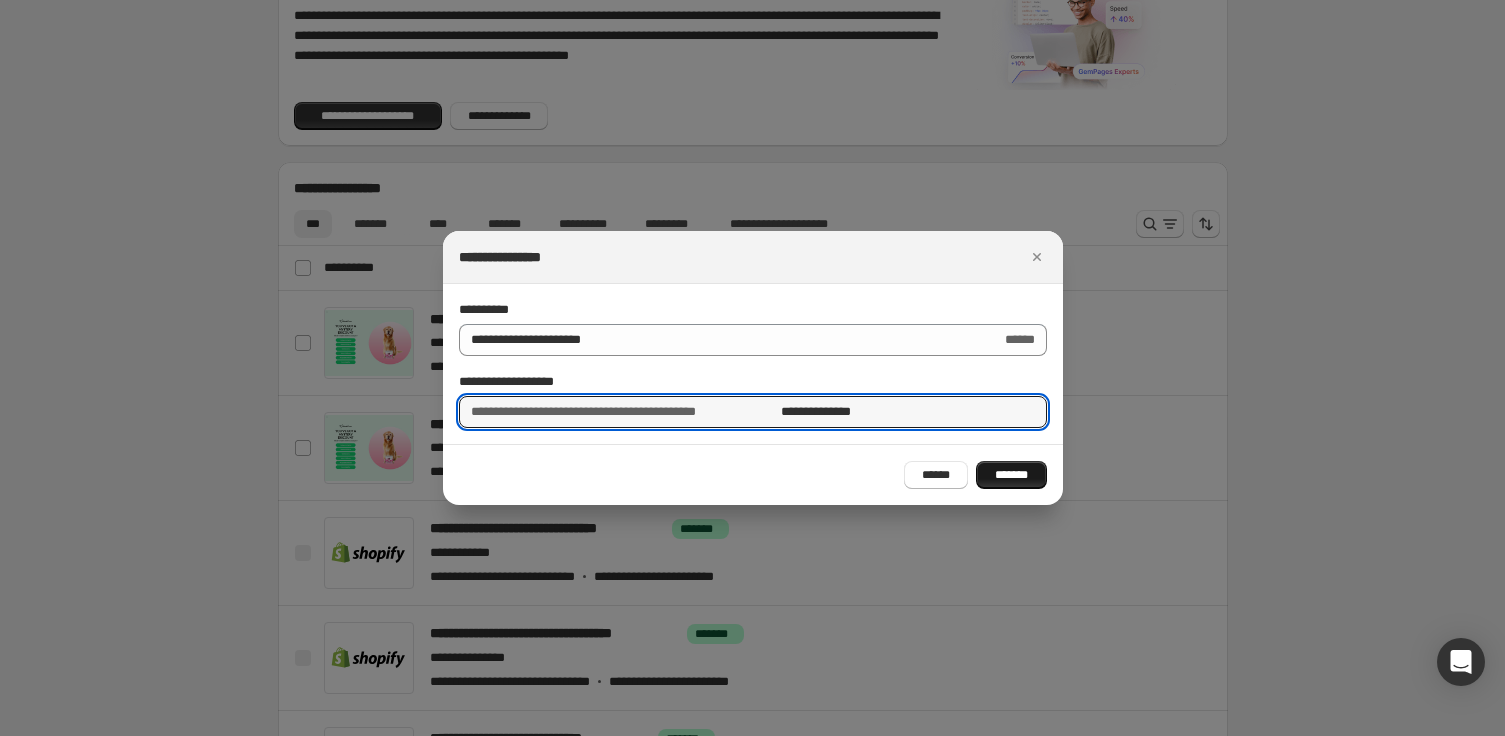 type on "**********" 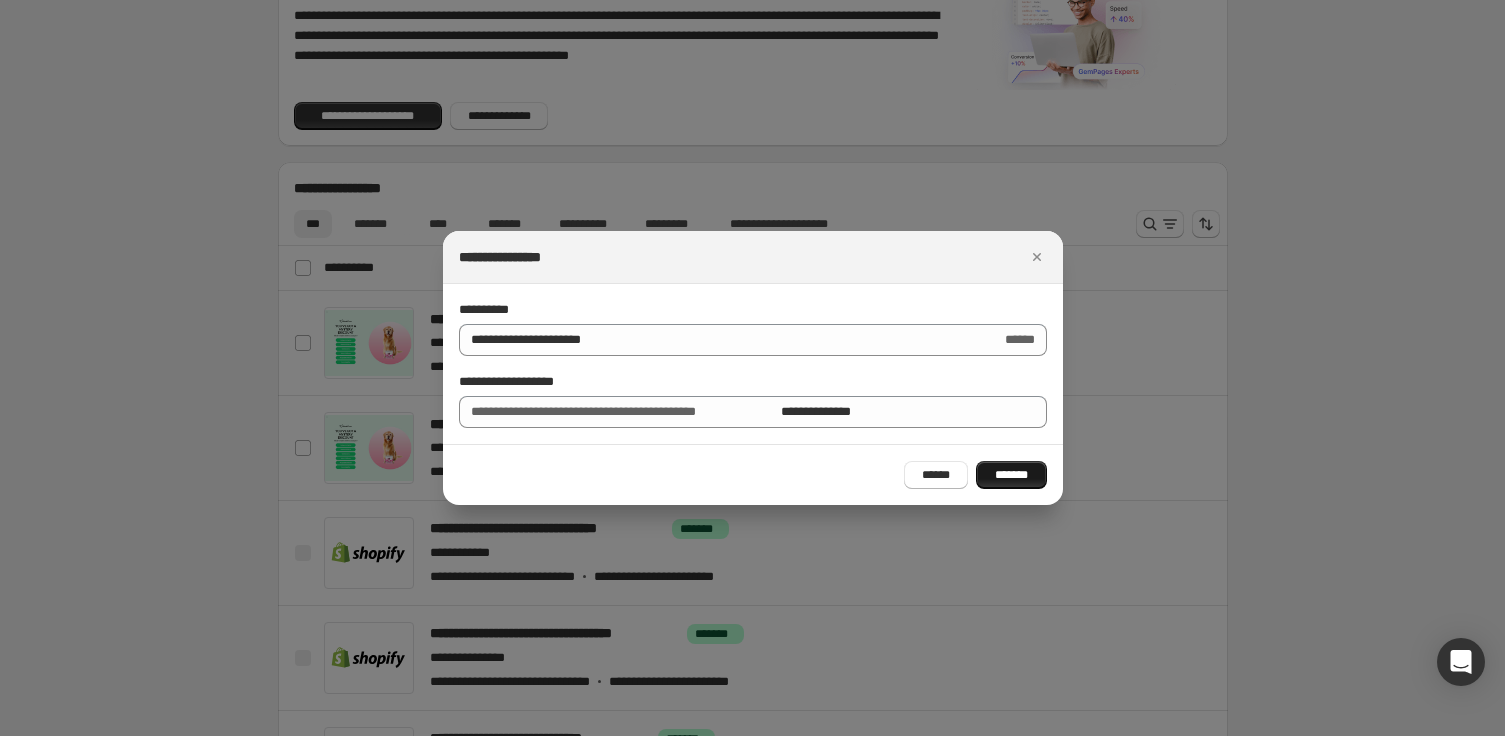 click on "*******" at bounding box center (1011, 475) 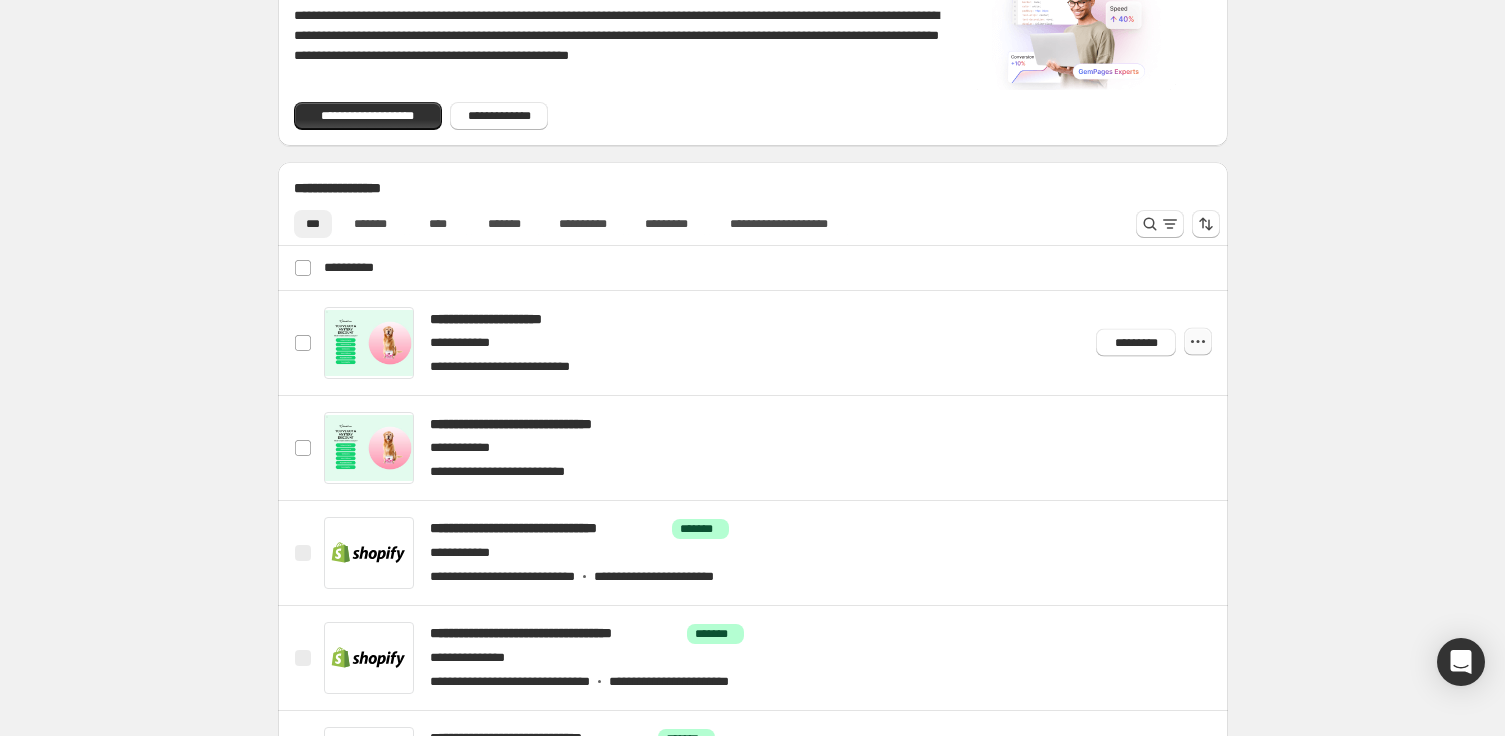 click 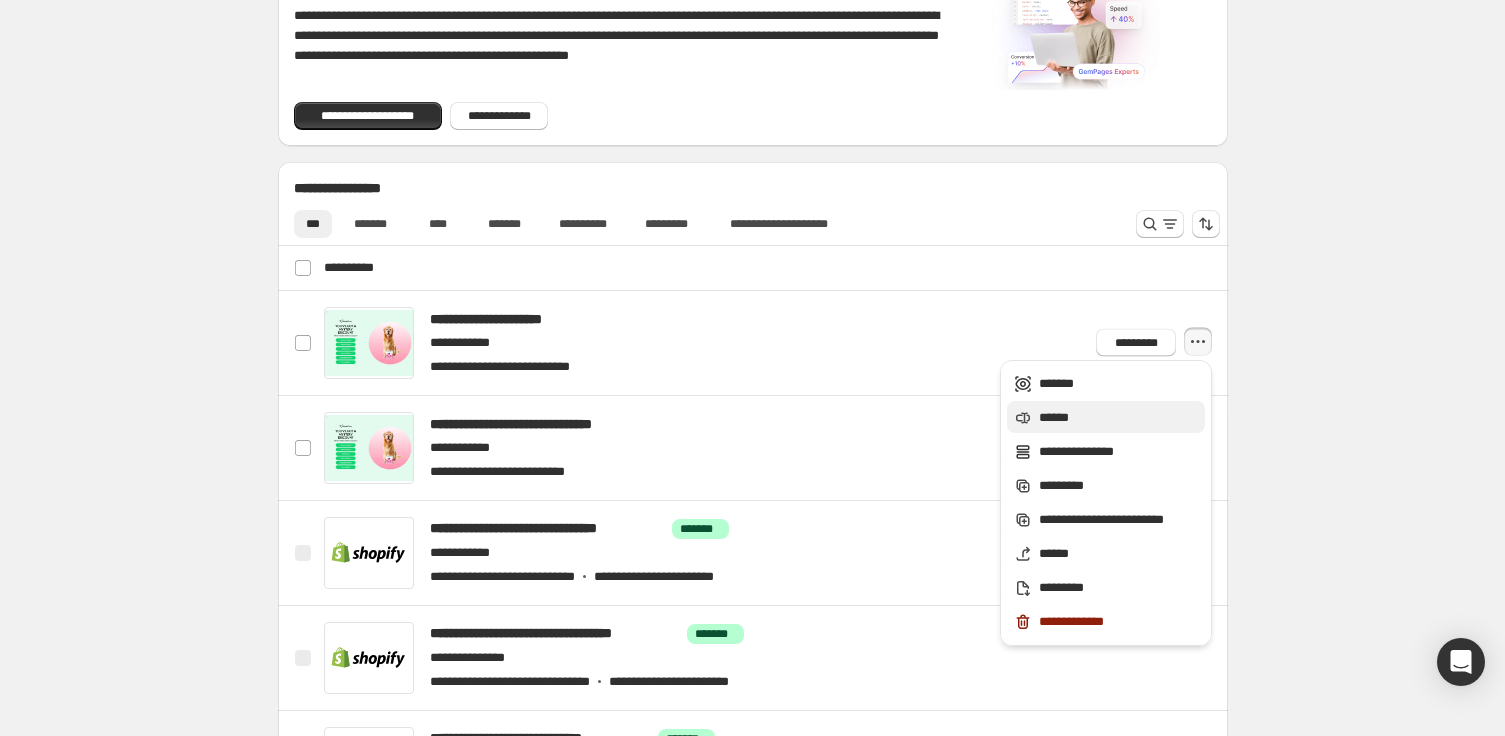 click on "******" at bounding box center (1119, 418) 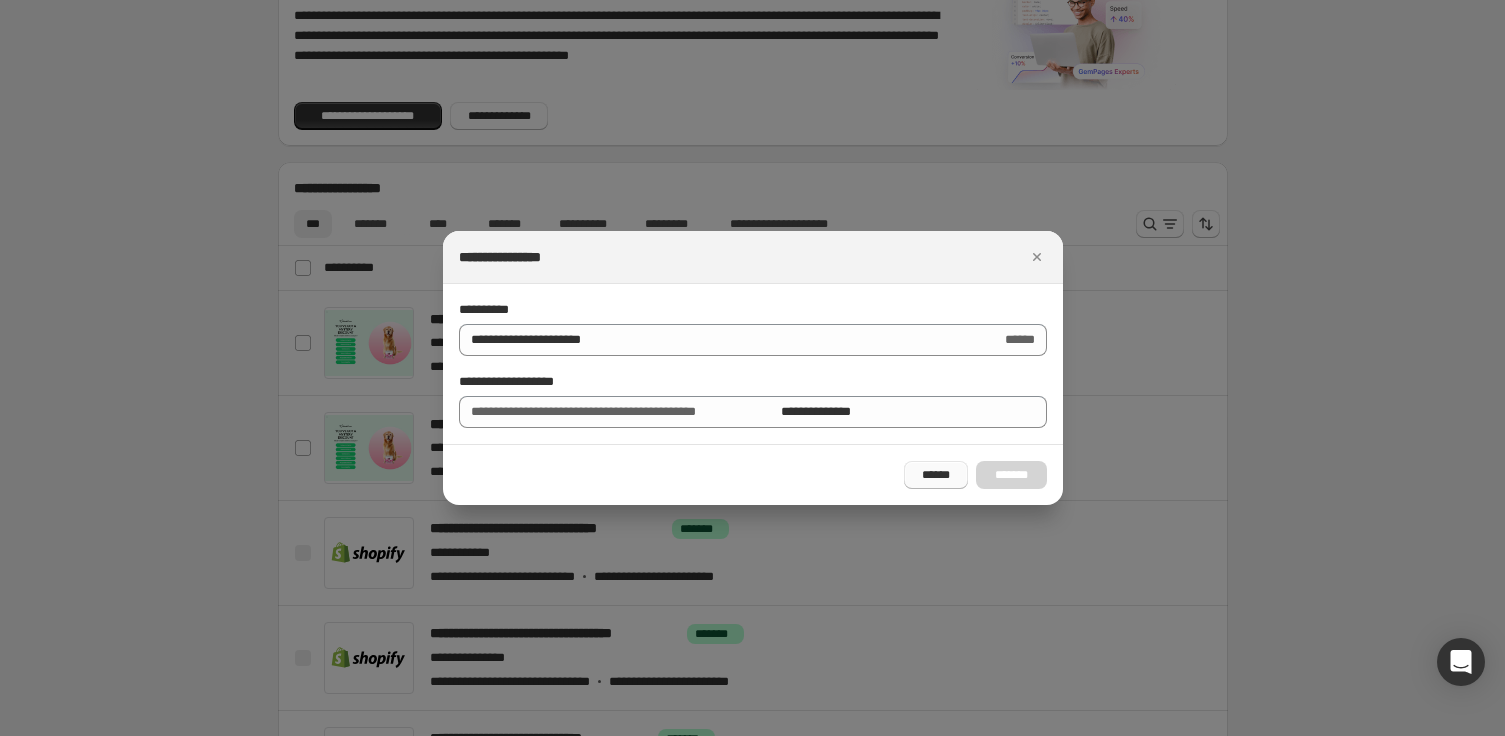 click on "******" at bounding box center (936, 475) 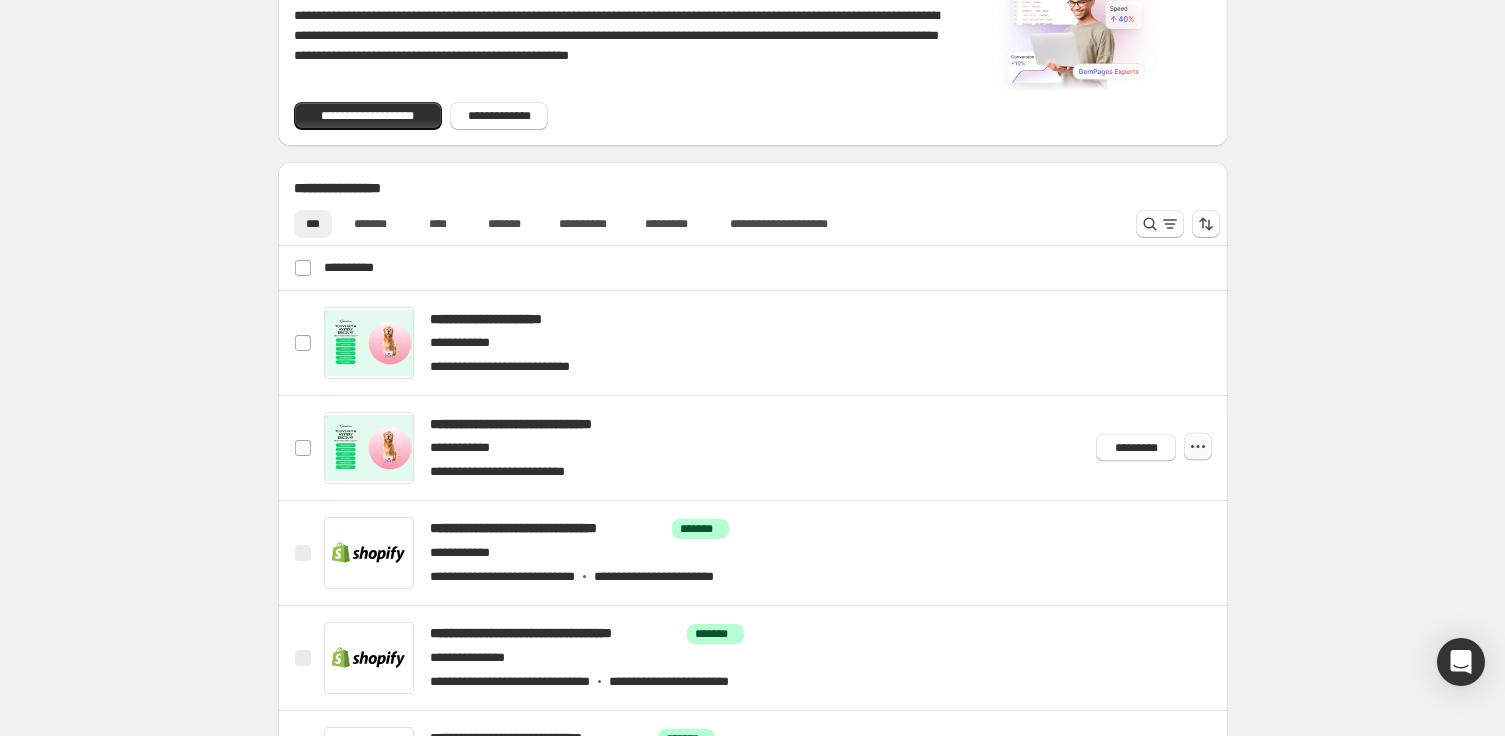 click at bounding box center (1198, 446) 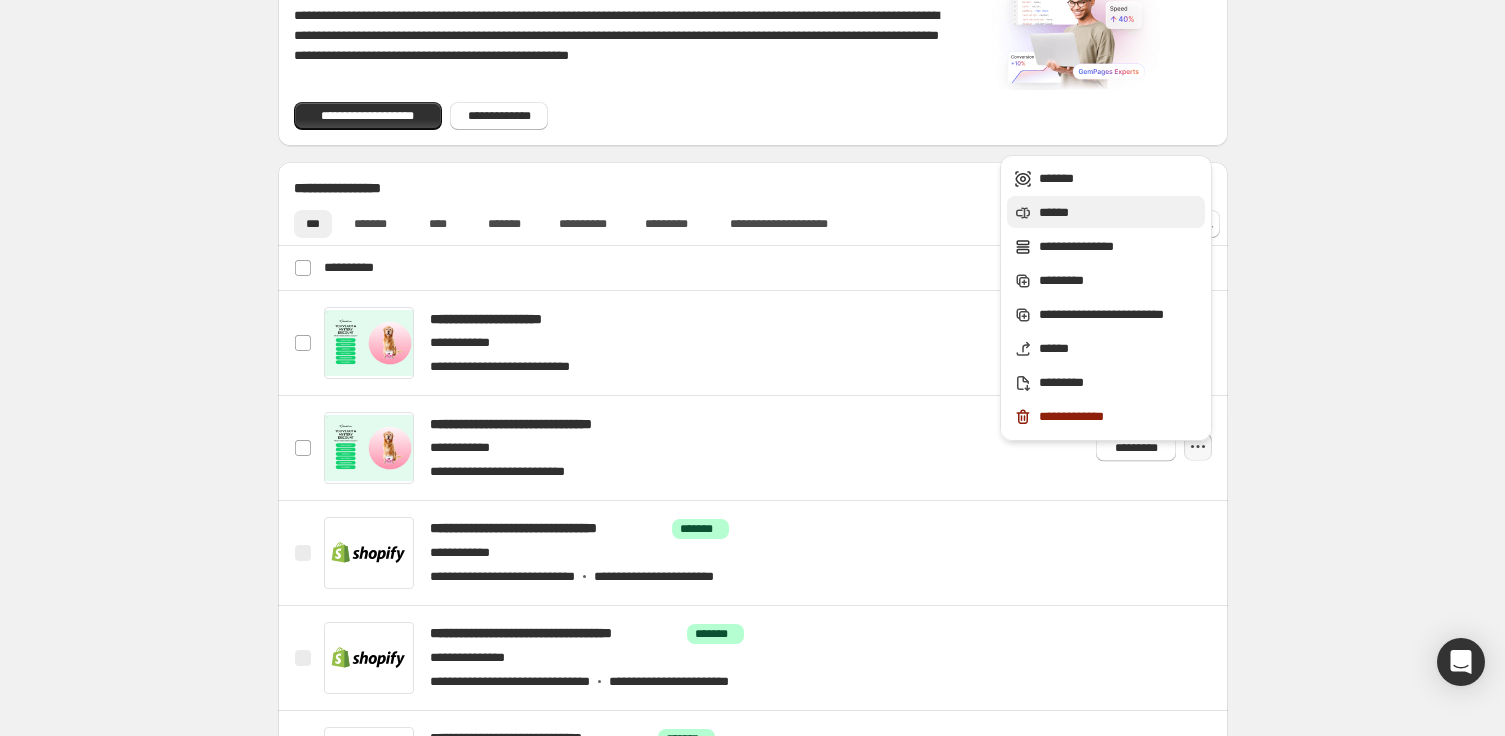 click on "******" at bounding box center (1119, 213) 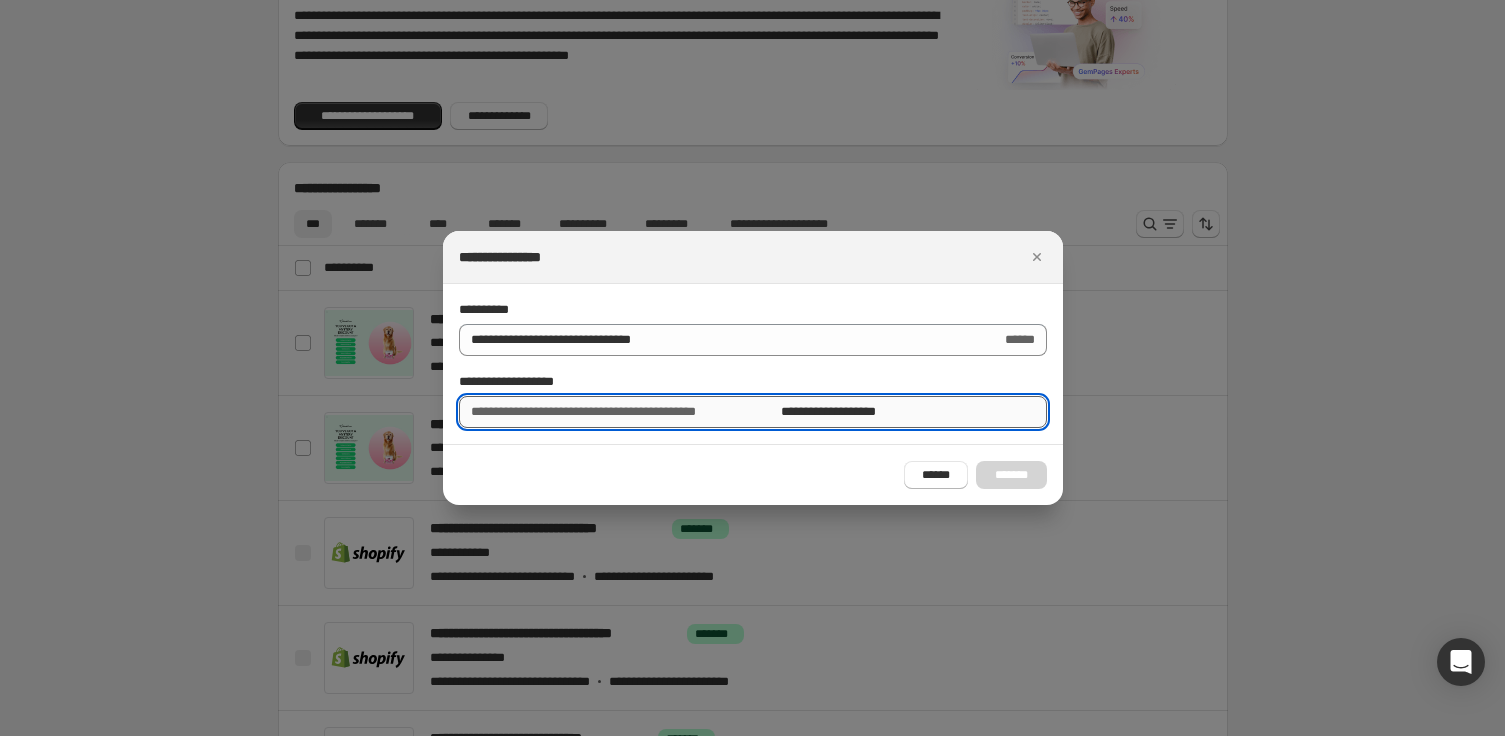 click on "**********" at bounding box center (914, 412) 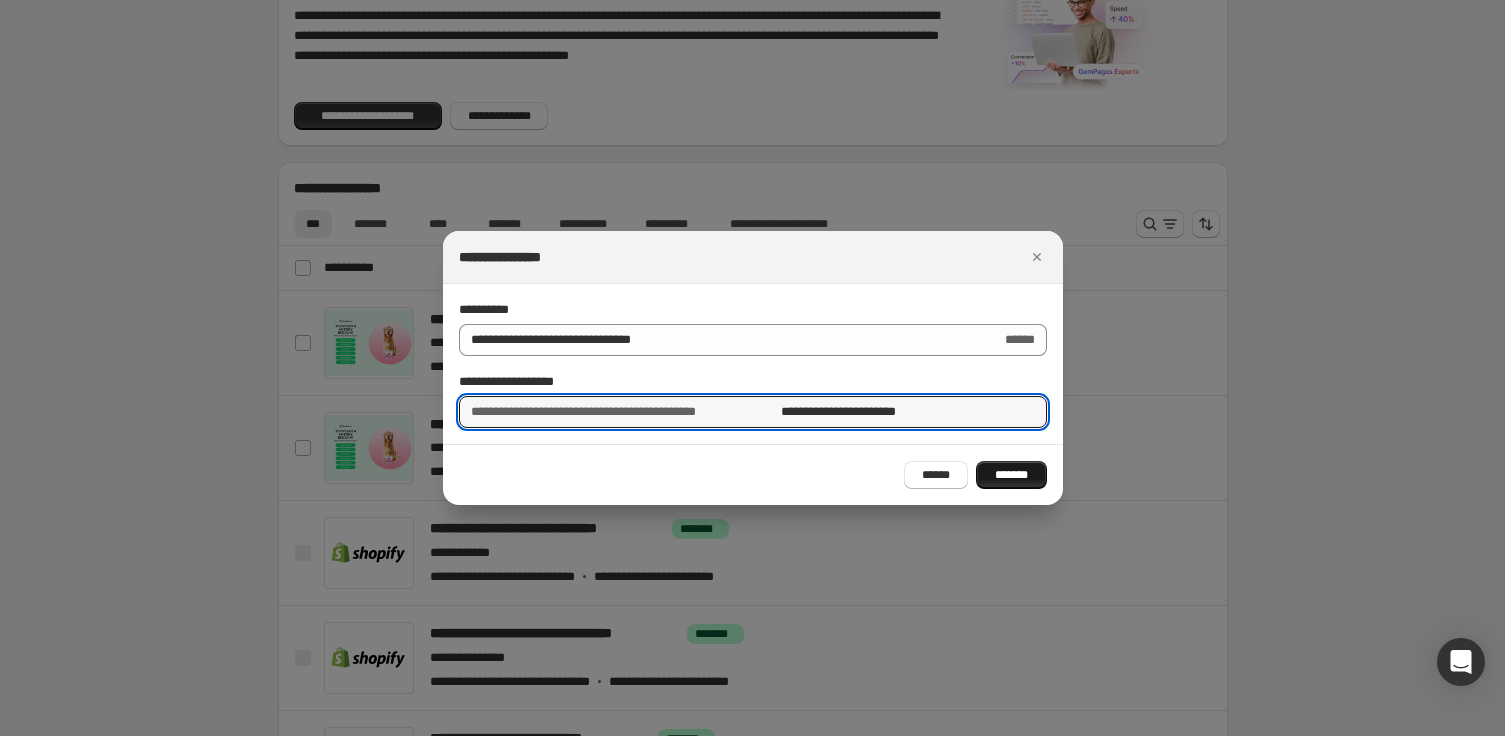 type on "**********" 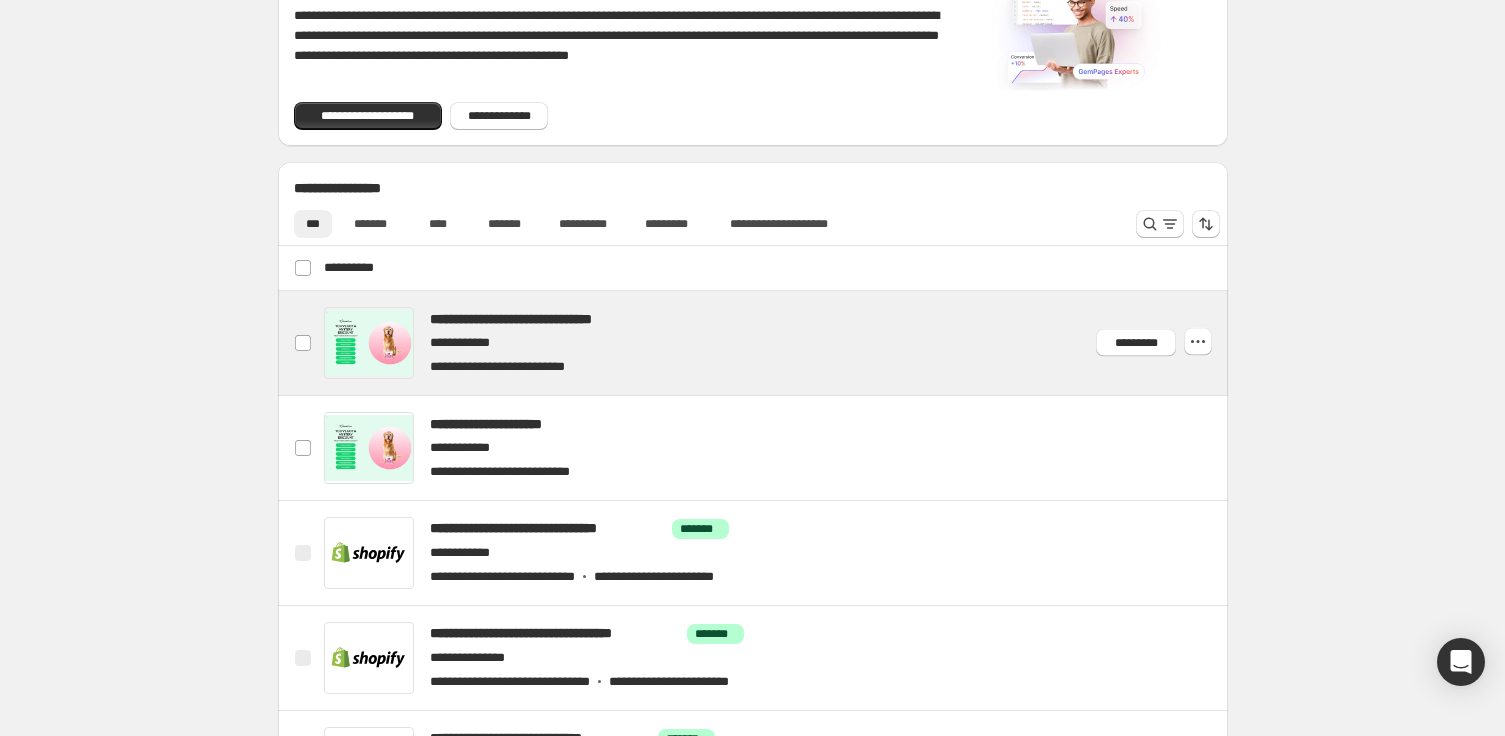 click at bounding box center (776, 343) 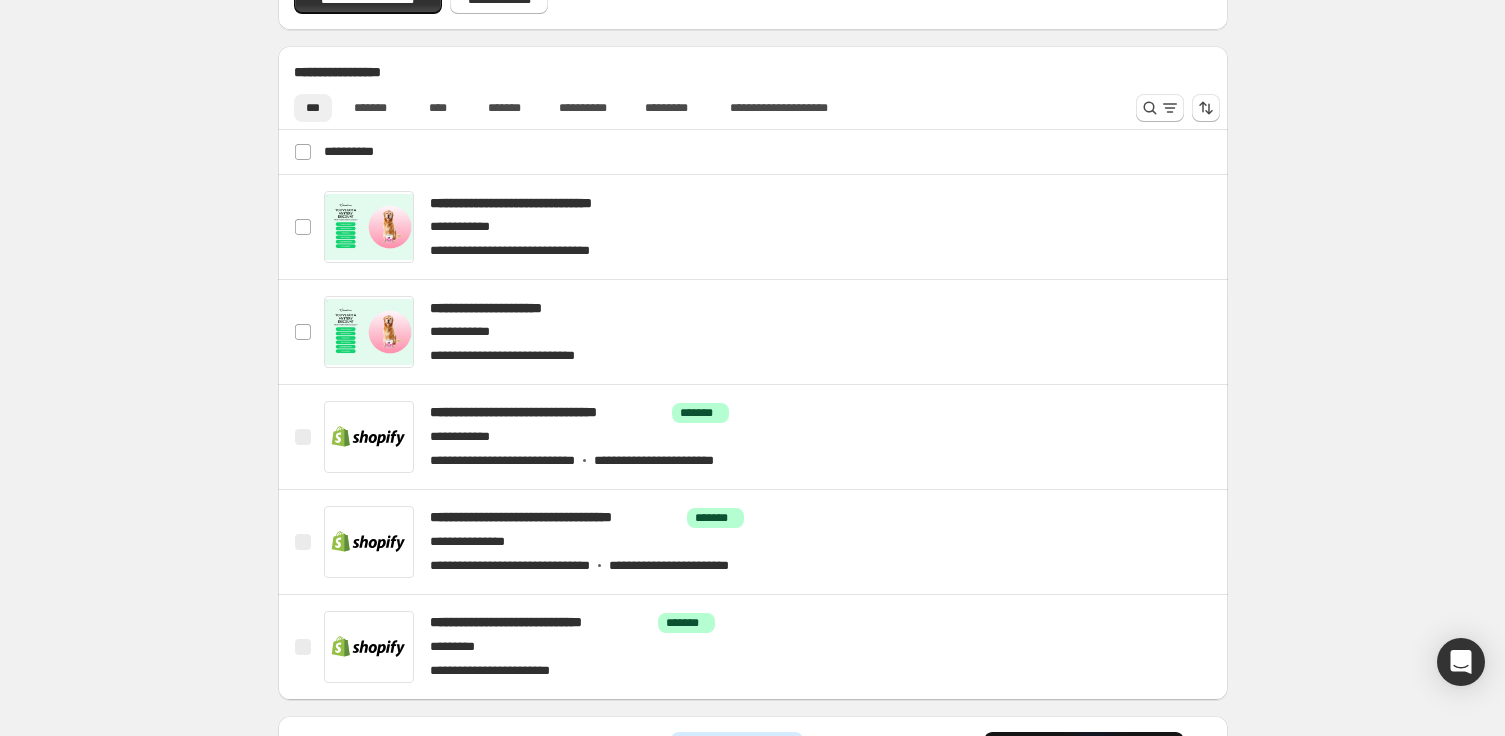 scroll, scrollTop: 1089, scrollLeft: 0, axis: vertical 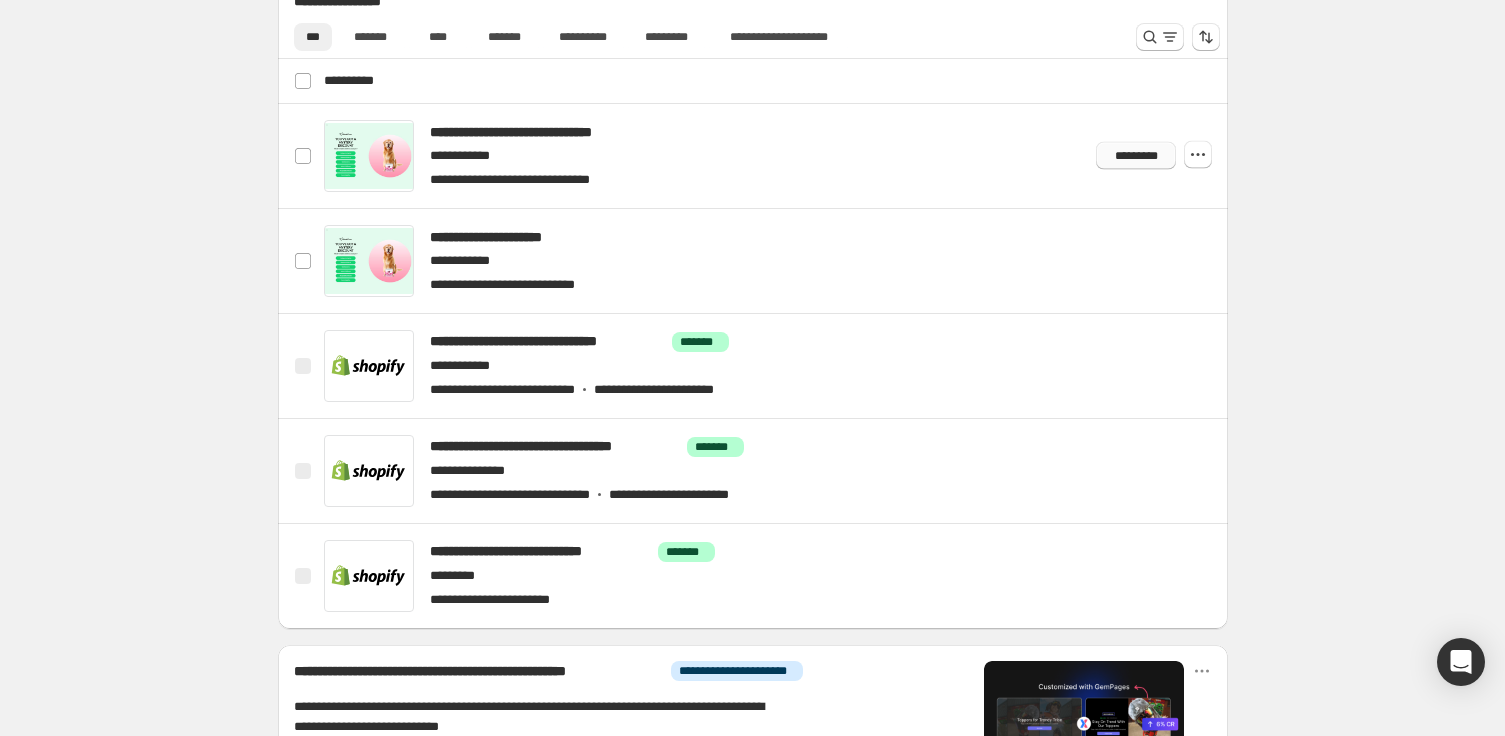 click on "*********" at bounding box center (1135, 156) 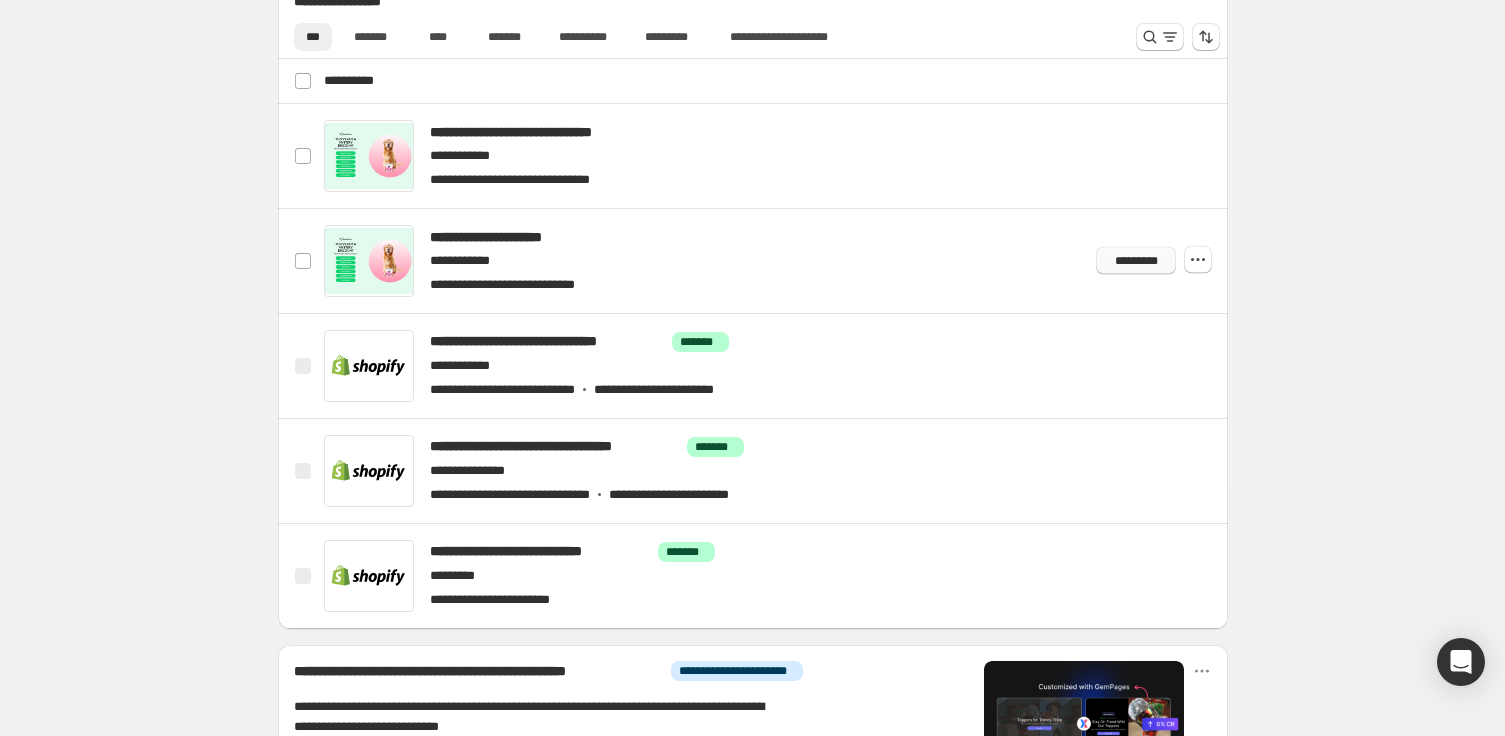click on "*********" at bounding box center (1135, 261) 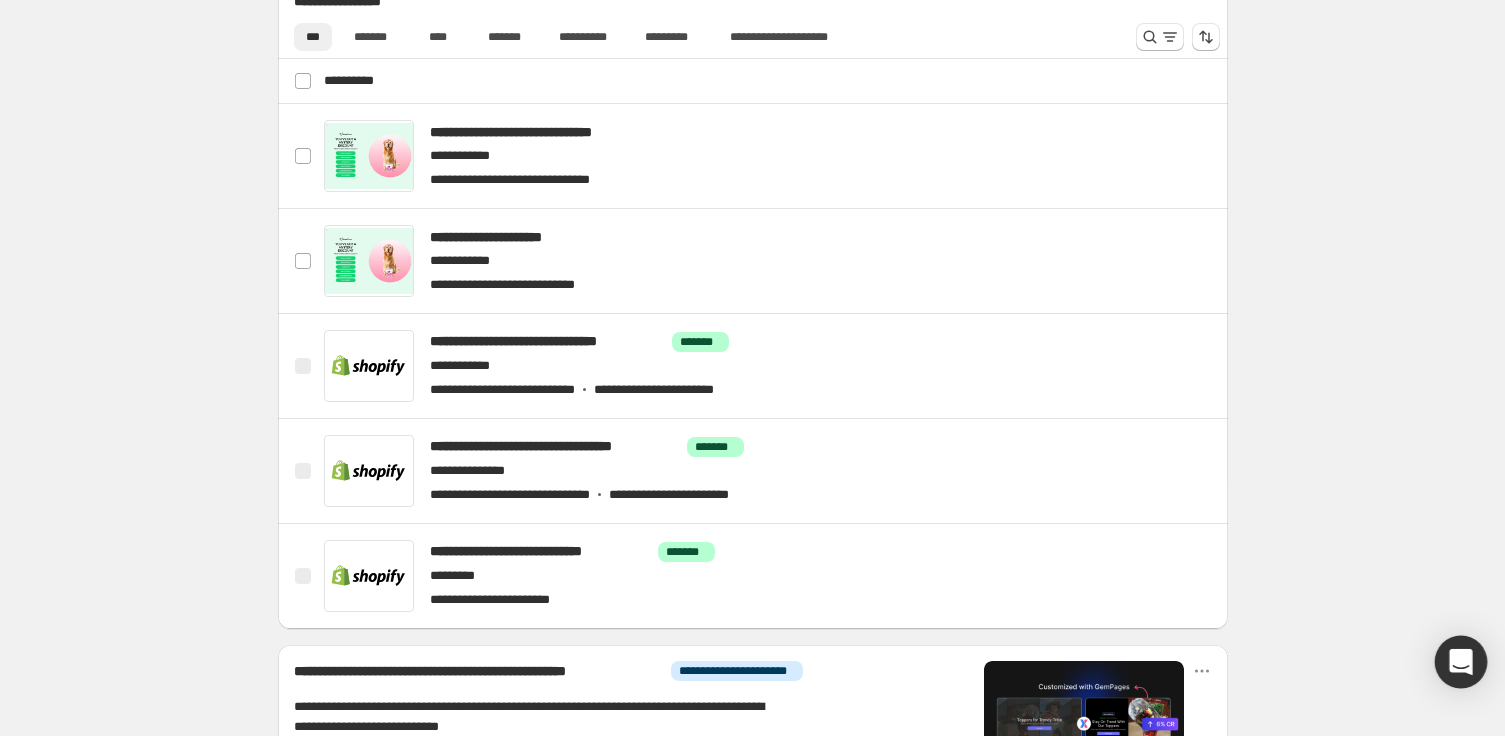 click at bounding box center (1461, 662) 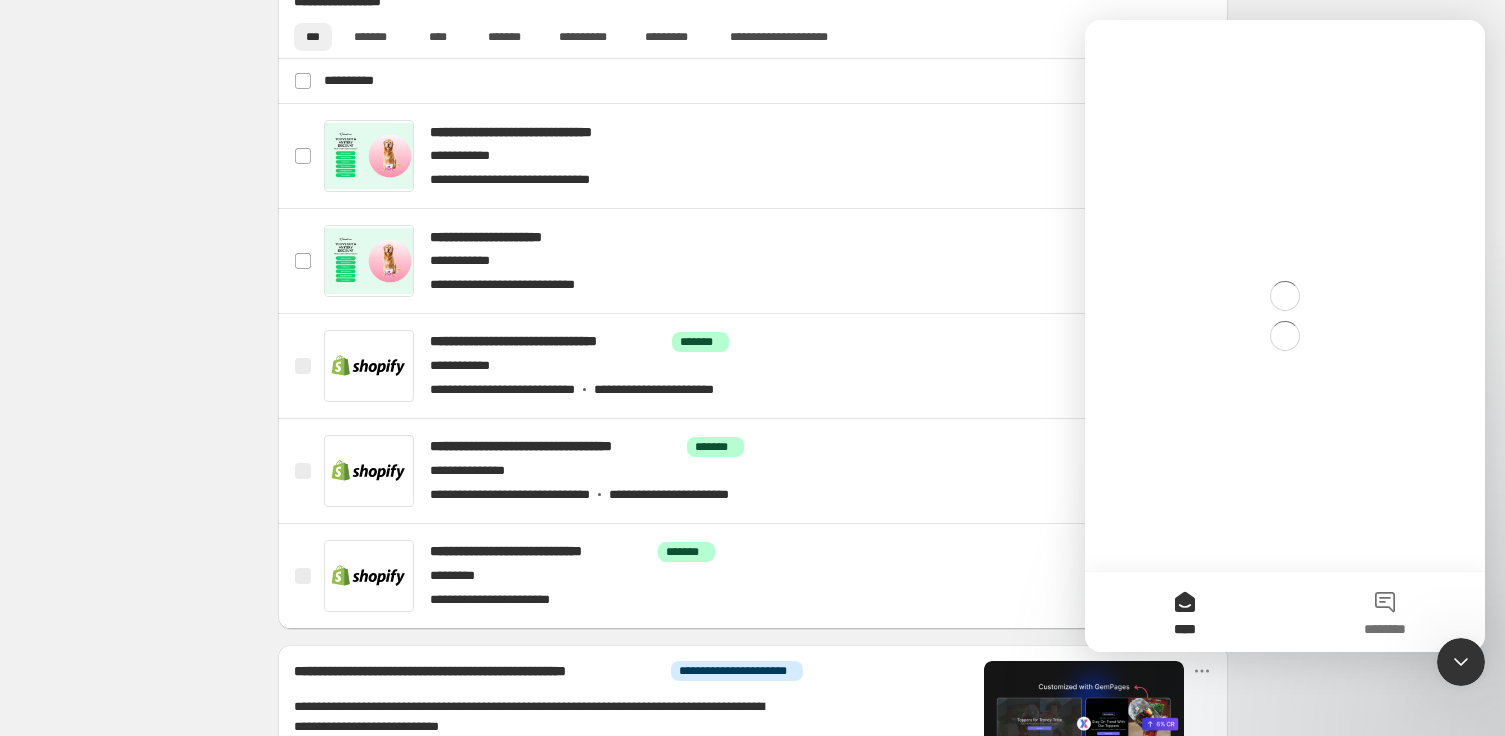 scroll, scrollTop: 0, scrollLeft: 0, axis: both 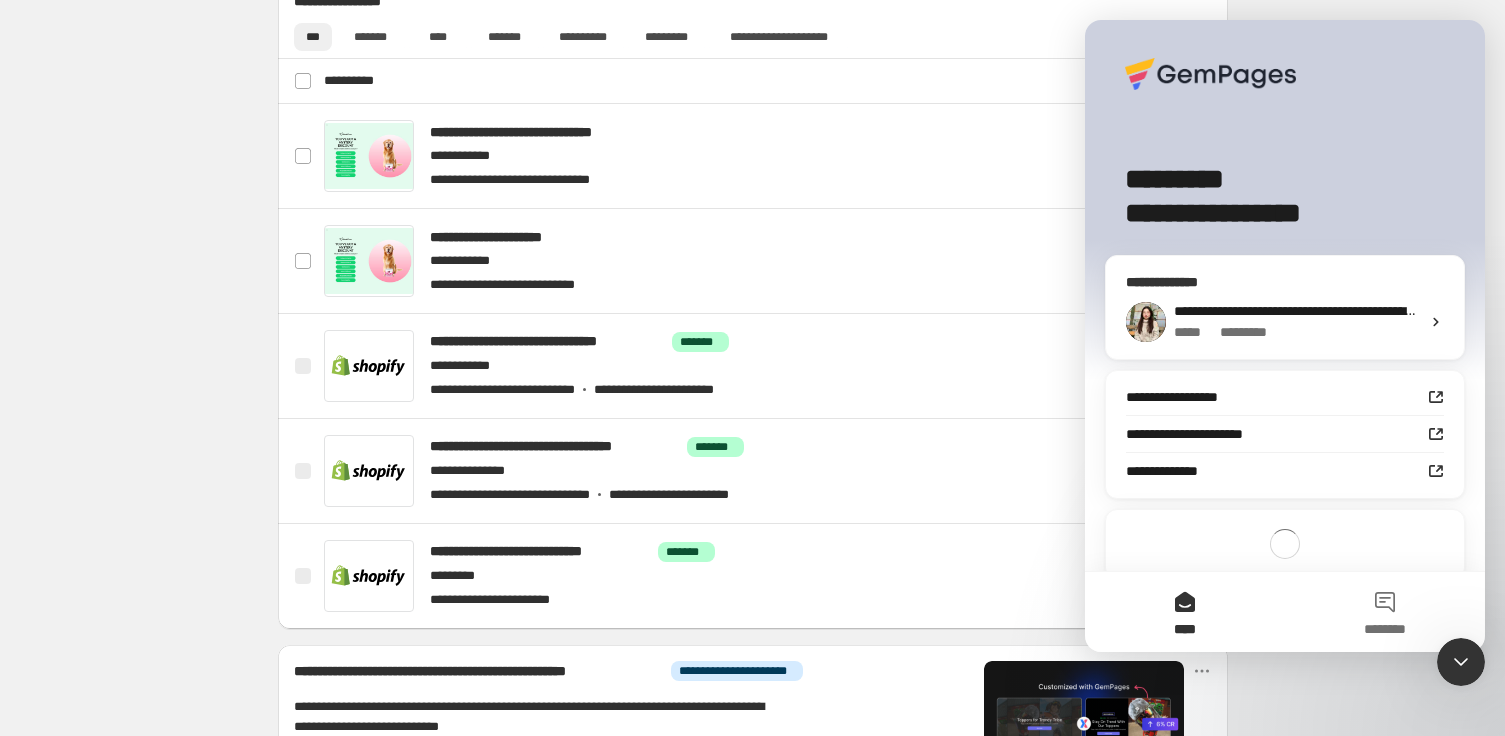 click on "***** * *******" at bounding box center (1297, 332) 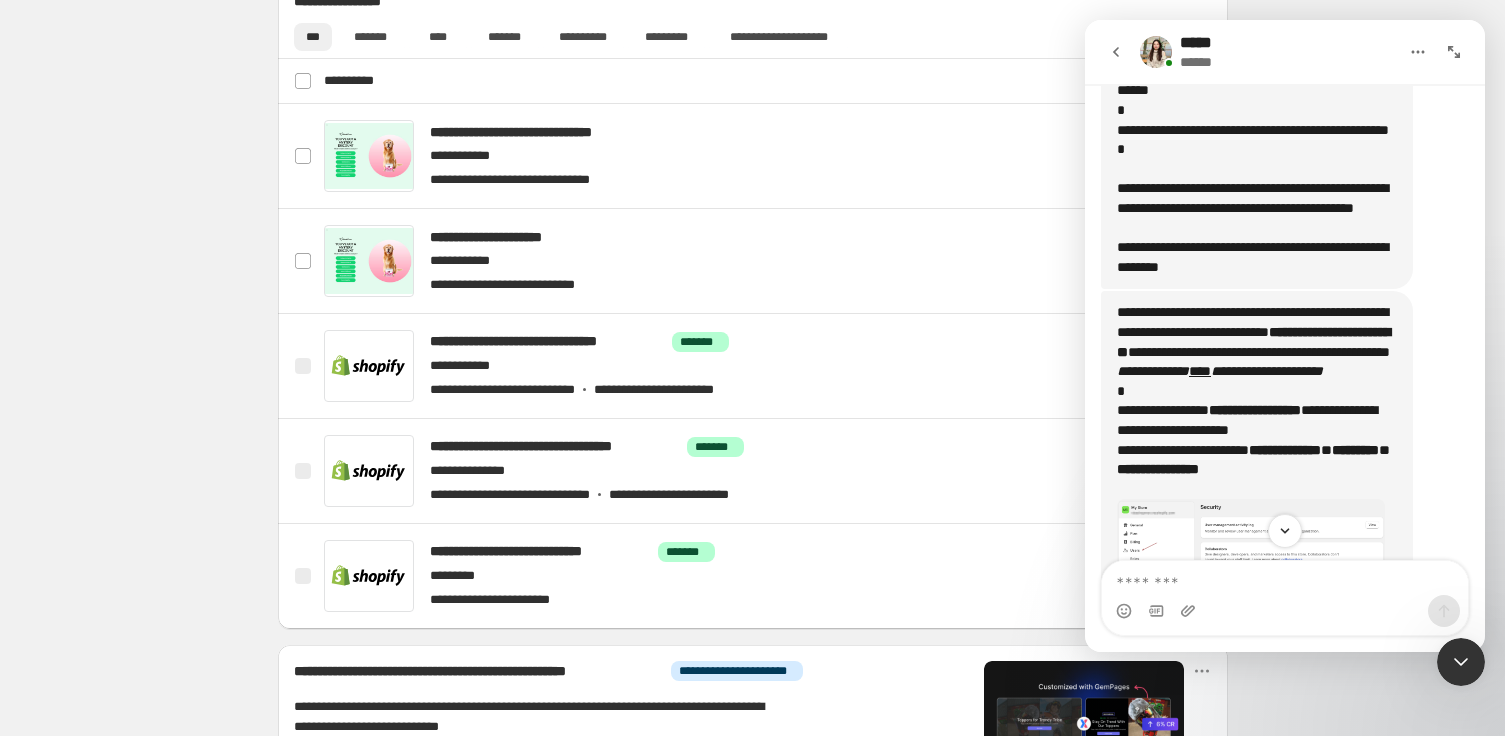 scroll, scrollTop: 909, scrollLeft: 0, axis: vertical 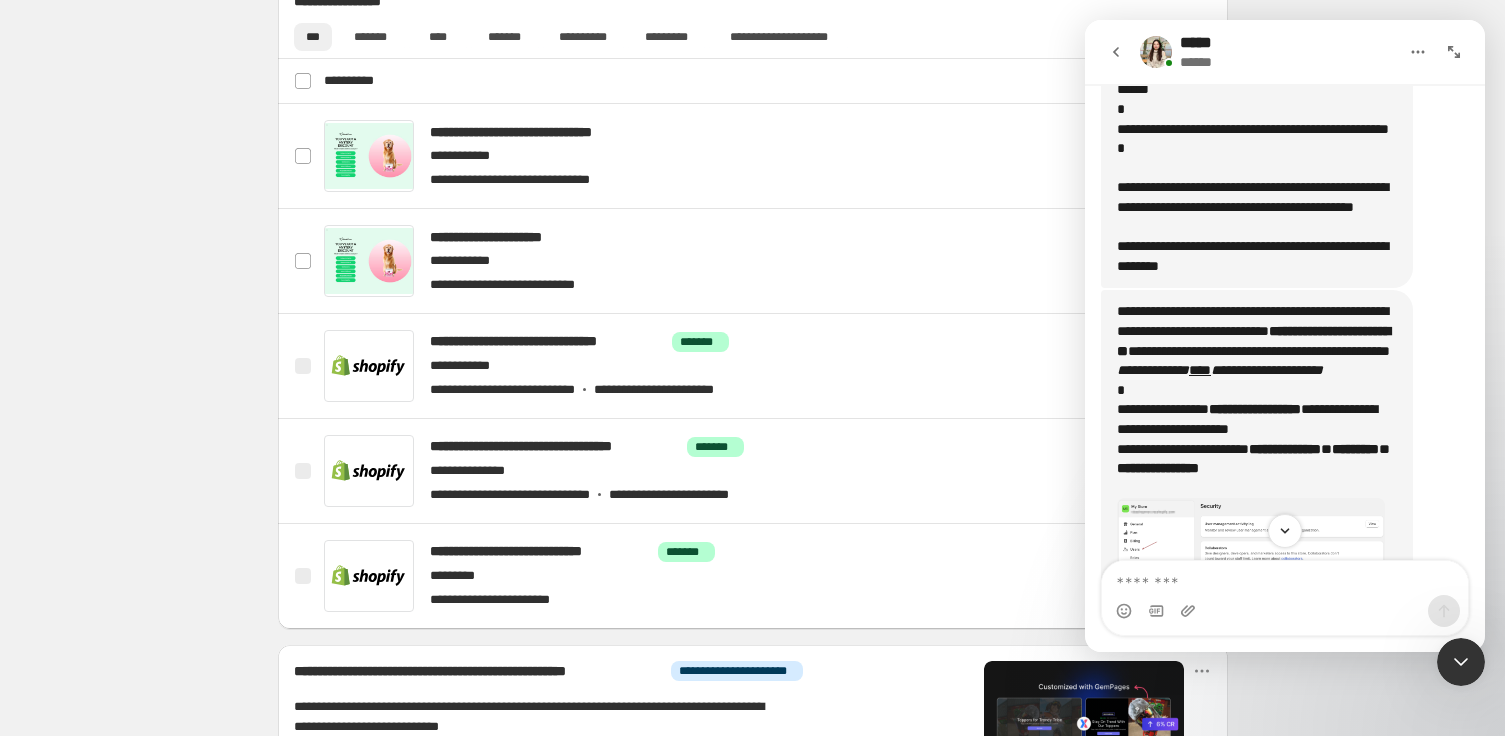 click on "**********" at bounding box center [1257, 207] 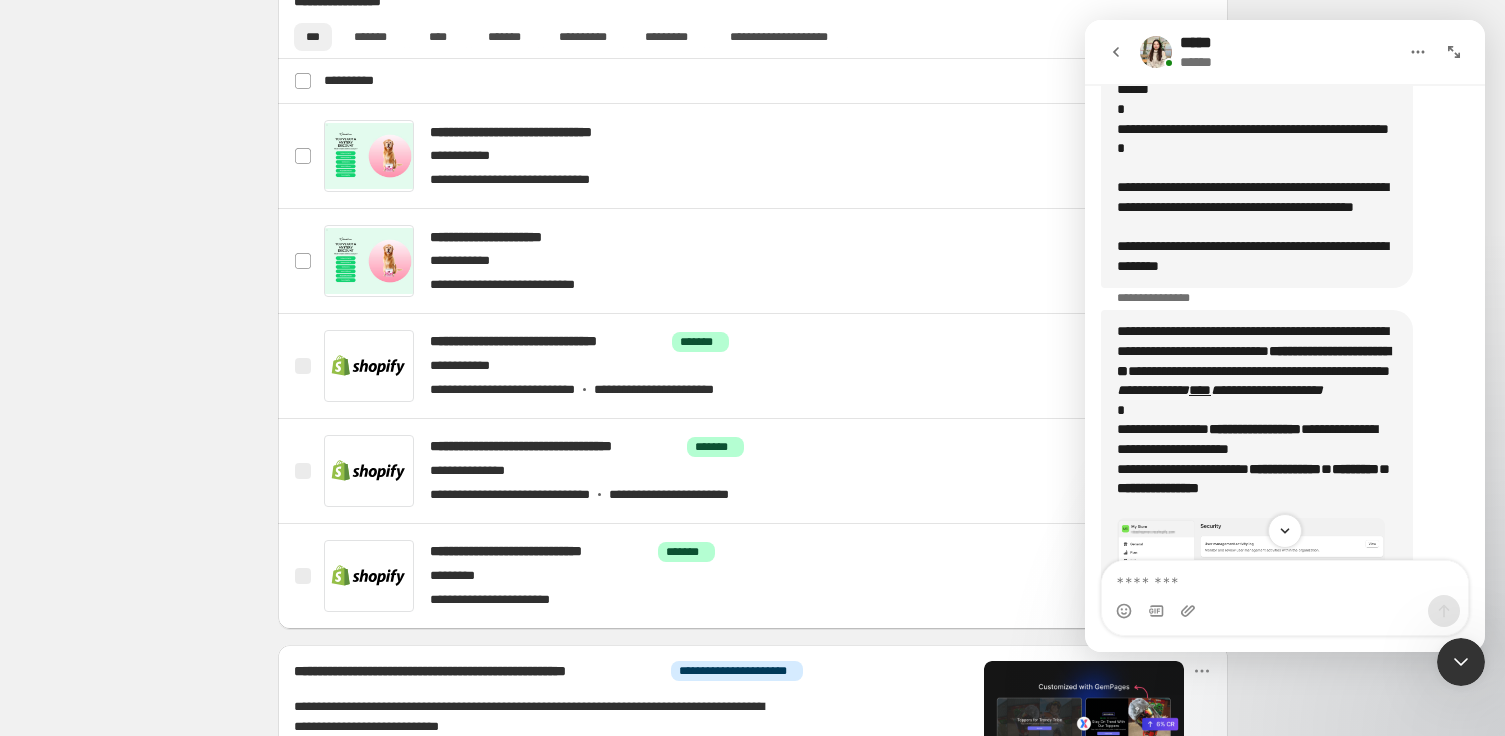 click on "**********" at bounding box center [1257, 207] 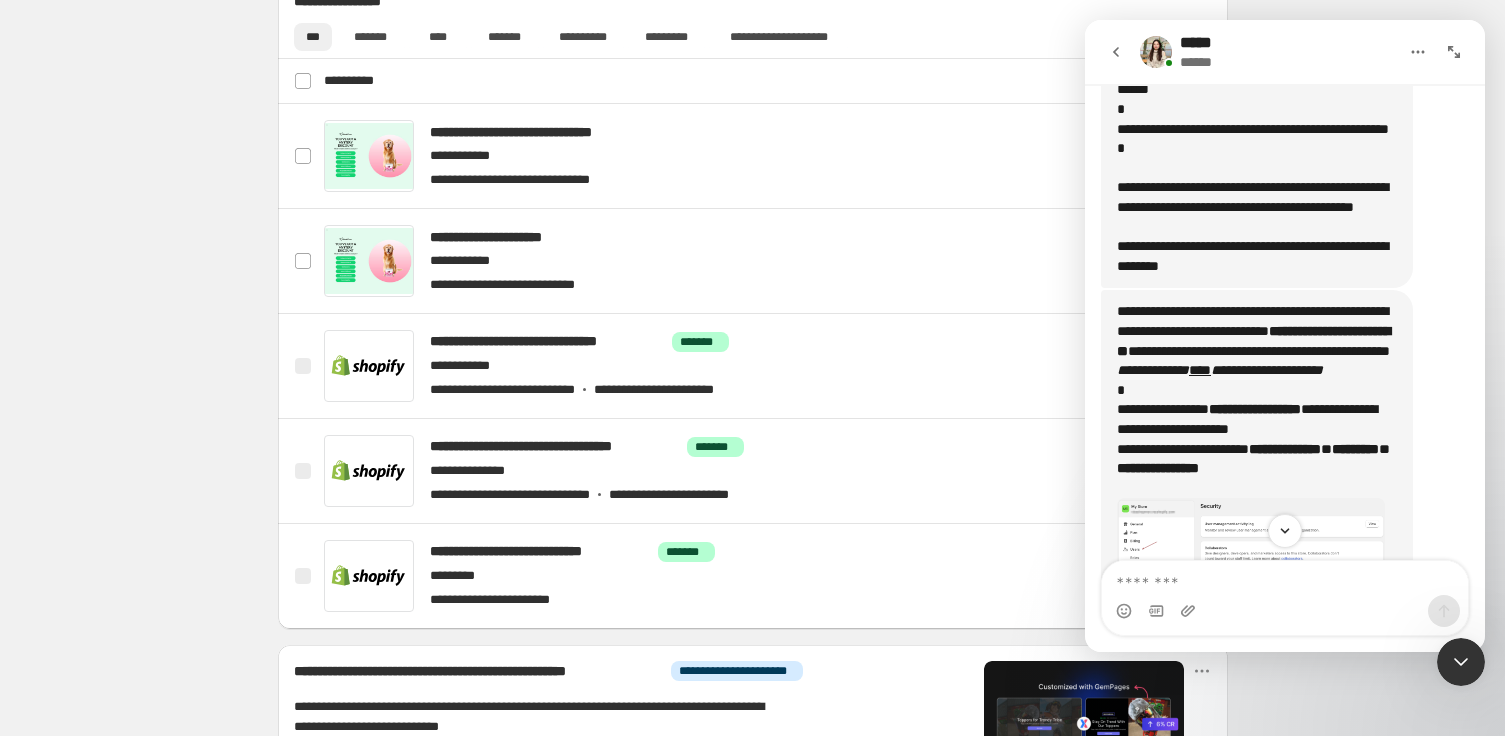 click on "**********" at bounding box center [1257, 207] 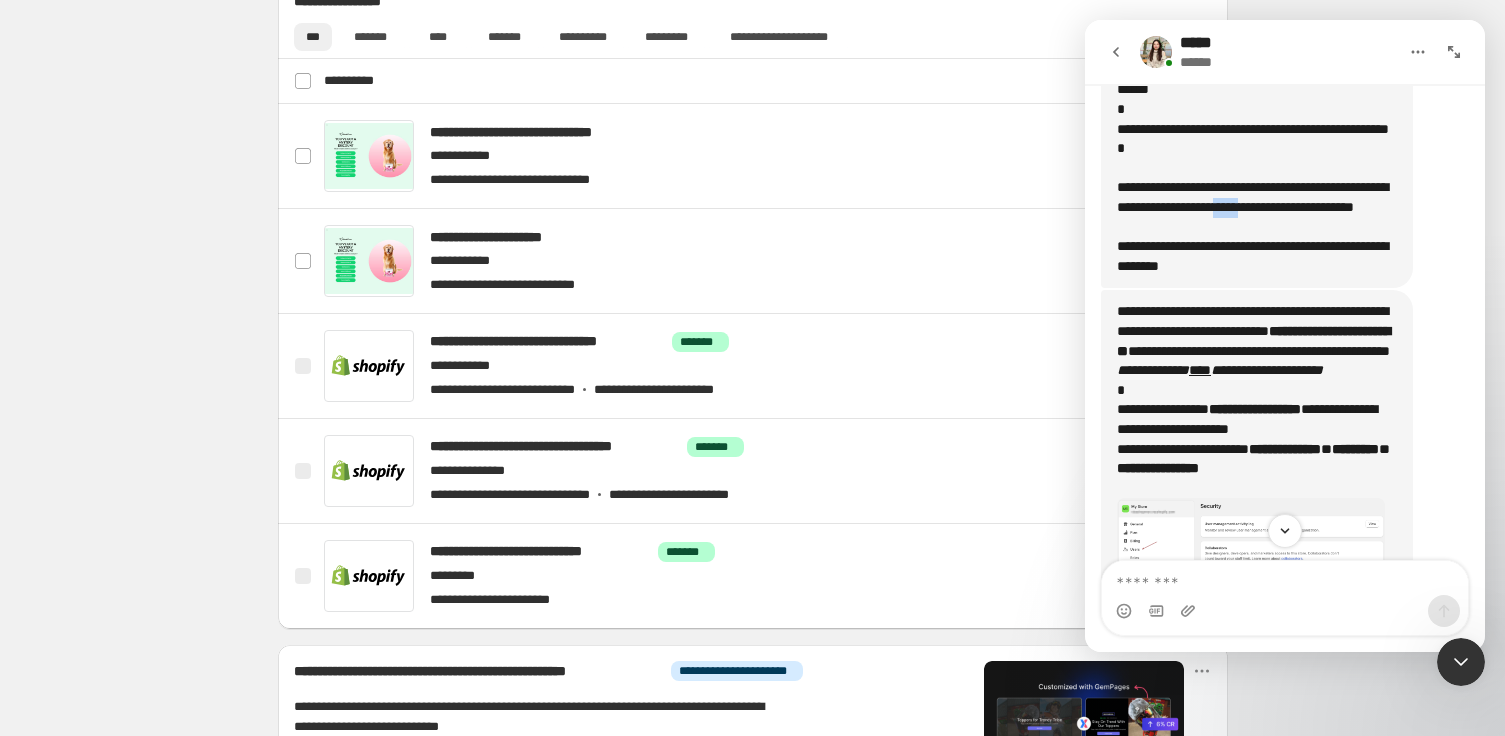 click on "**********" at bounding box center (1257, 207) 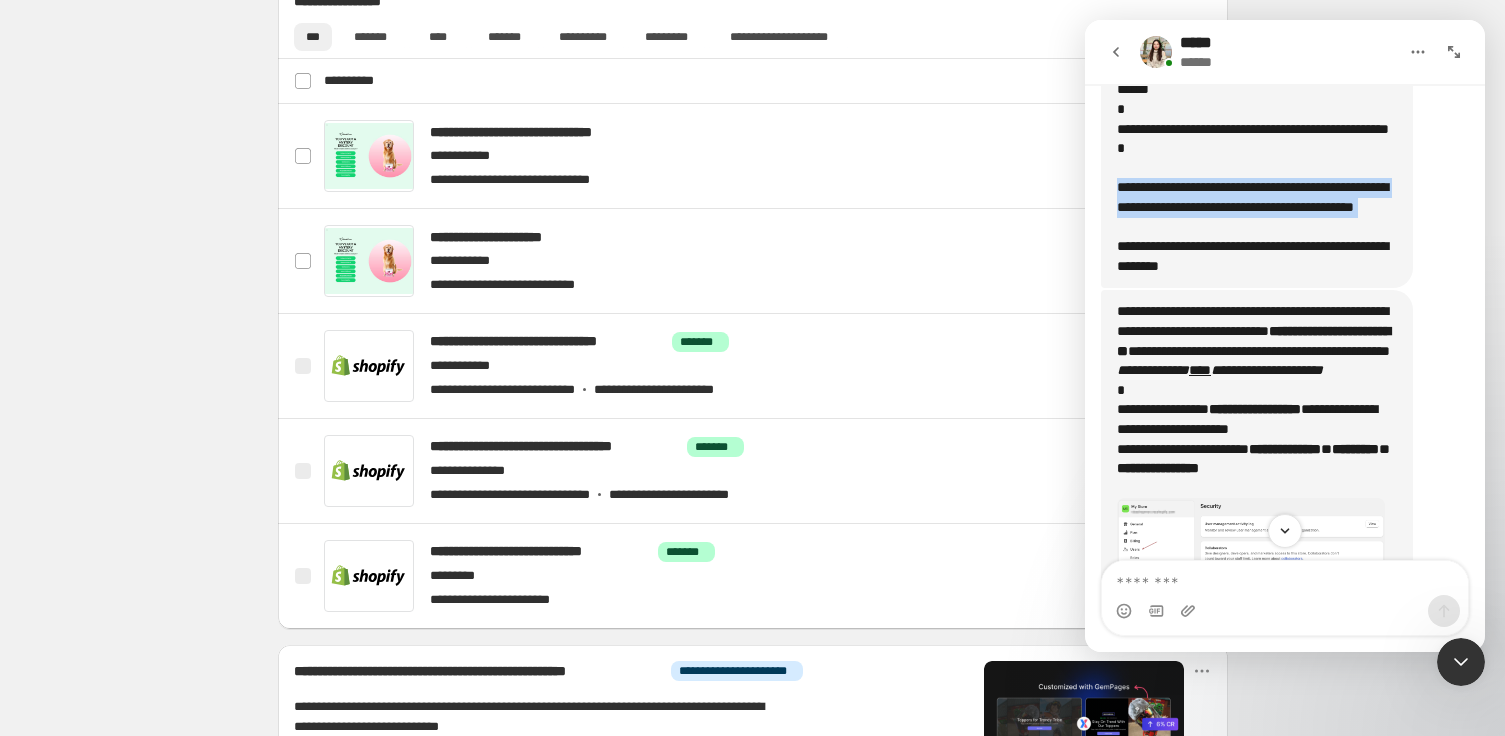 click on "**********" at bounding box center (1257, 207) 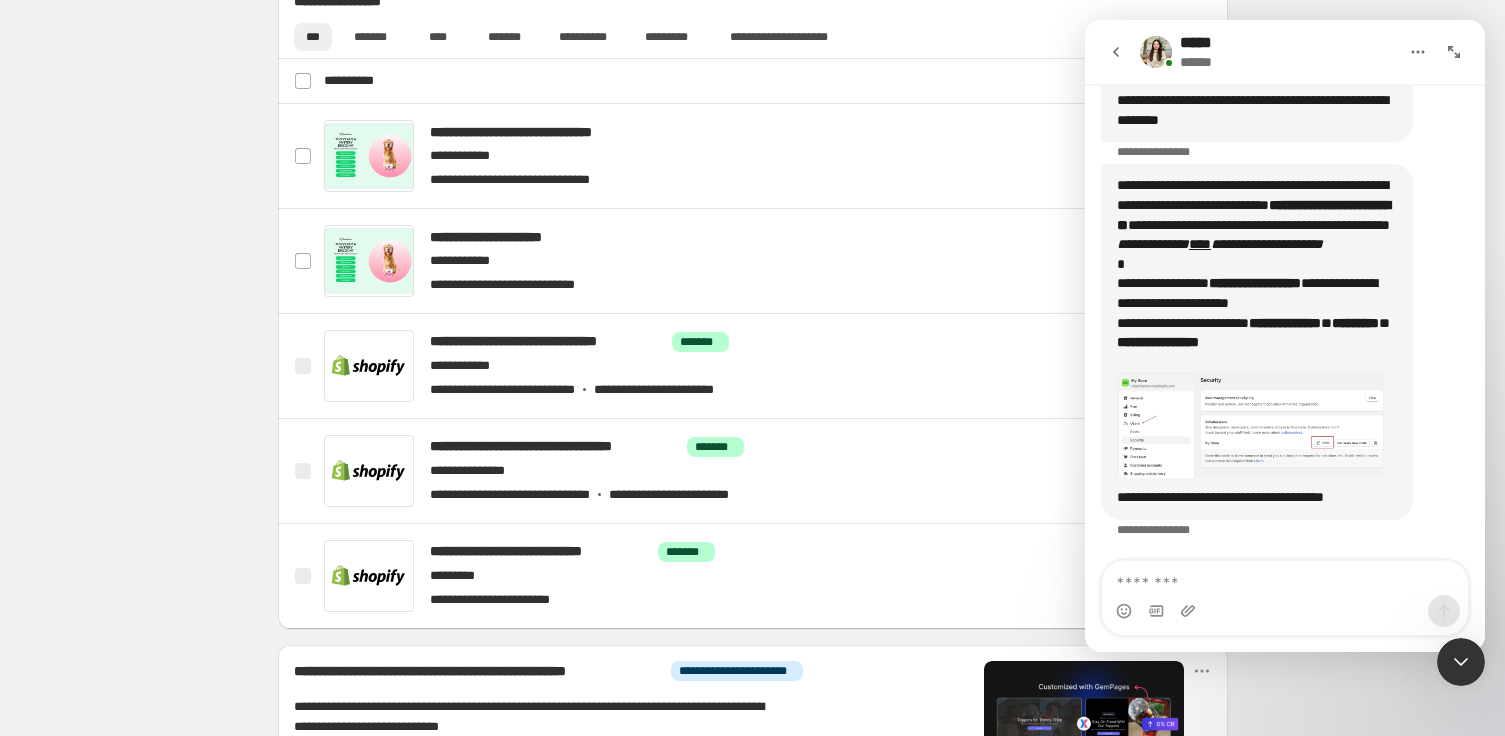 scroll, scrollTop: 1120, scrollLeft: 0, axis: vertical 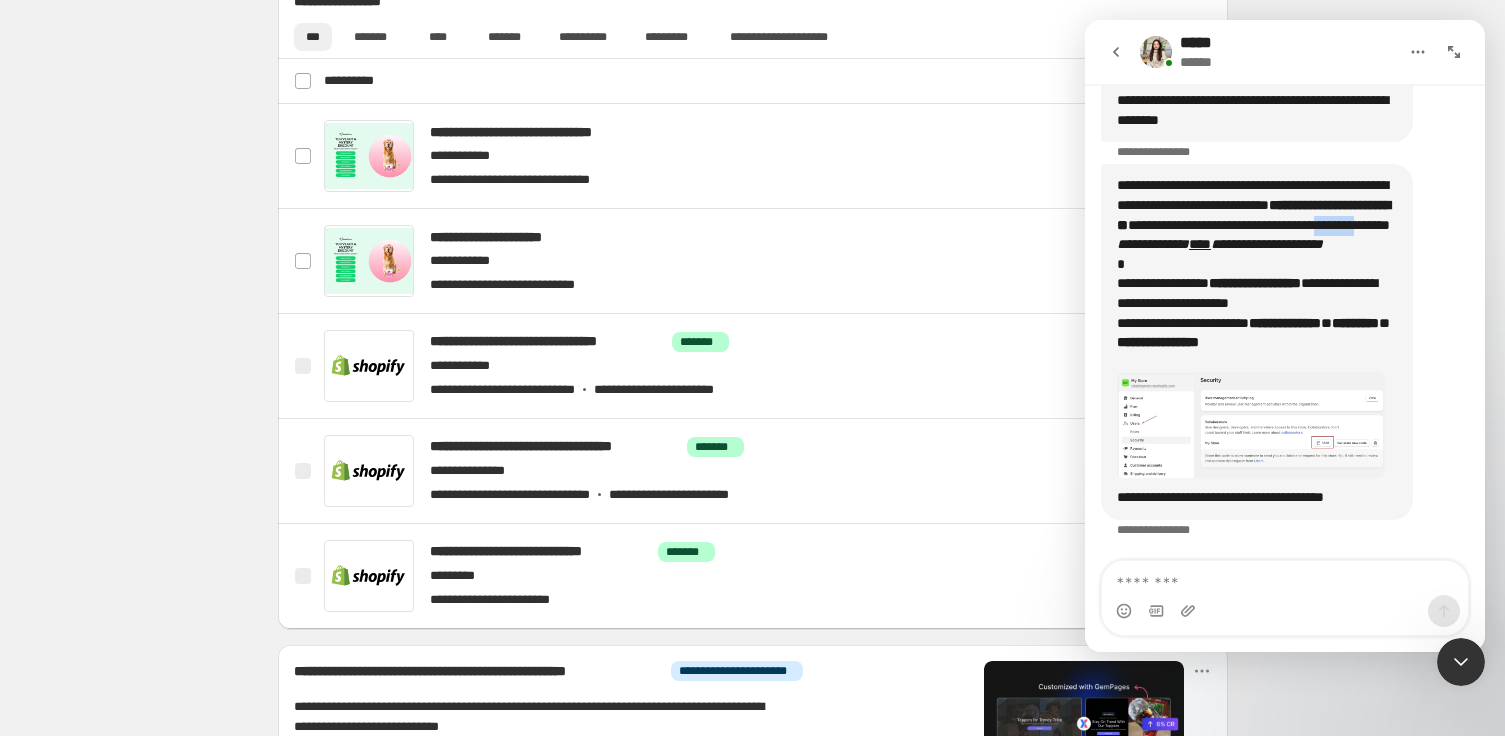 click on "**********" at bounding box center [1257, 274] 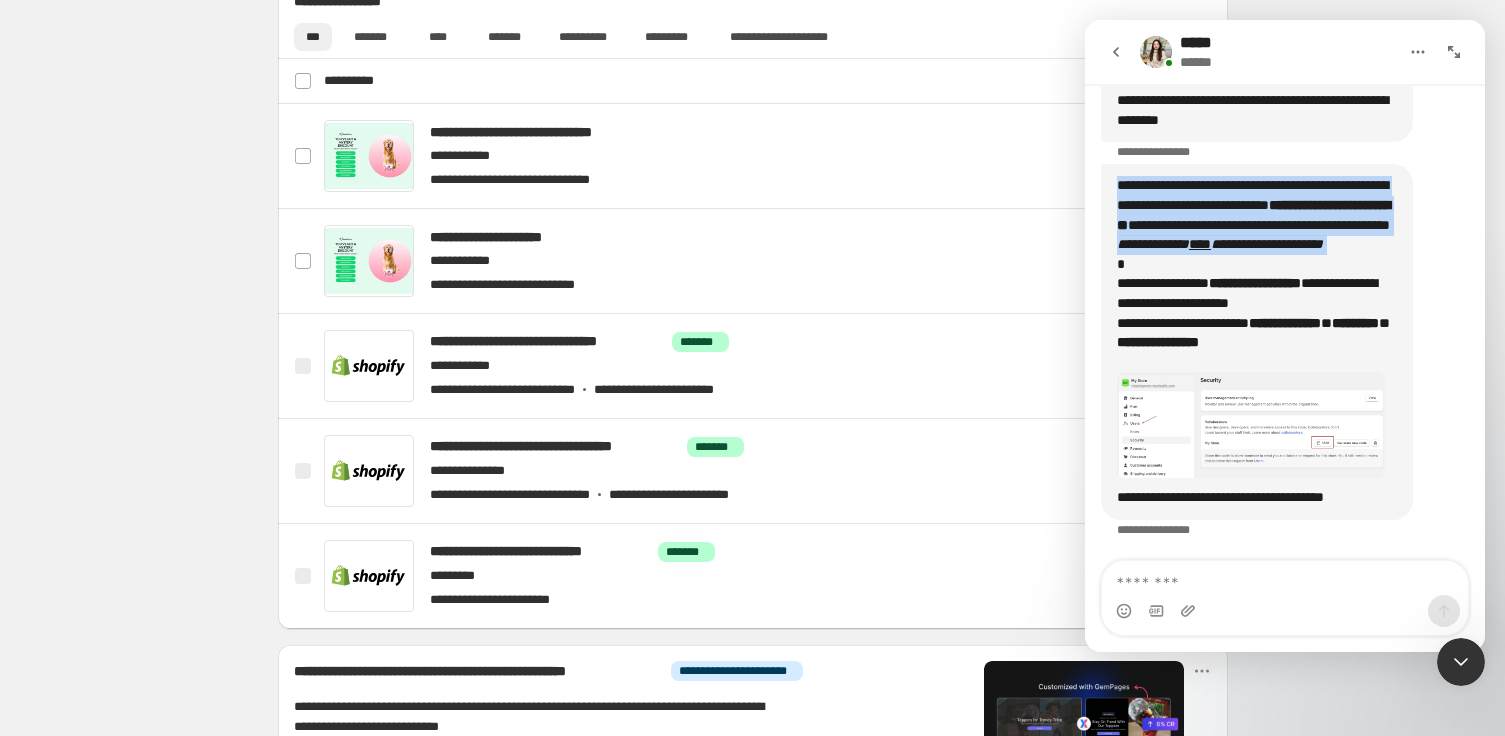 click on "**********" at bounding box center (1253, 215) 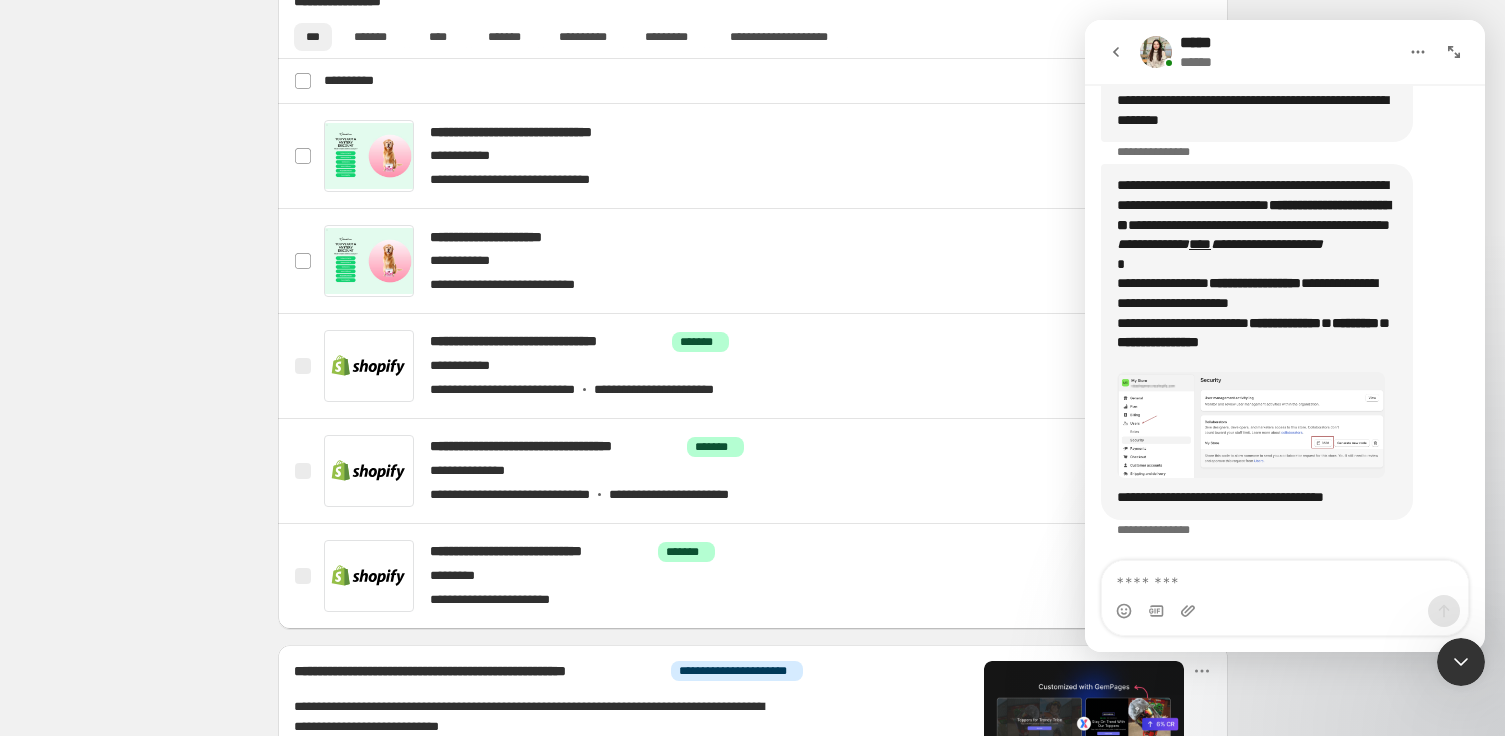 scroll, scrollTop: 1078, scrollLeft: 0, axis: vertical 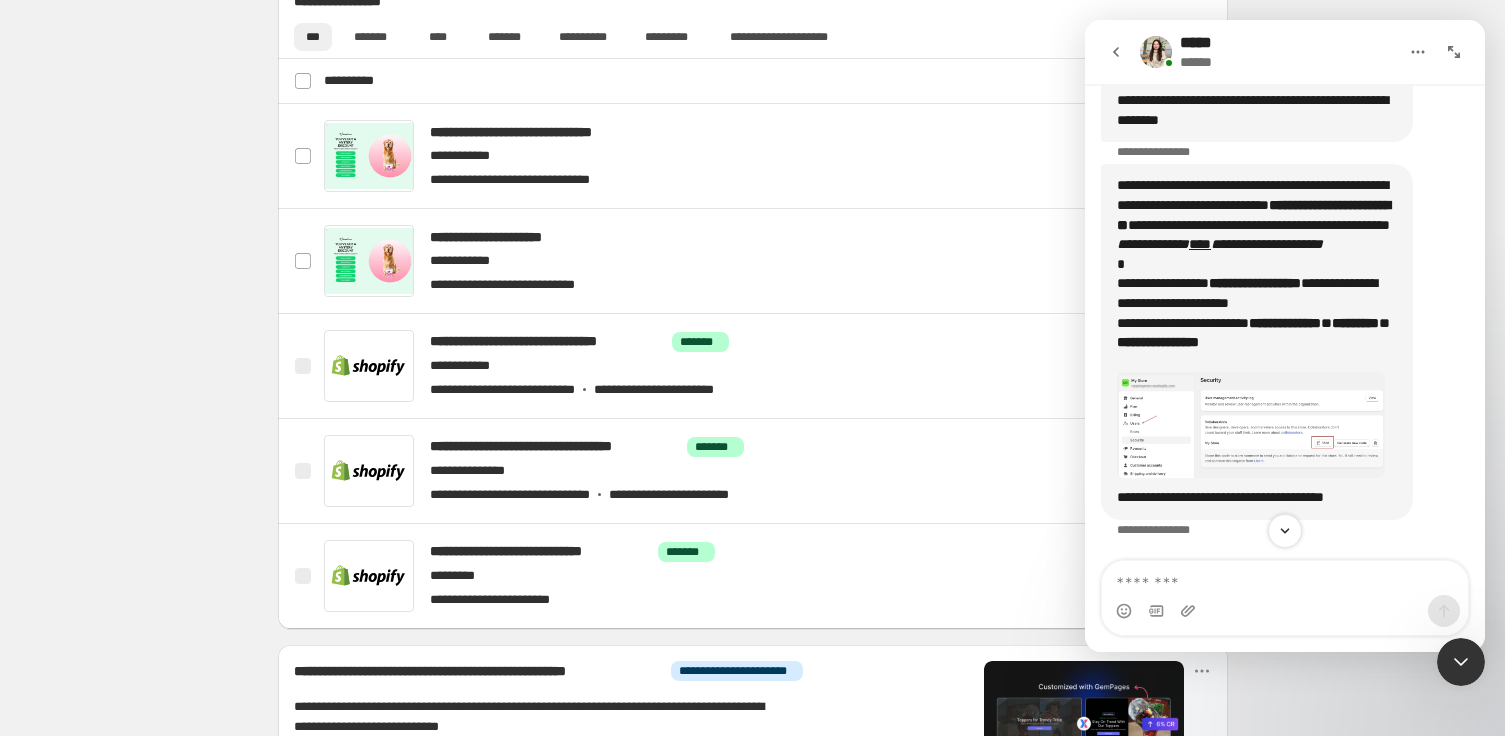 click on "**********" at bounding box center [1257, 274] 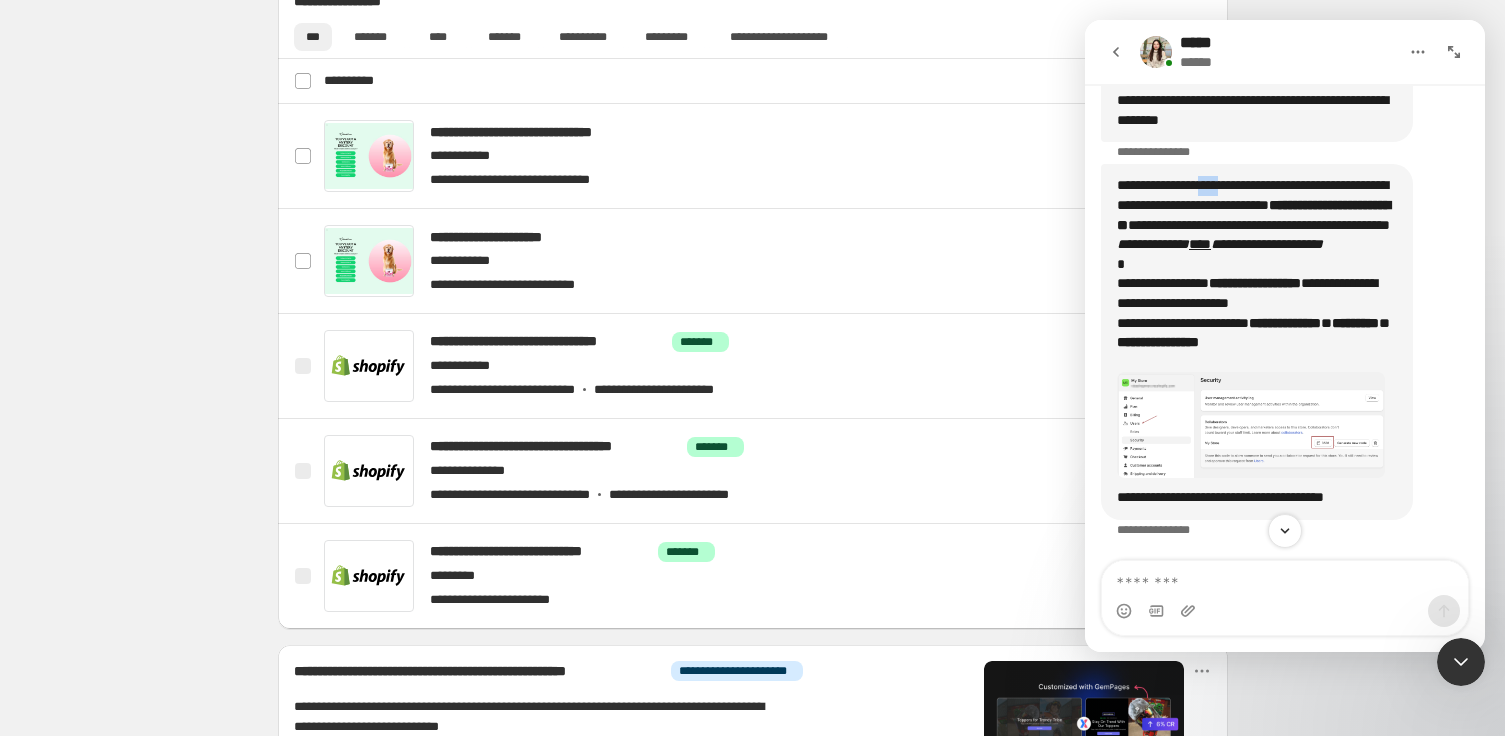 click on "**********" at bounding box center (1257, 274) 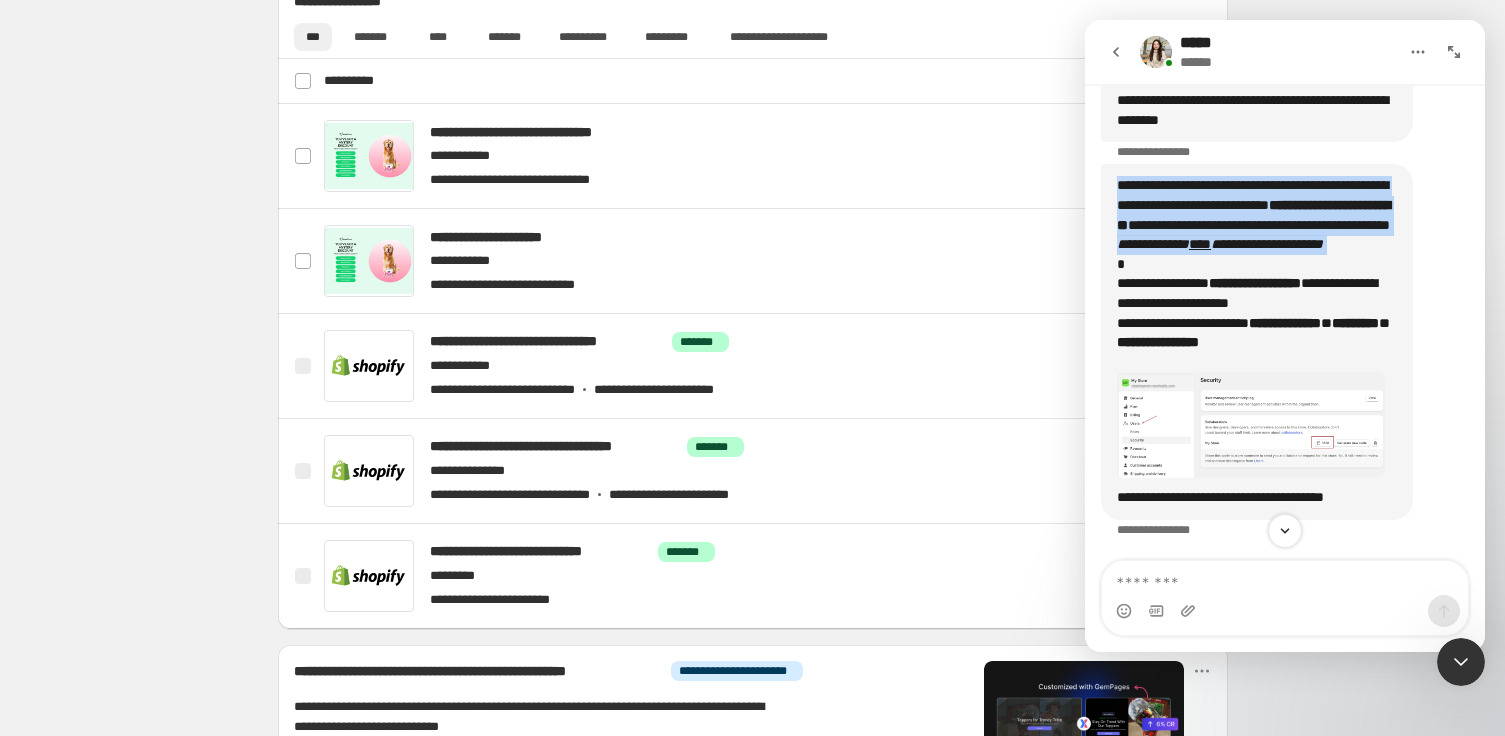 click on "**********" at bounding box center (1257, 274) 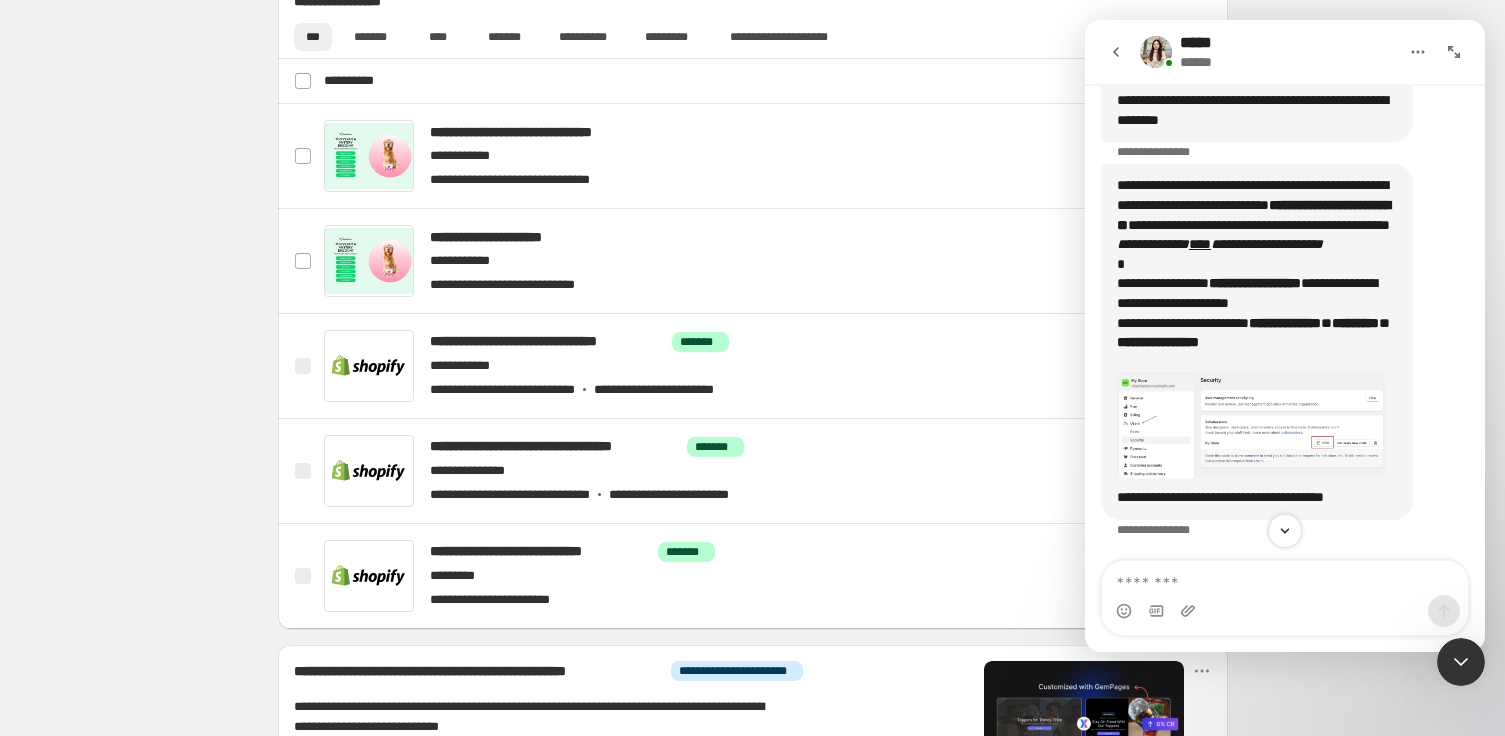 scroll, scrollTop: 1030, scrollLeft: 0, axis: vertical 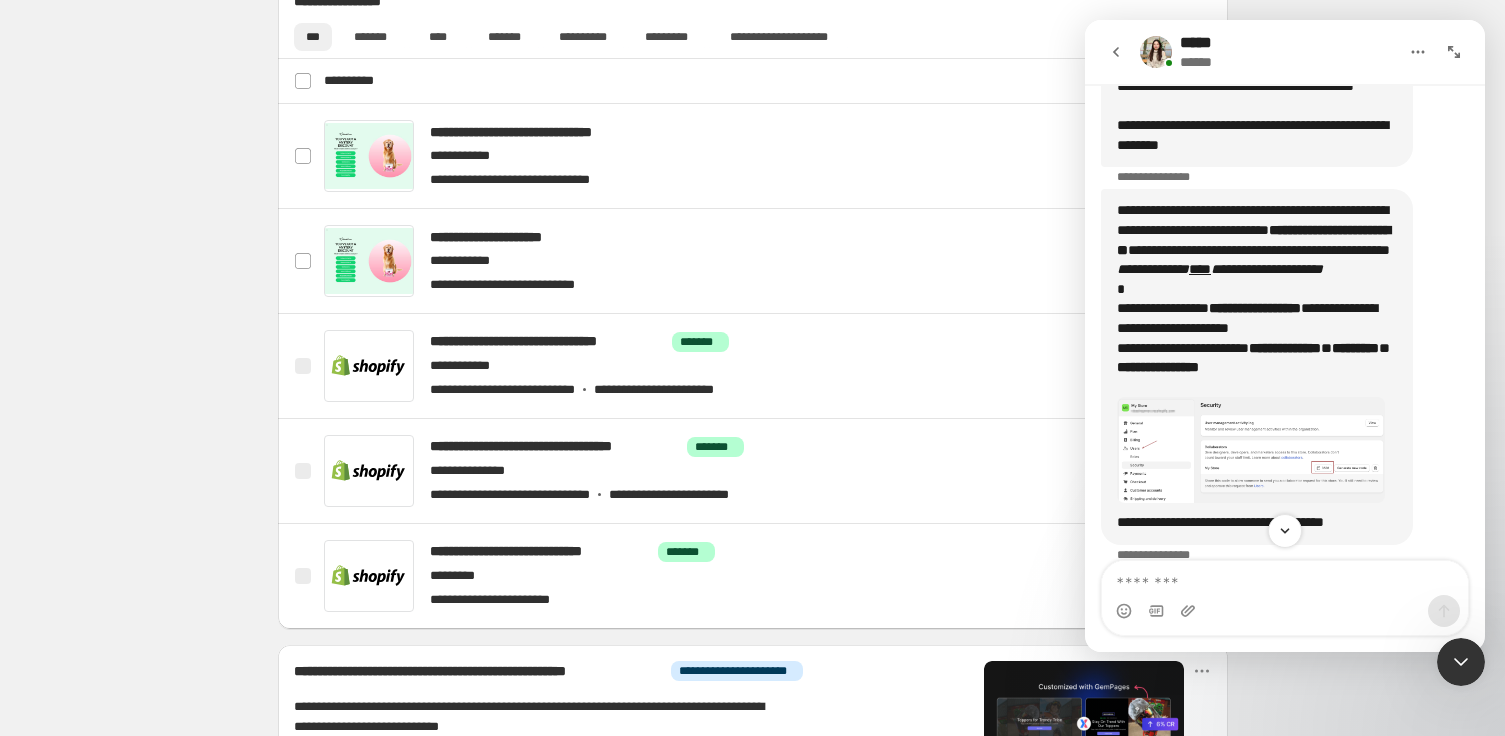 click on "**********" at bounding box center (1257, 135) 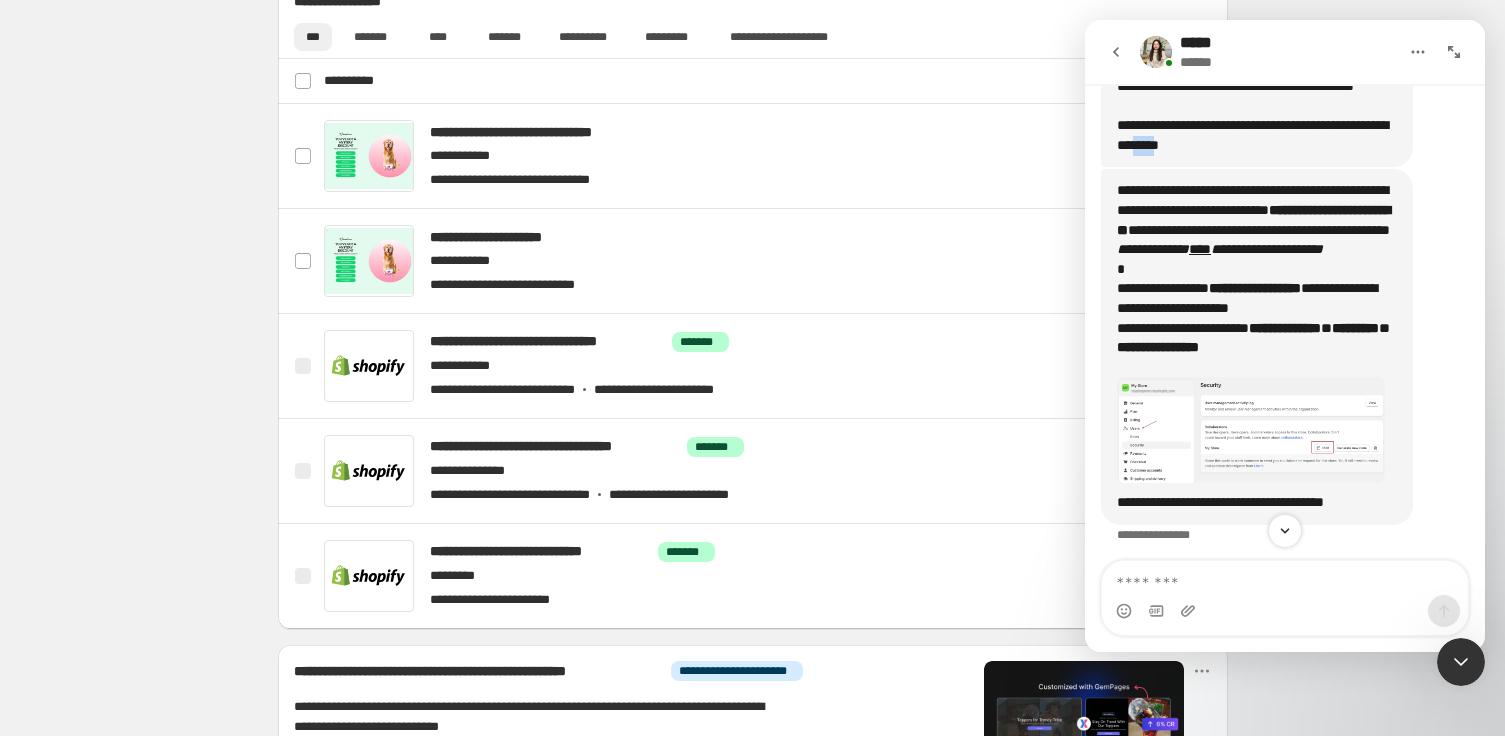 click on "**********" at bounding box center [1257, 135] 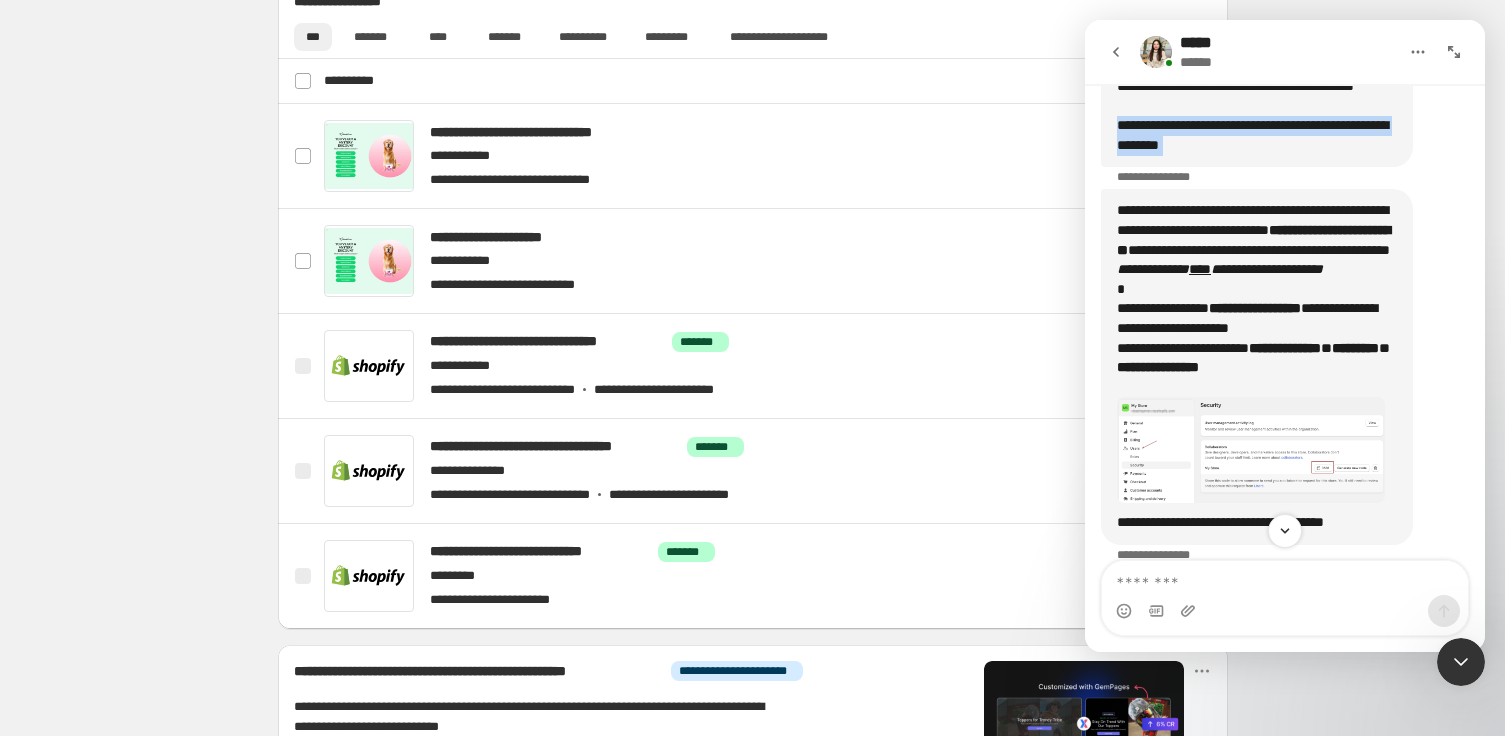 click on "**********" at bounding box center (1257, 135) 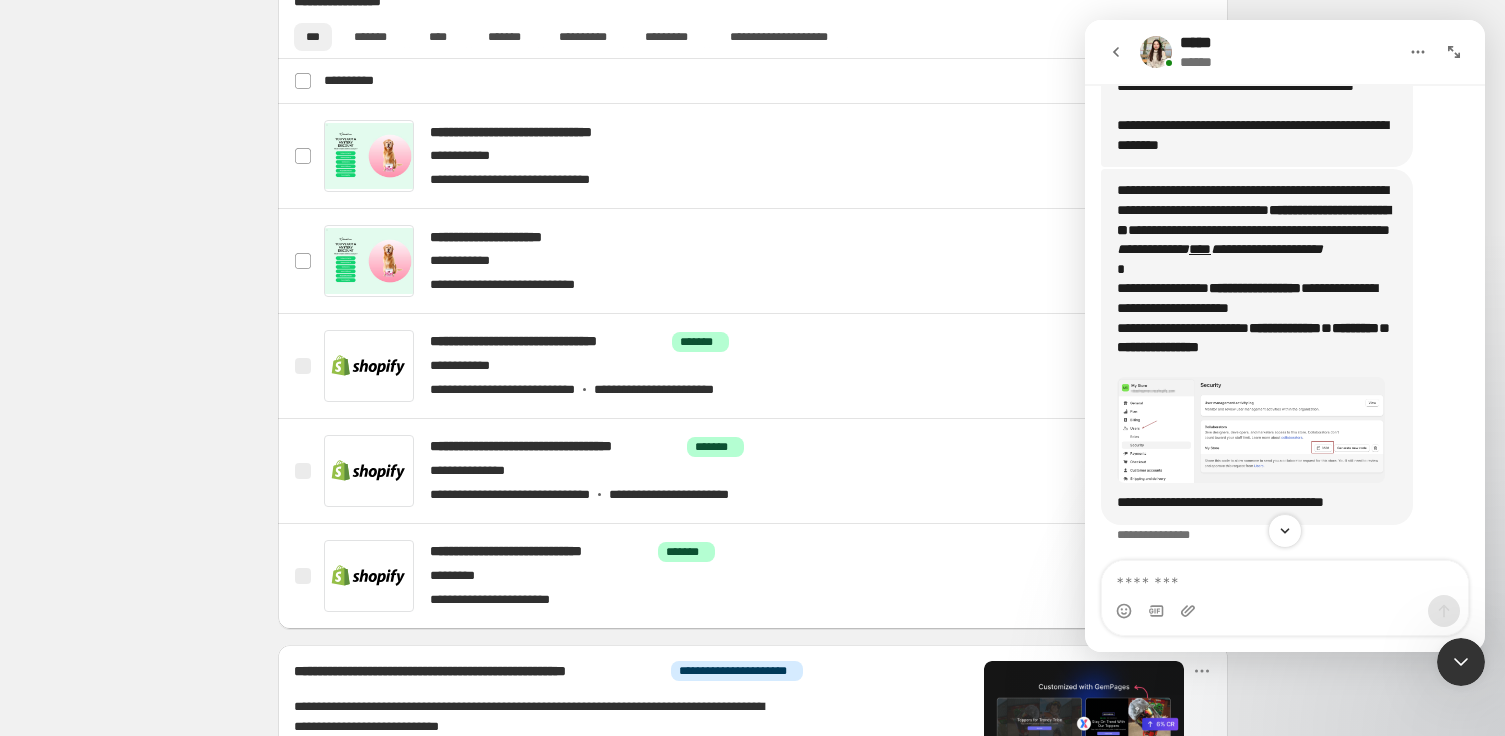 click on "**********" at bounding box center (1257, 135) 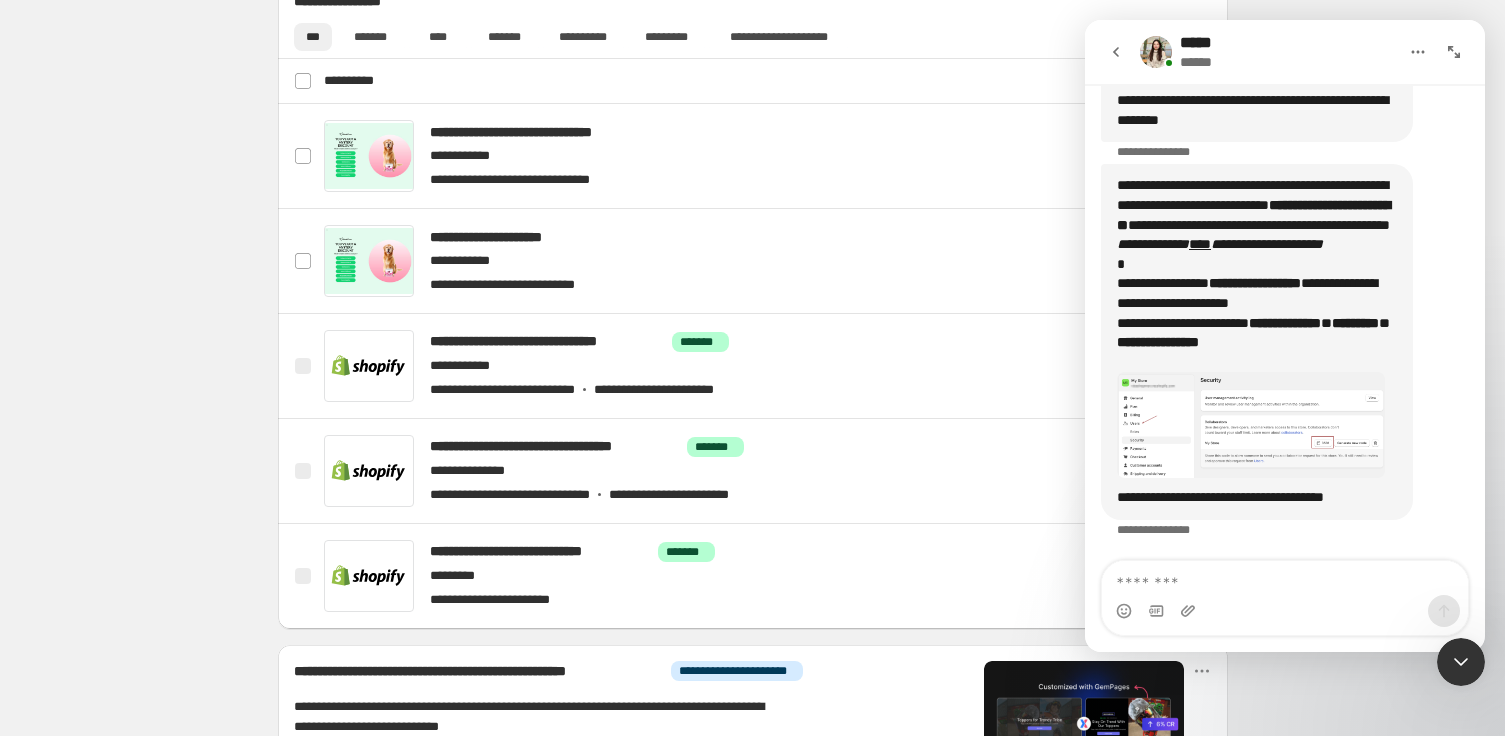 scroll, scrollTop: 1152, scrollLeft: 0, axis: vertical 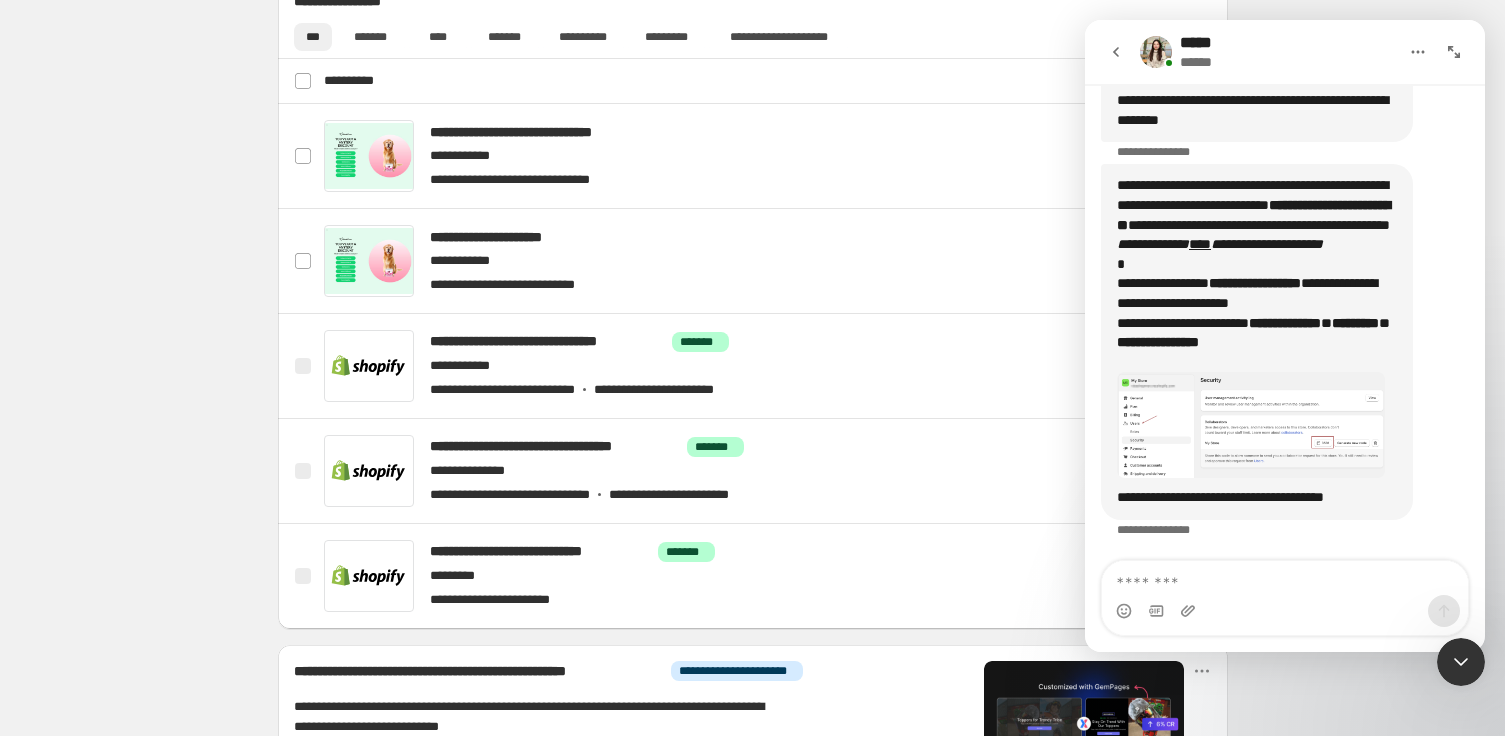 click on "**********" at bounding box center (1257, 274) 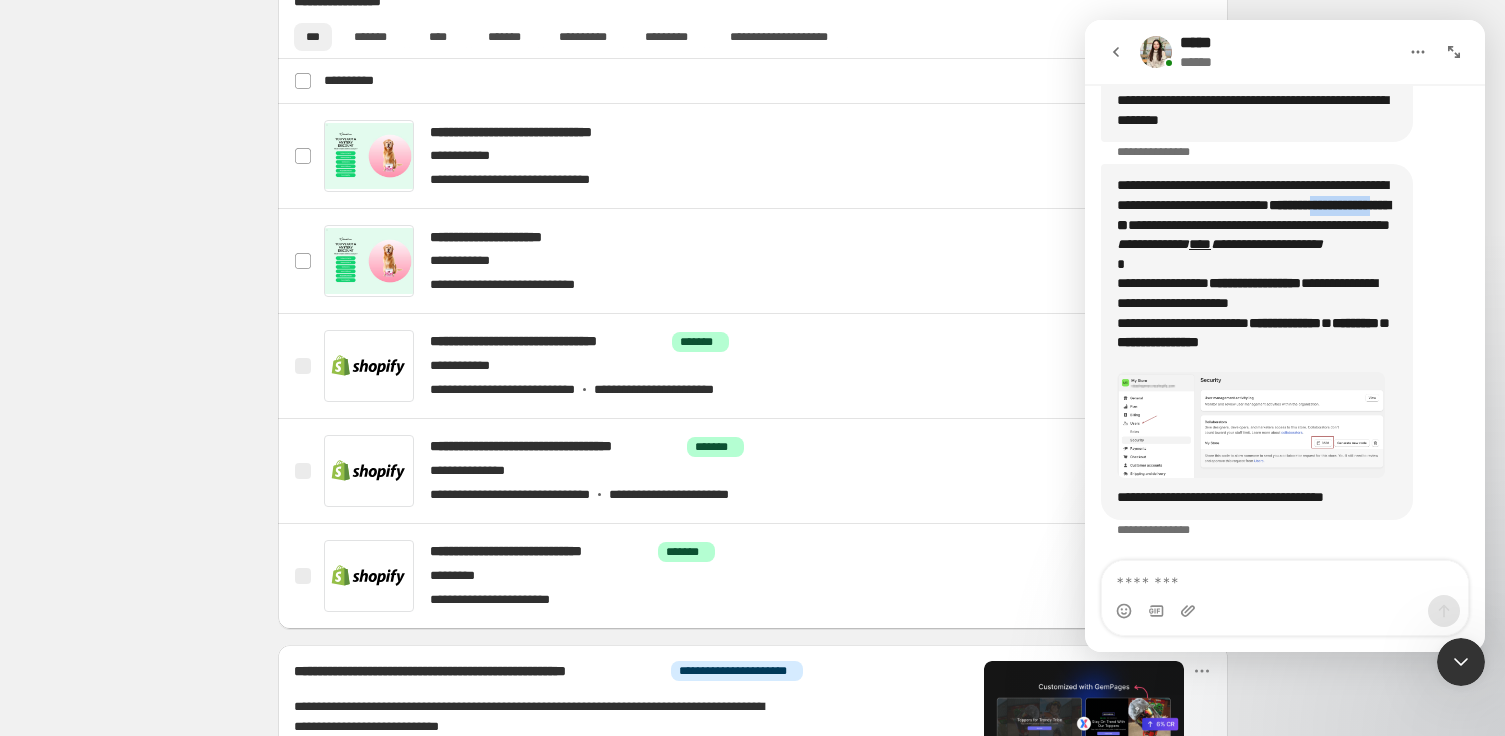 click on "**********" at bounding box center (1257, 274) 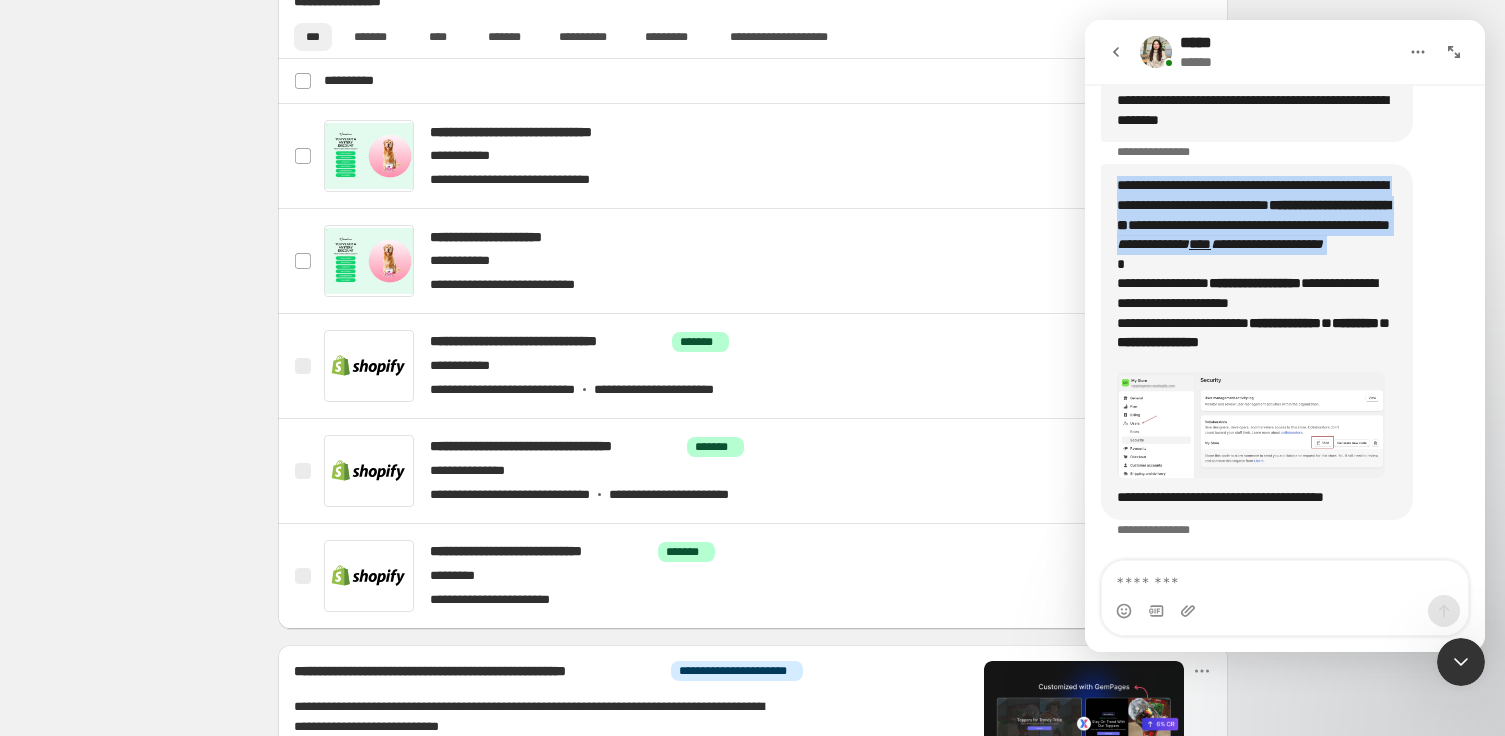 click on "**********" at bounding box center [1257, 274] 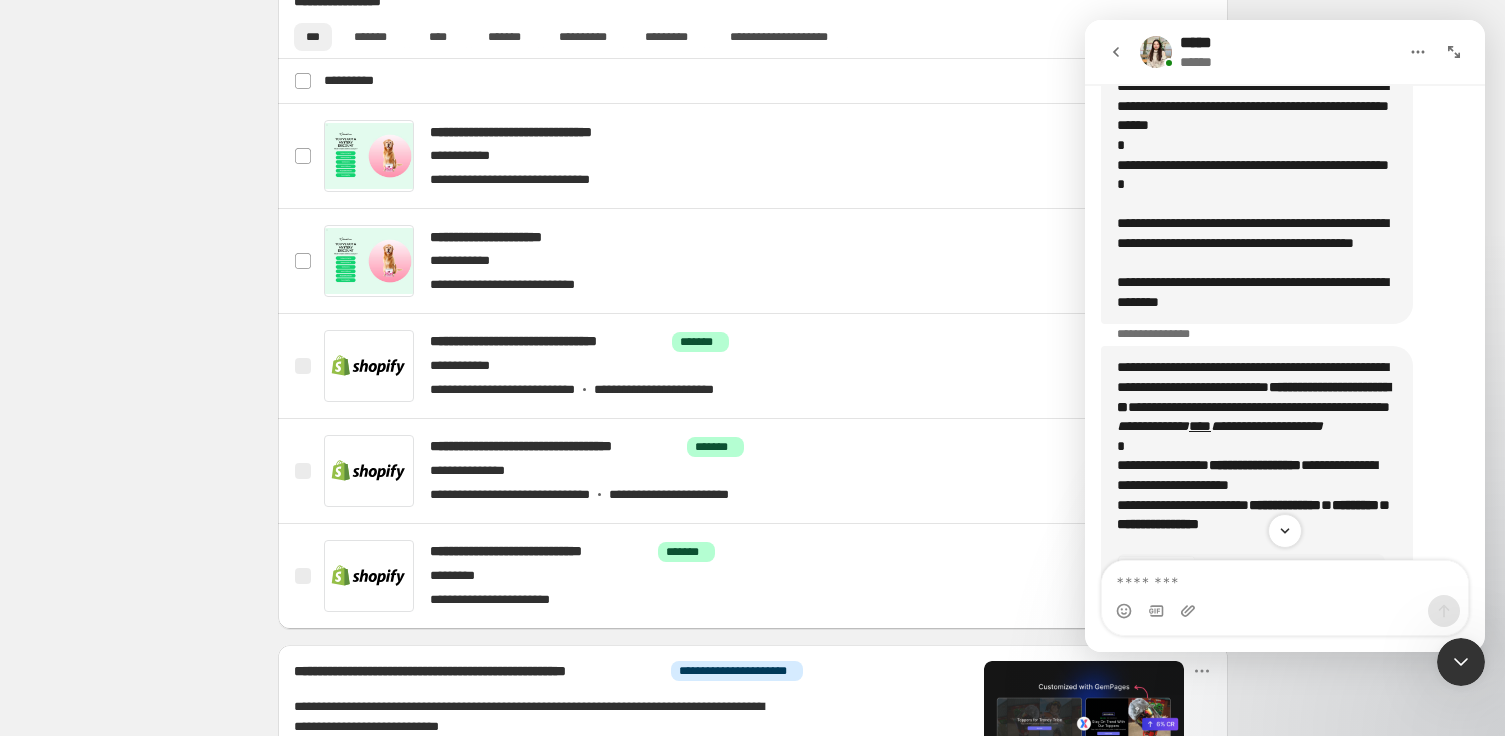 scroll, scrollTop: 874, scrollLeft: 0, axis: vertical 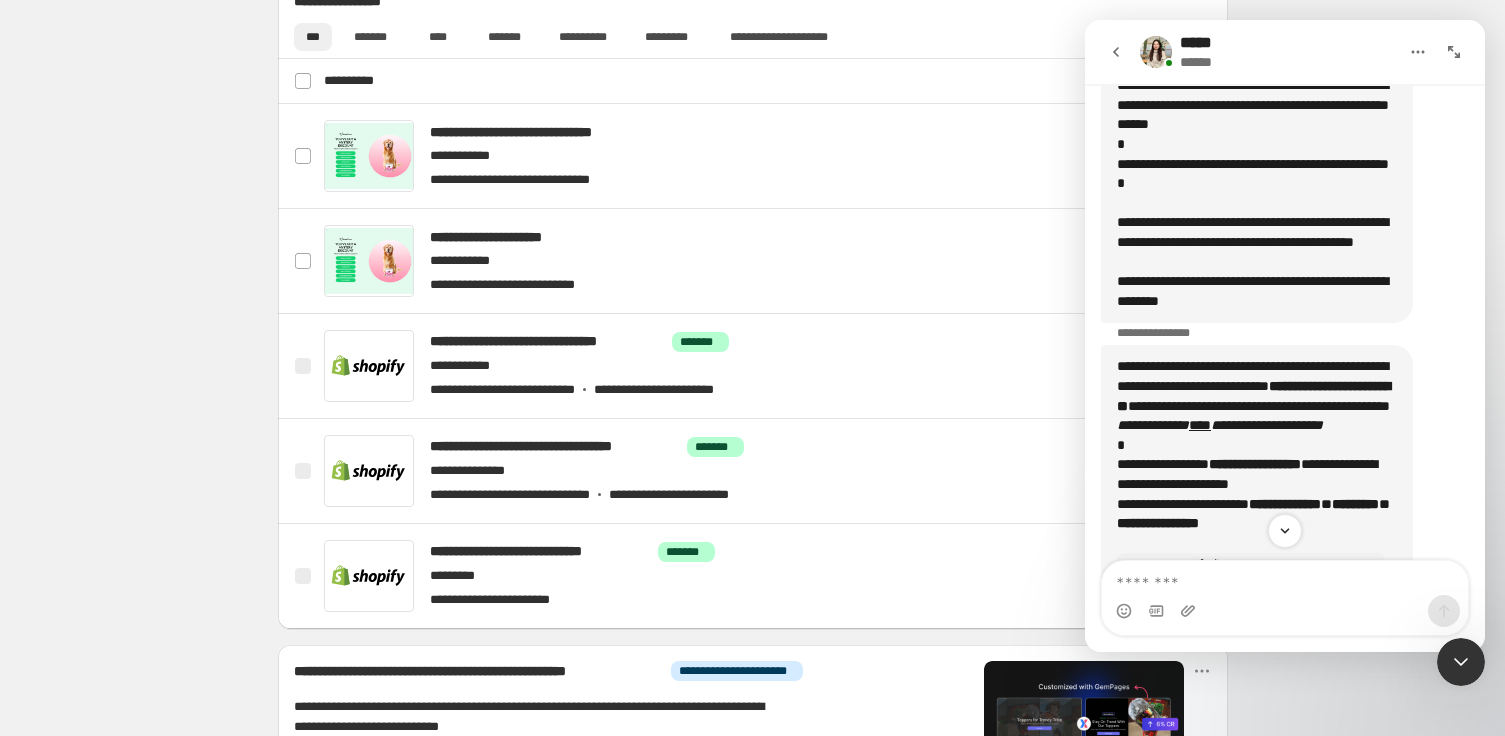 click on "**********" at bounding box center (1257, 242) 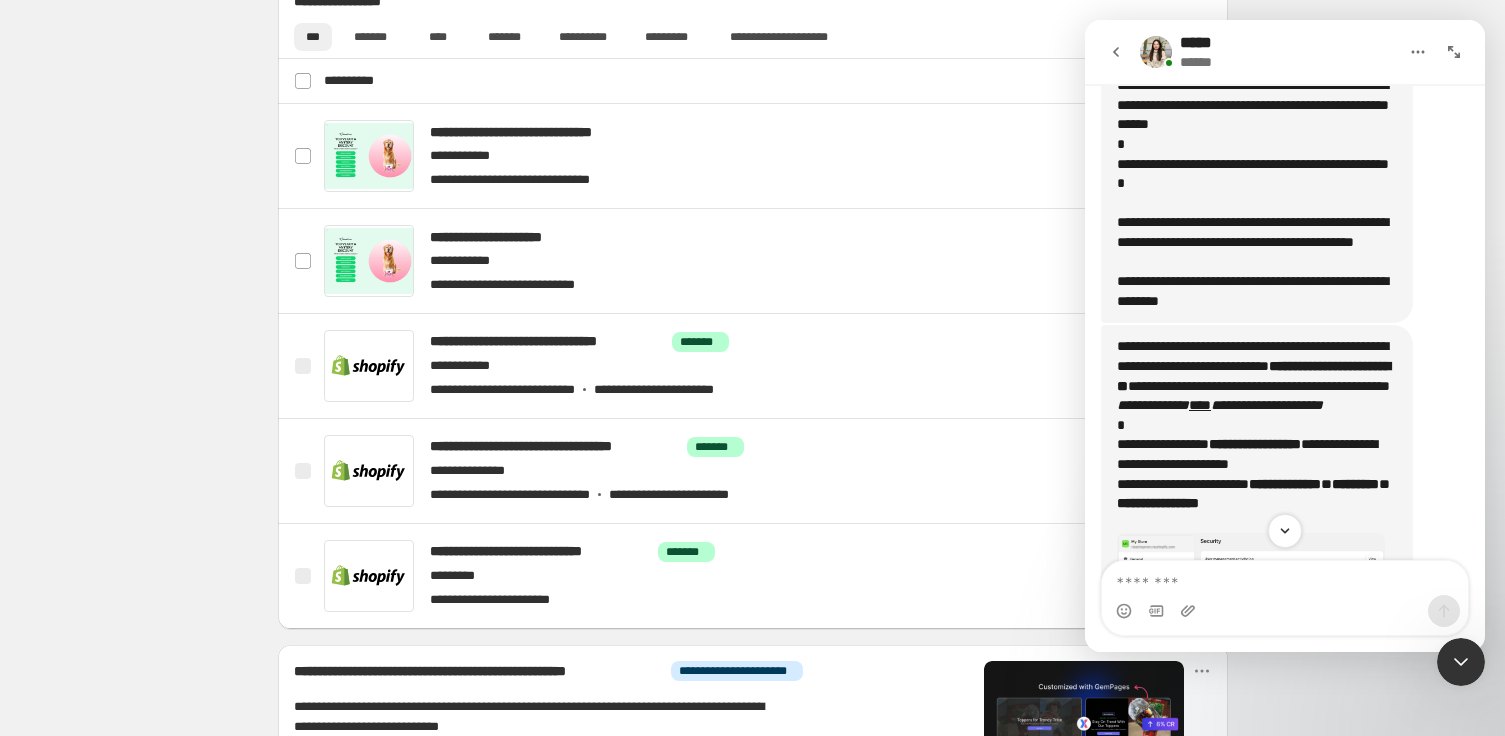 click on "**********" at bounding box center (1257, 242) 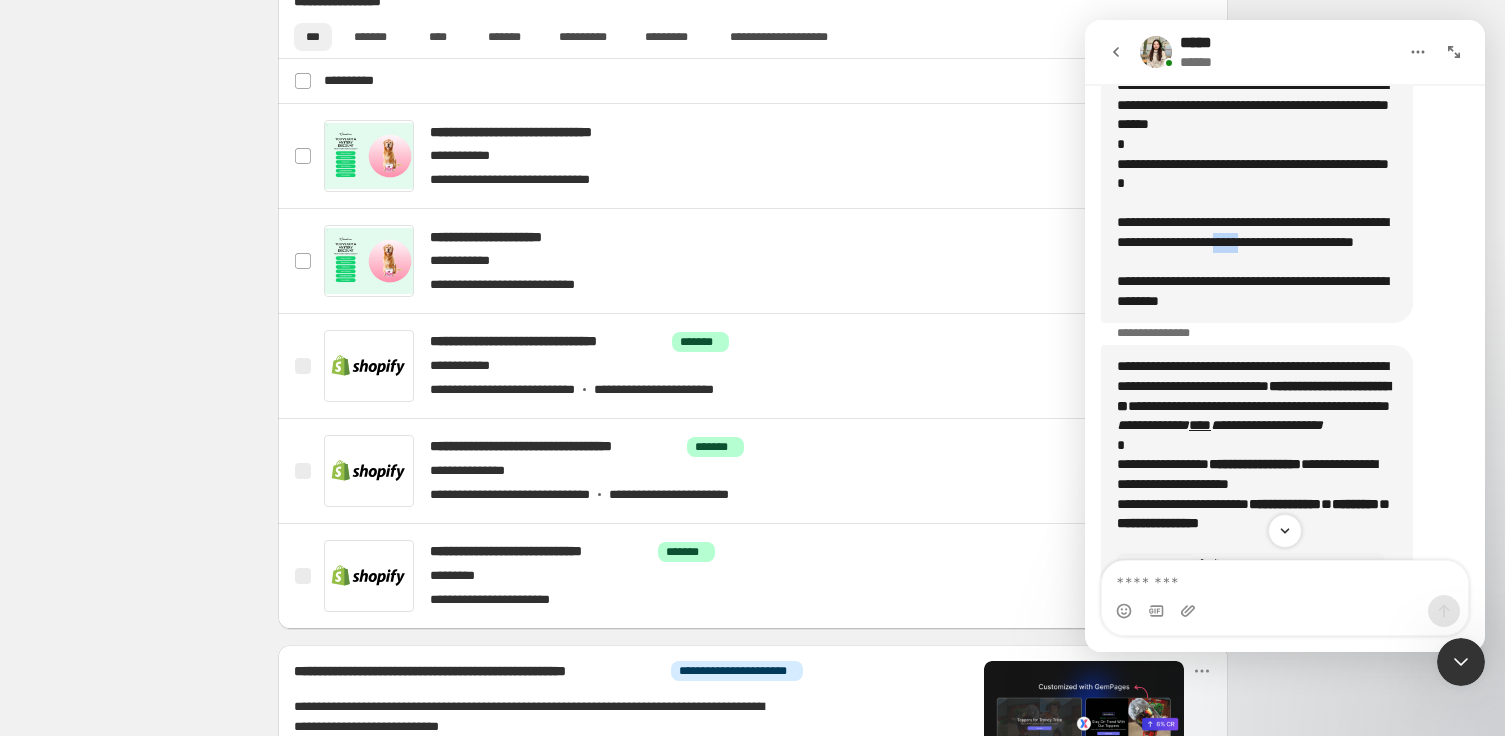 click on "**********" at bounding box center (1257, 242) 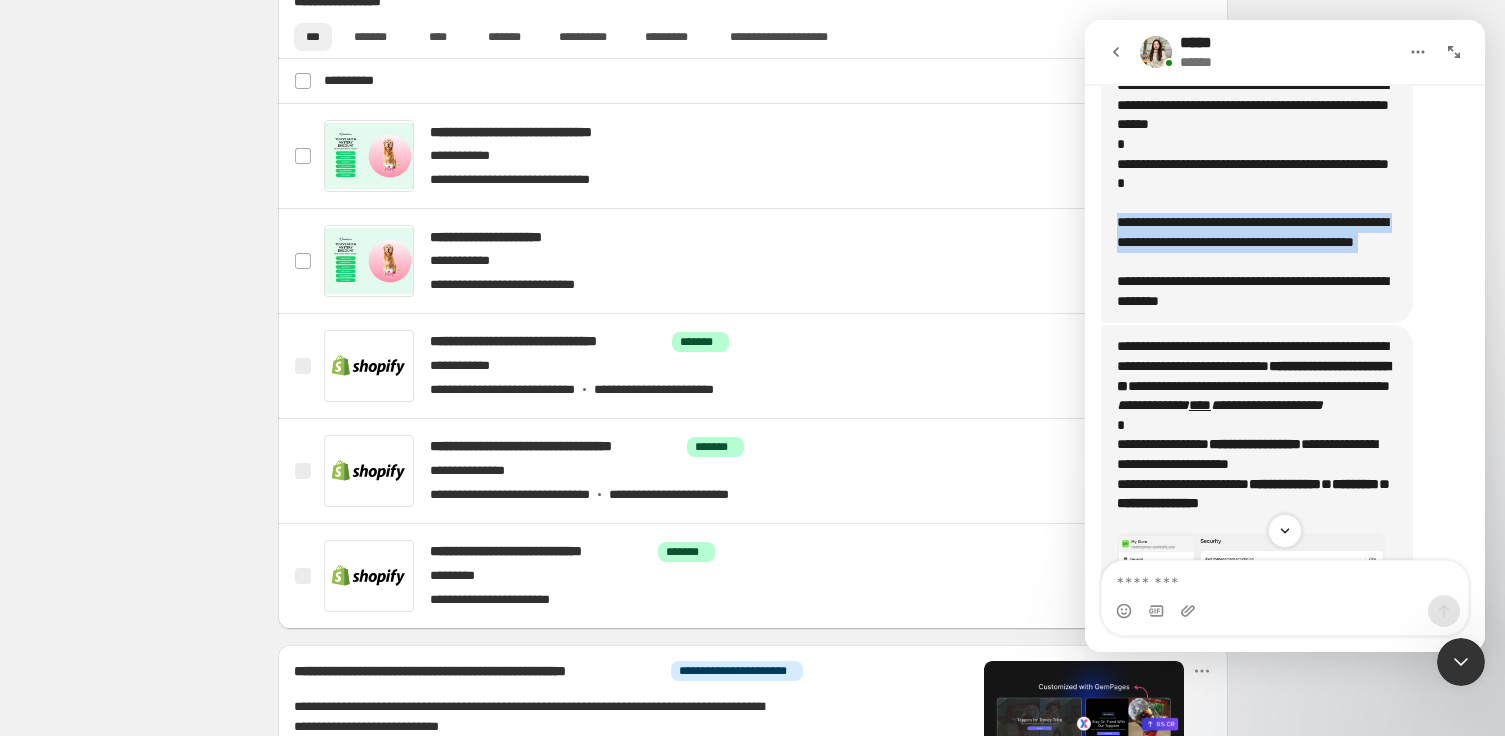 click on "**********" at bounding box center (1257, 242) 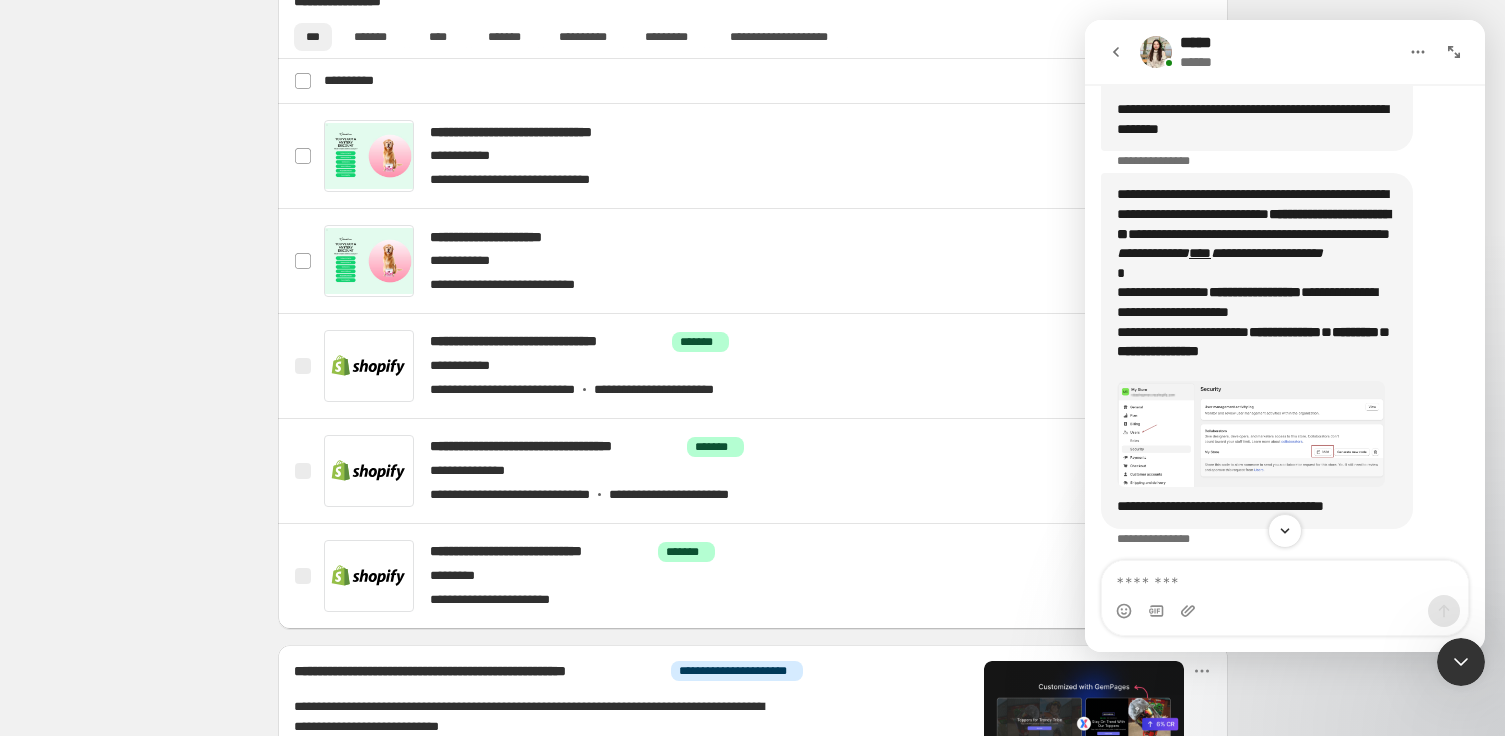 scroll, scrollTop: 1080, scrollLeft: 0, axis: vertical 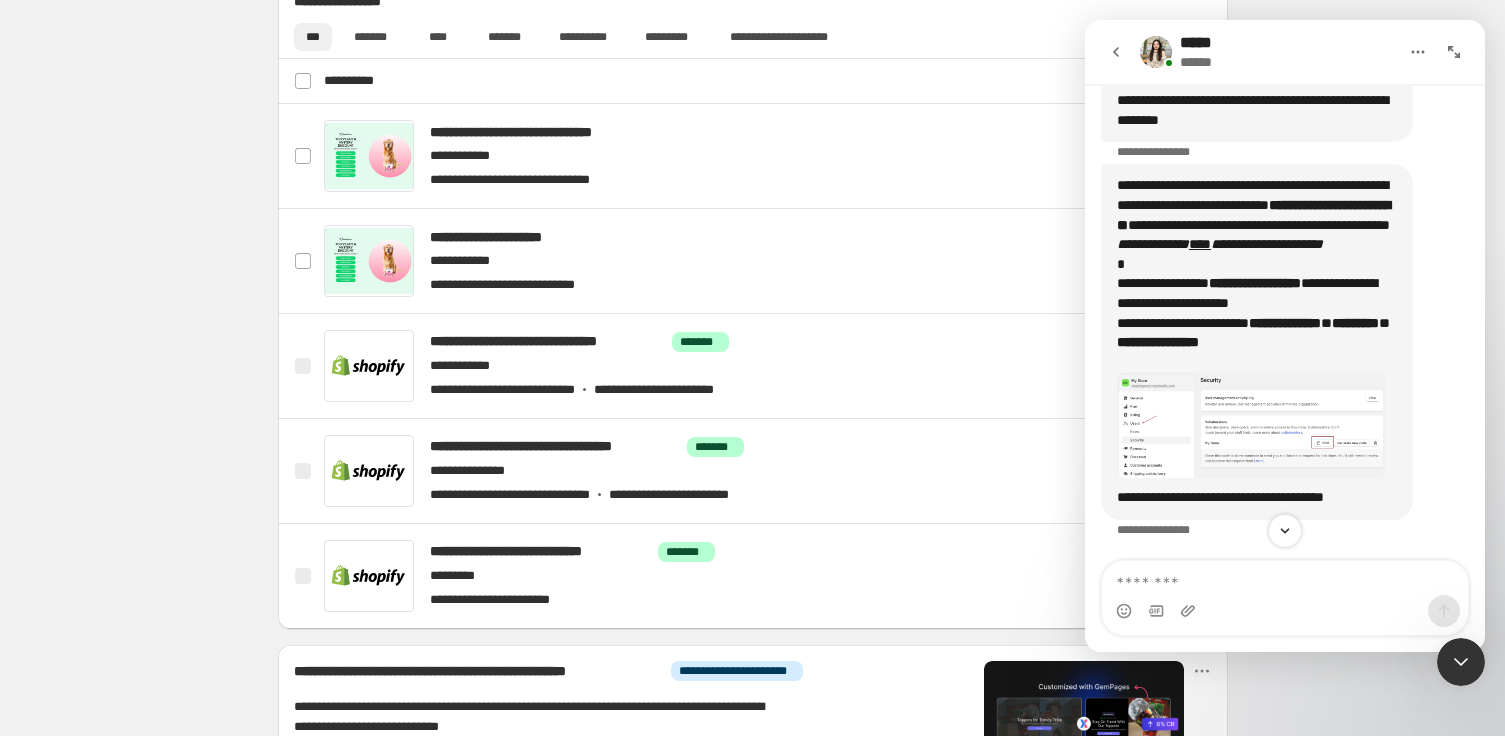 click on "**********" at bounding box center [1253, 215] 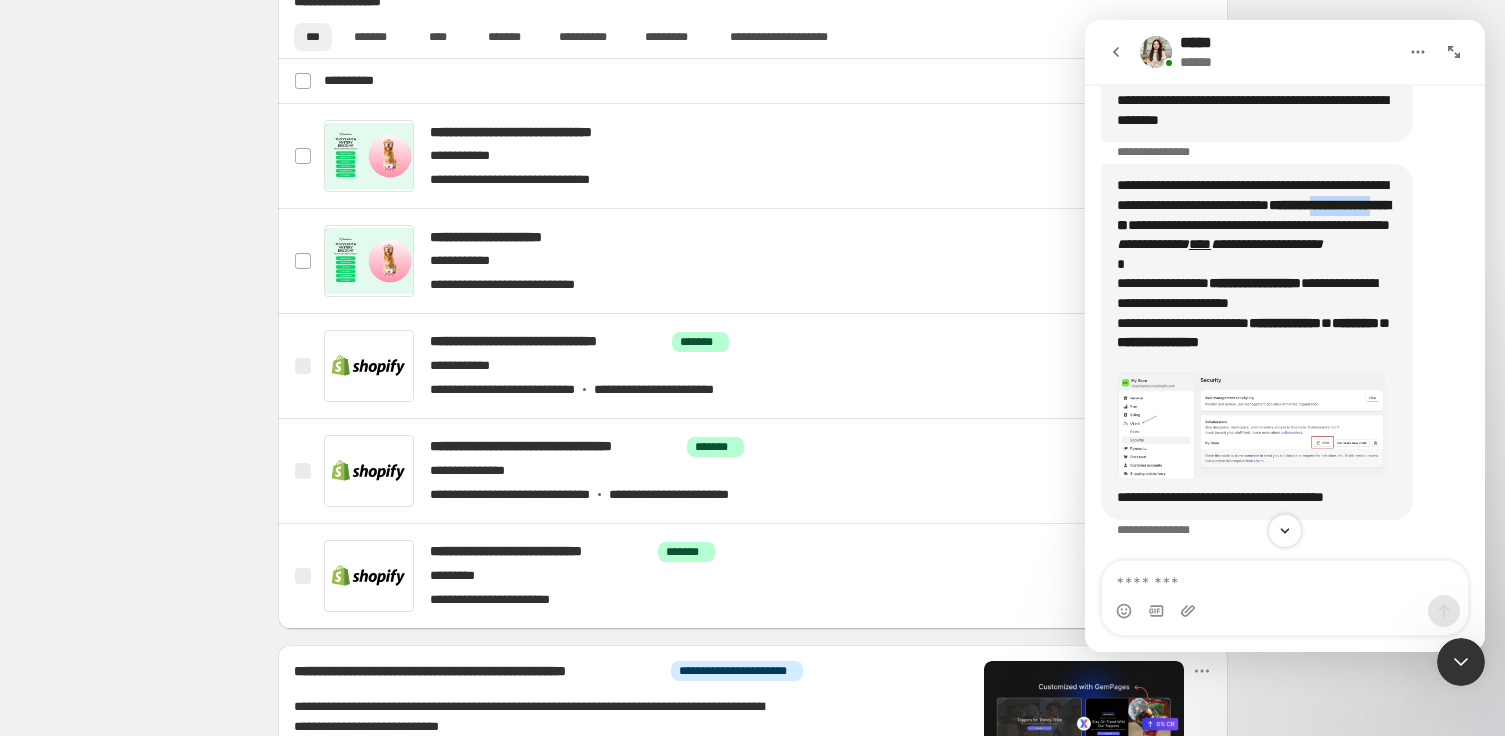 click on "**********" at bounding box center (1253, 215) 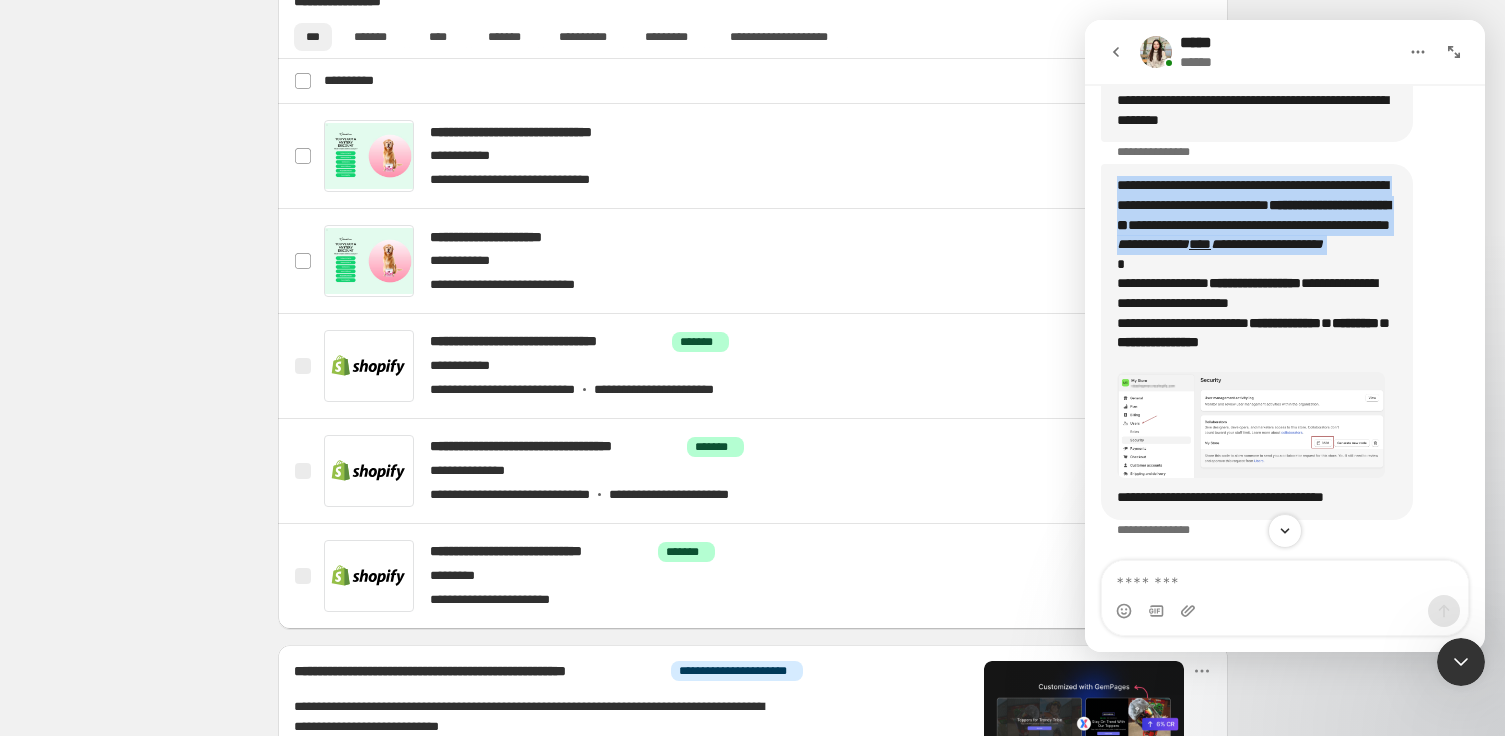 click on "**********" at bounding box center (1253, 215) 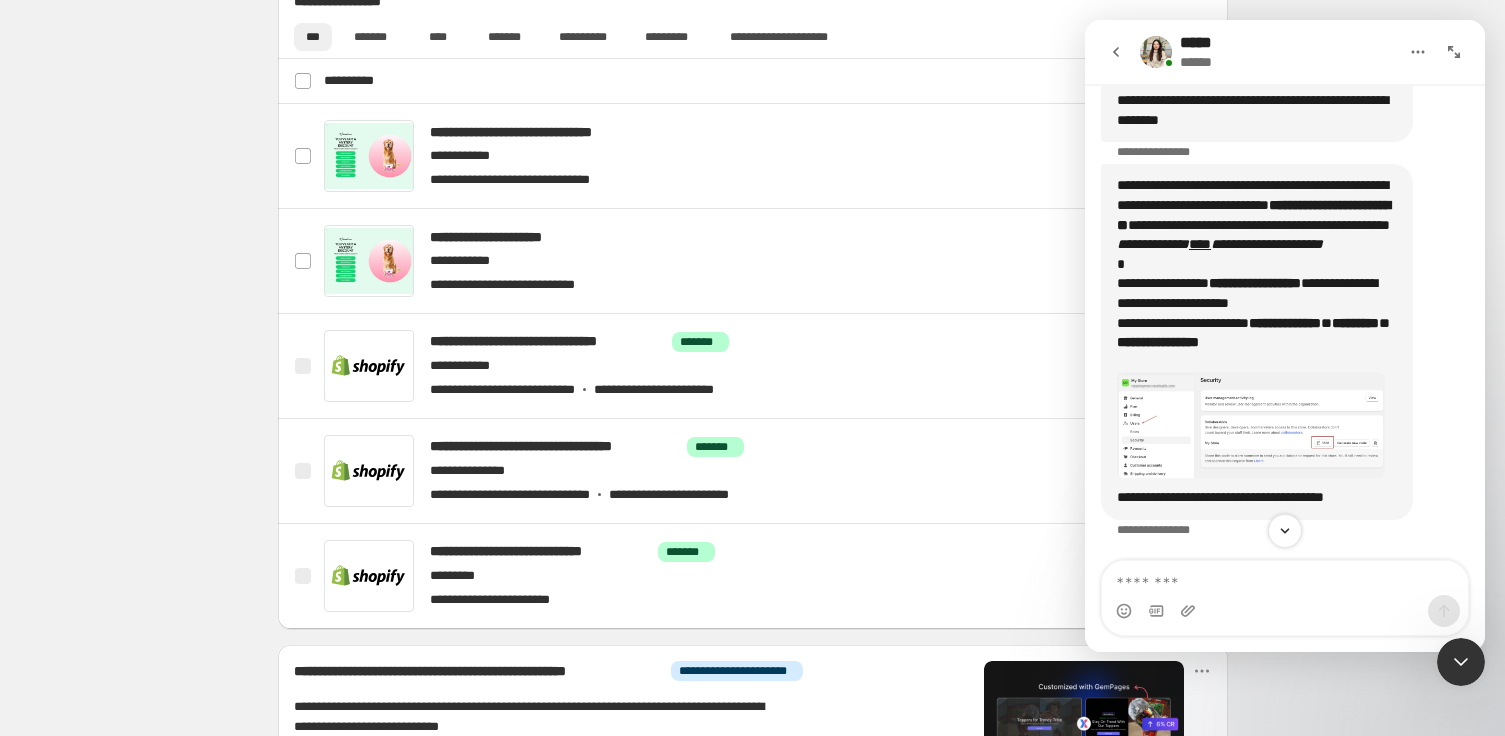 scroll, scrollTop: 1152, scrollLeft: 0, axis: vertical 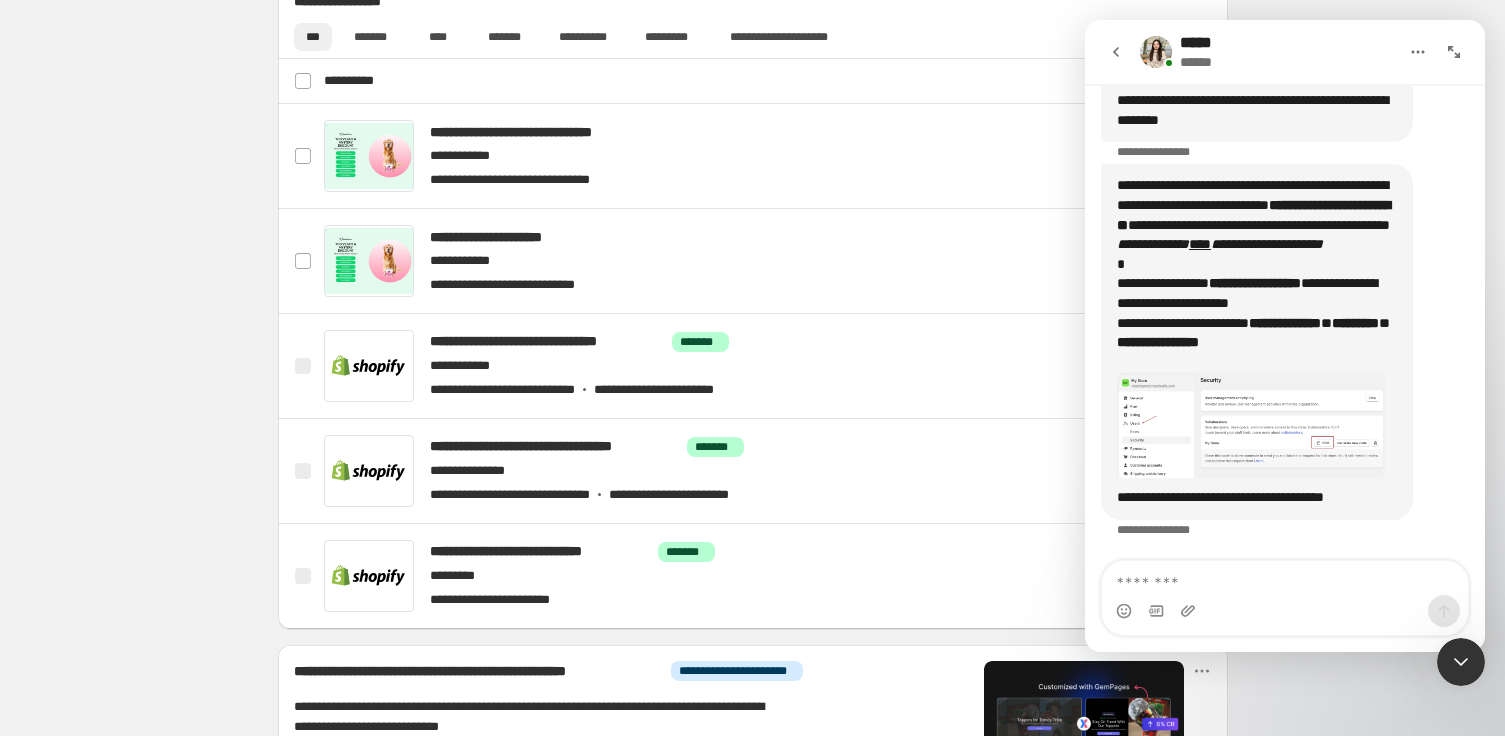 click on "**********" at bounding box center (1257, 274) 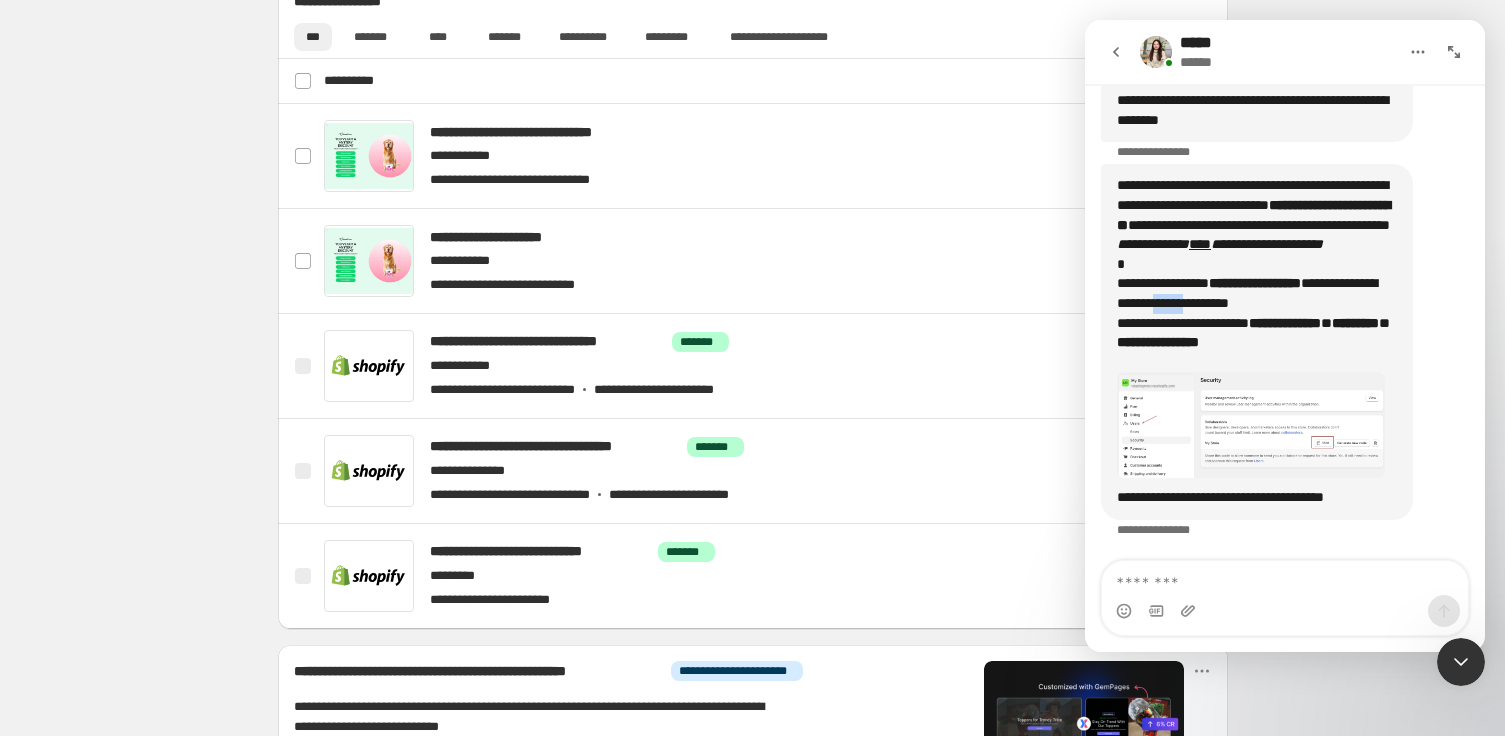 click on "**********" at bounding box center [1257, 274] 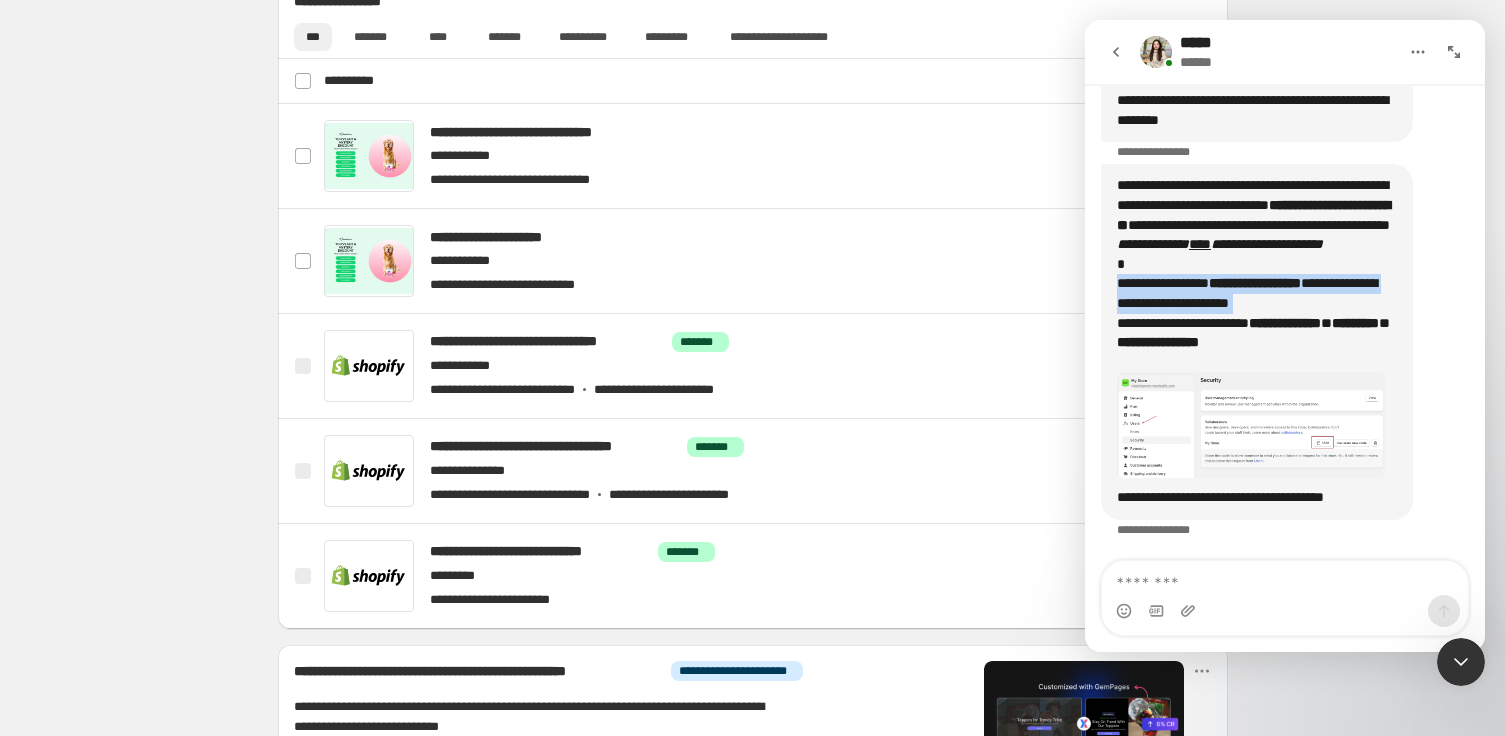 click on "**********" at bounding box center [1257, 274] 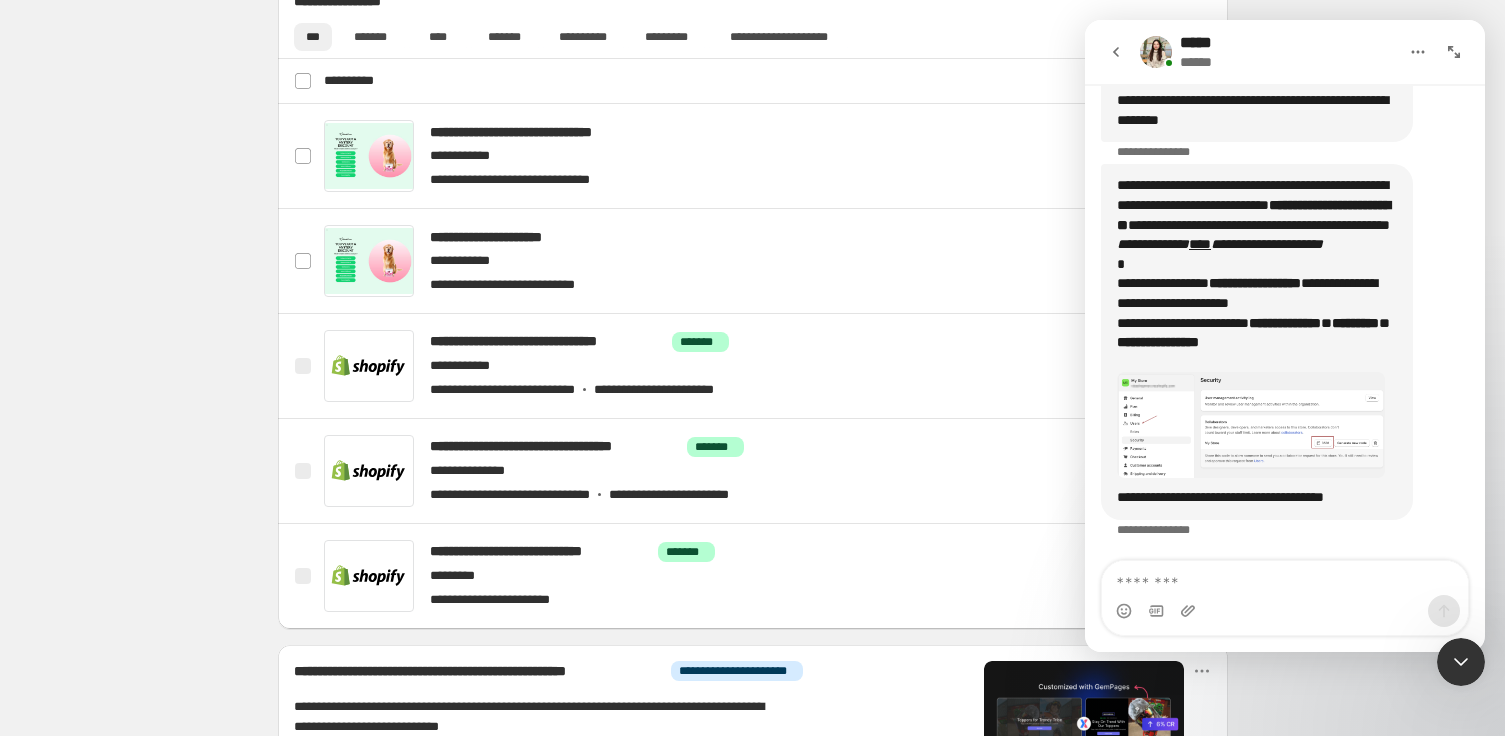 scroll, scrollTop: 1094, scrollLeft: 0, axis: vertical 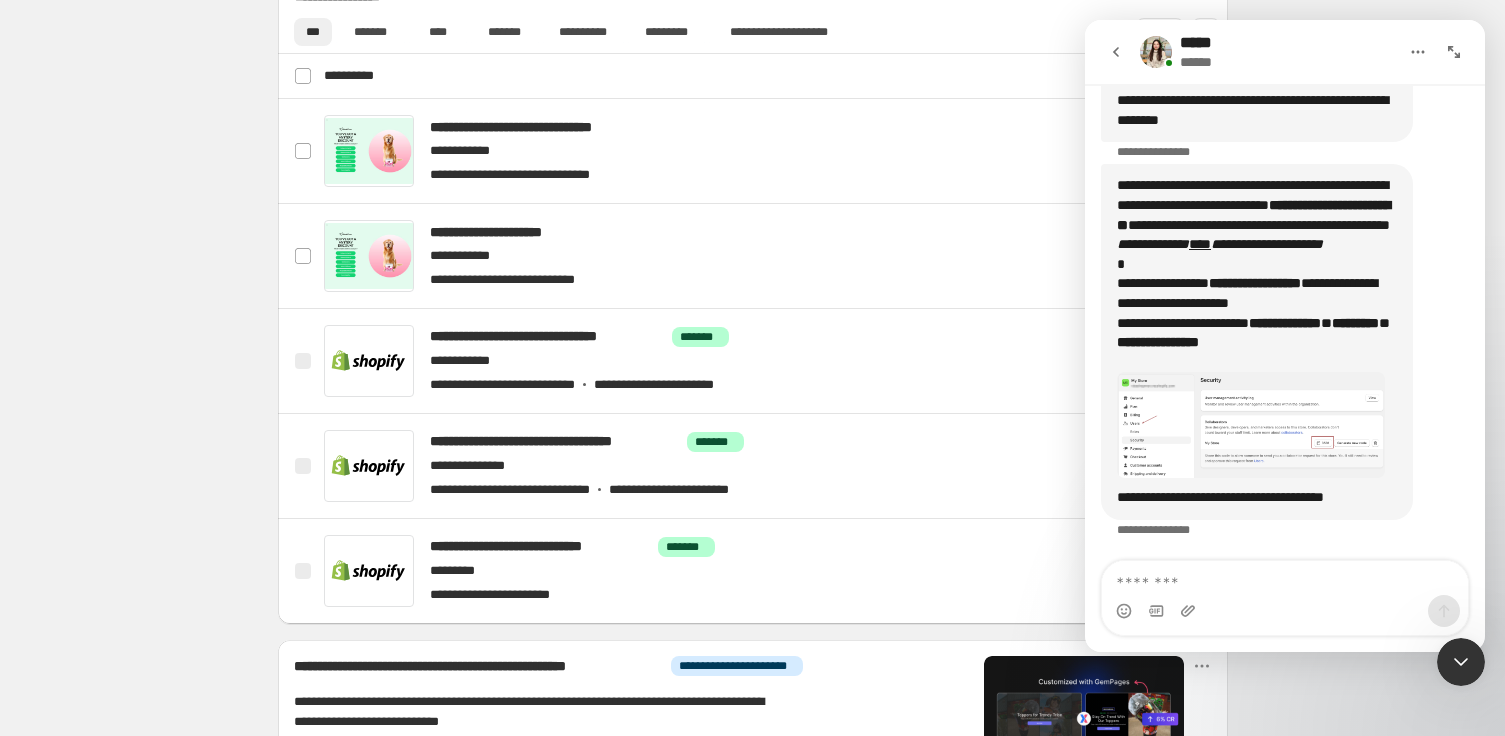 click on "**********" at bounding box center (1257, 274) 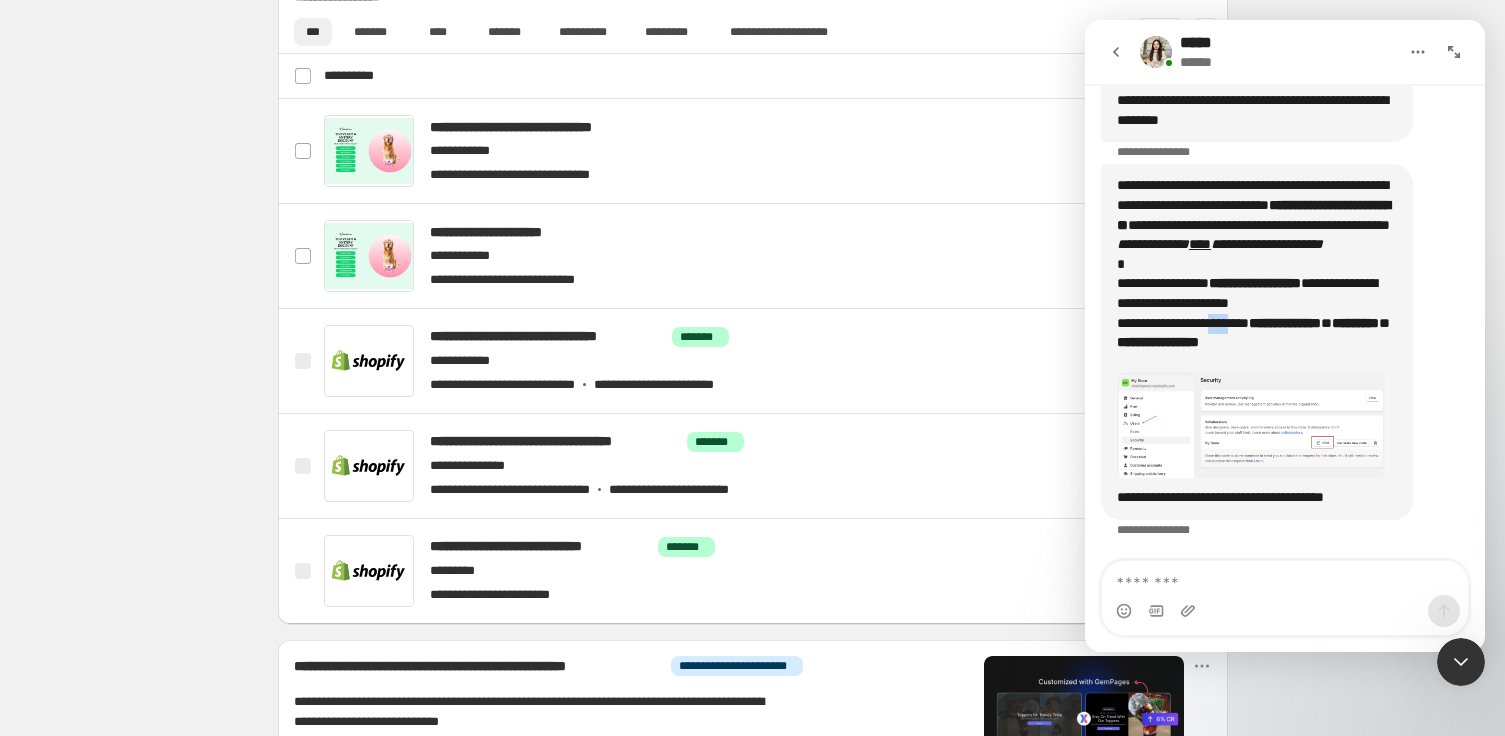 click on "**********" at bounding box center [1257, 274] 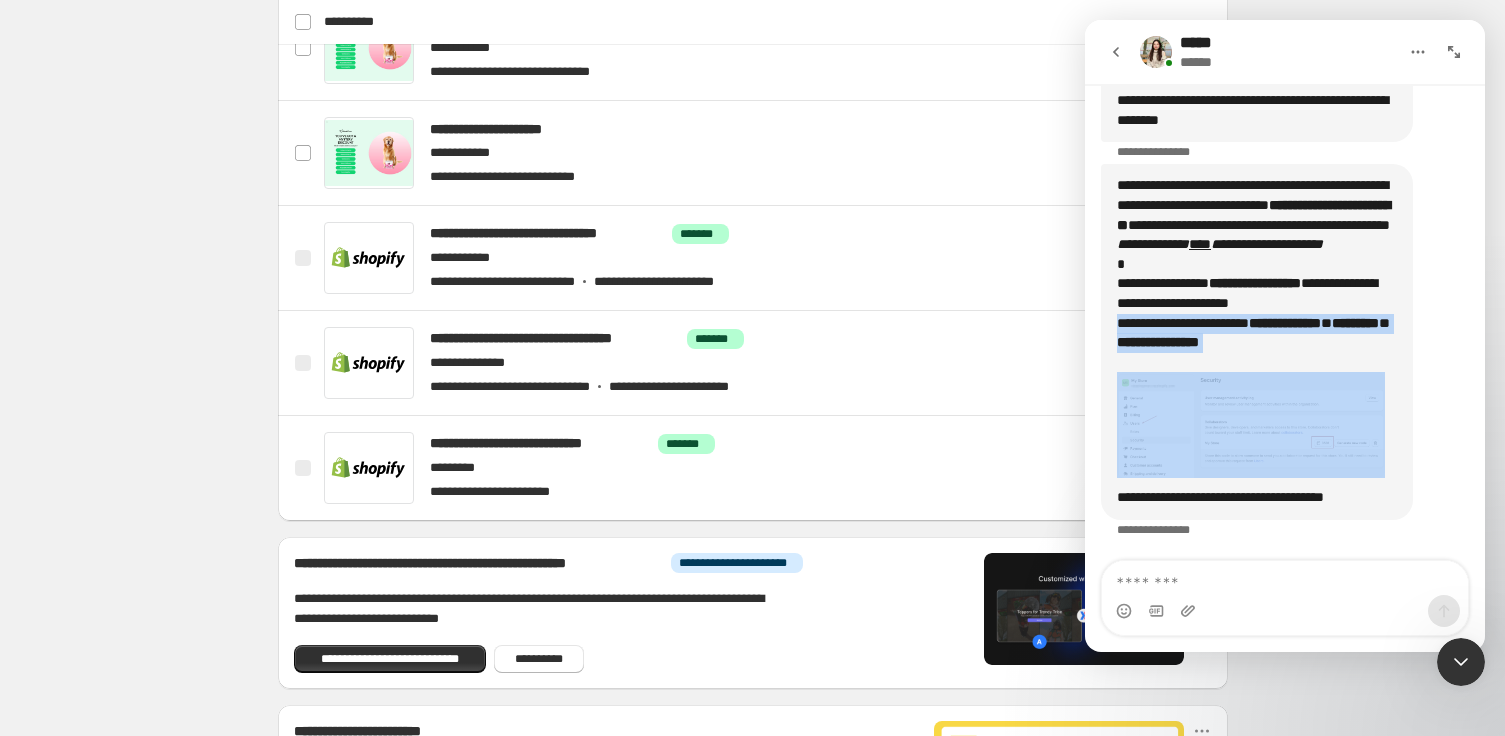 scroll, scrollTop: 1282, scrollLeft: 0, axis: vertical 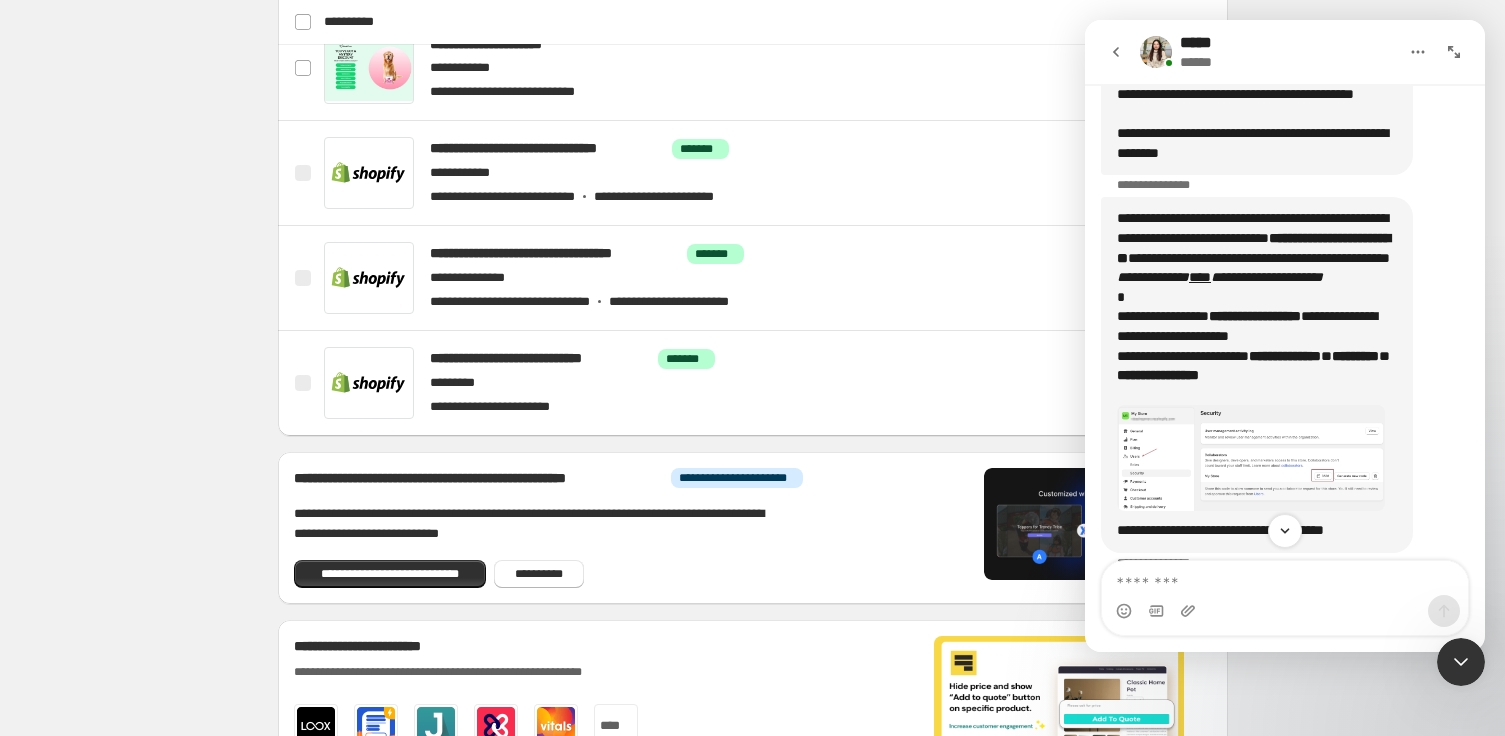 click on "**********" at bounding box center [1257, 307] 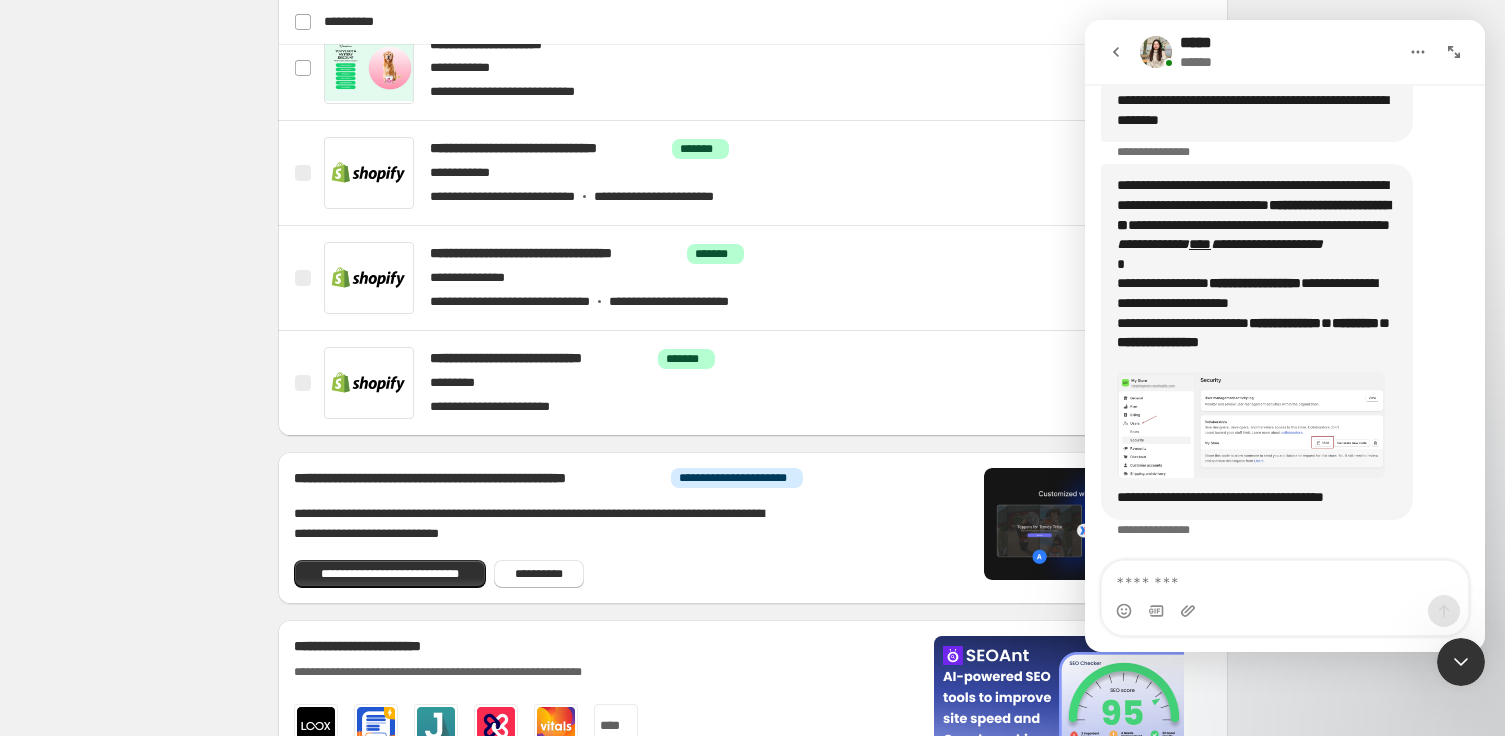 scroll, scrollTop: 1135, scrollLeft: 0, axis: vertical 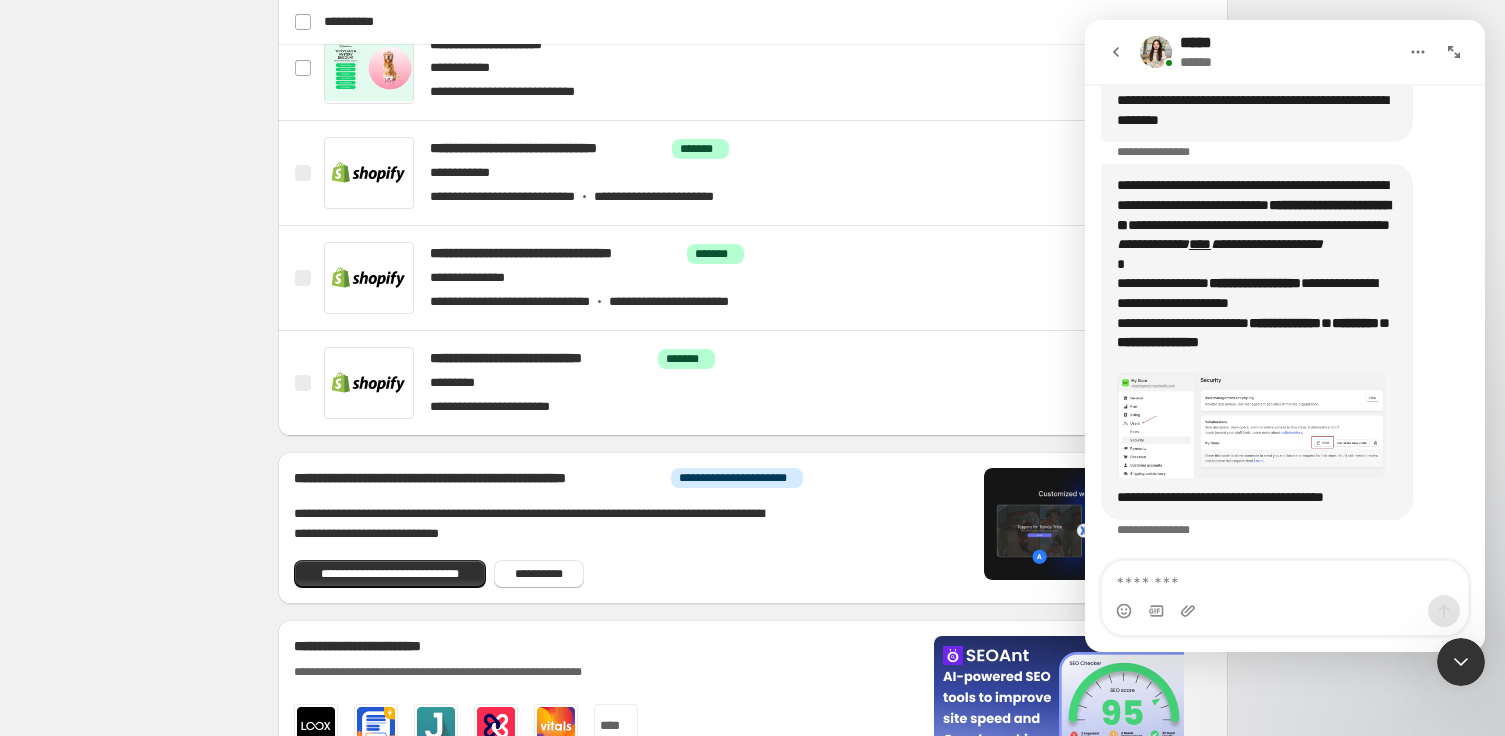 click on "**********" at bounding box center [1257, 274] 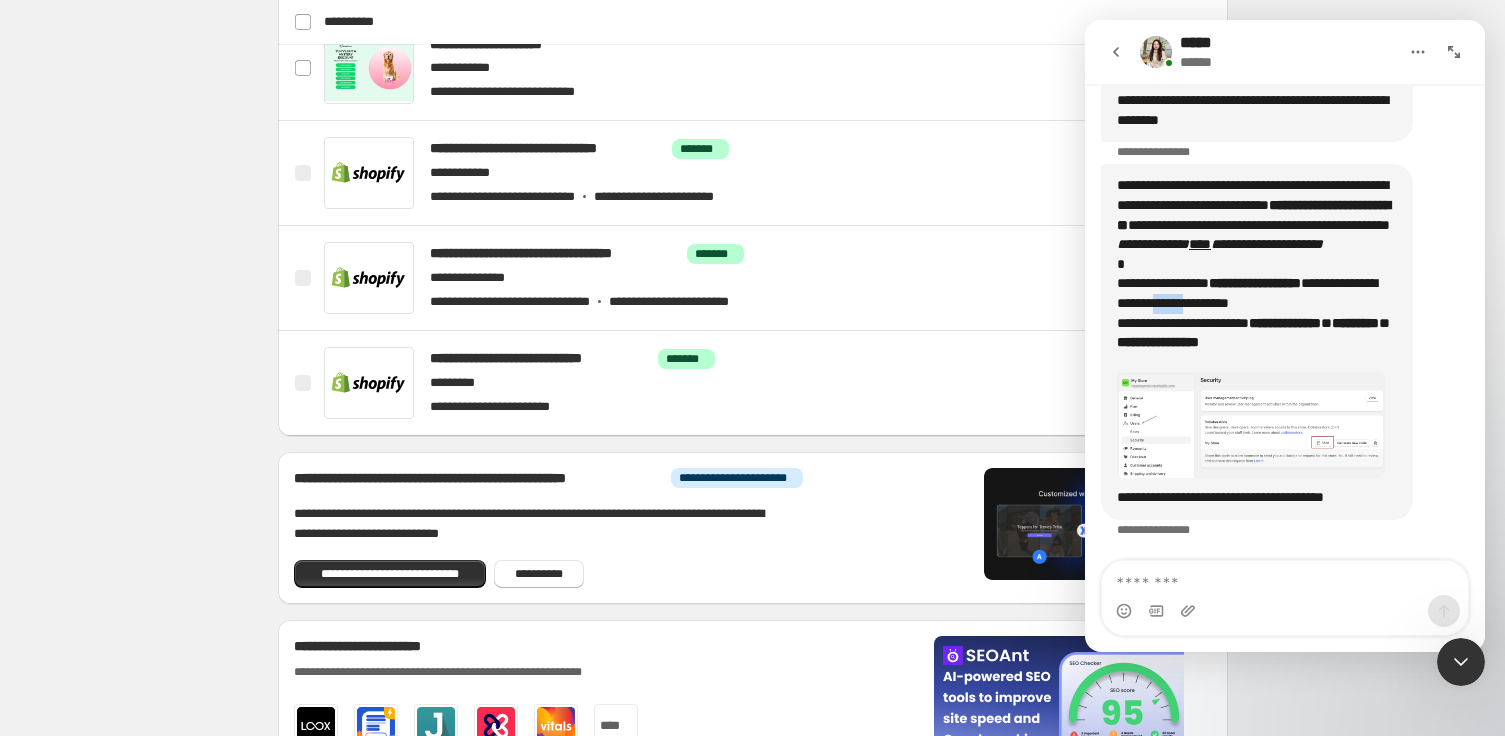 click on "**********" at bounding box center (1255, 283) 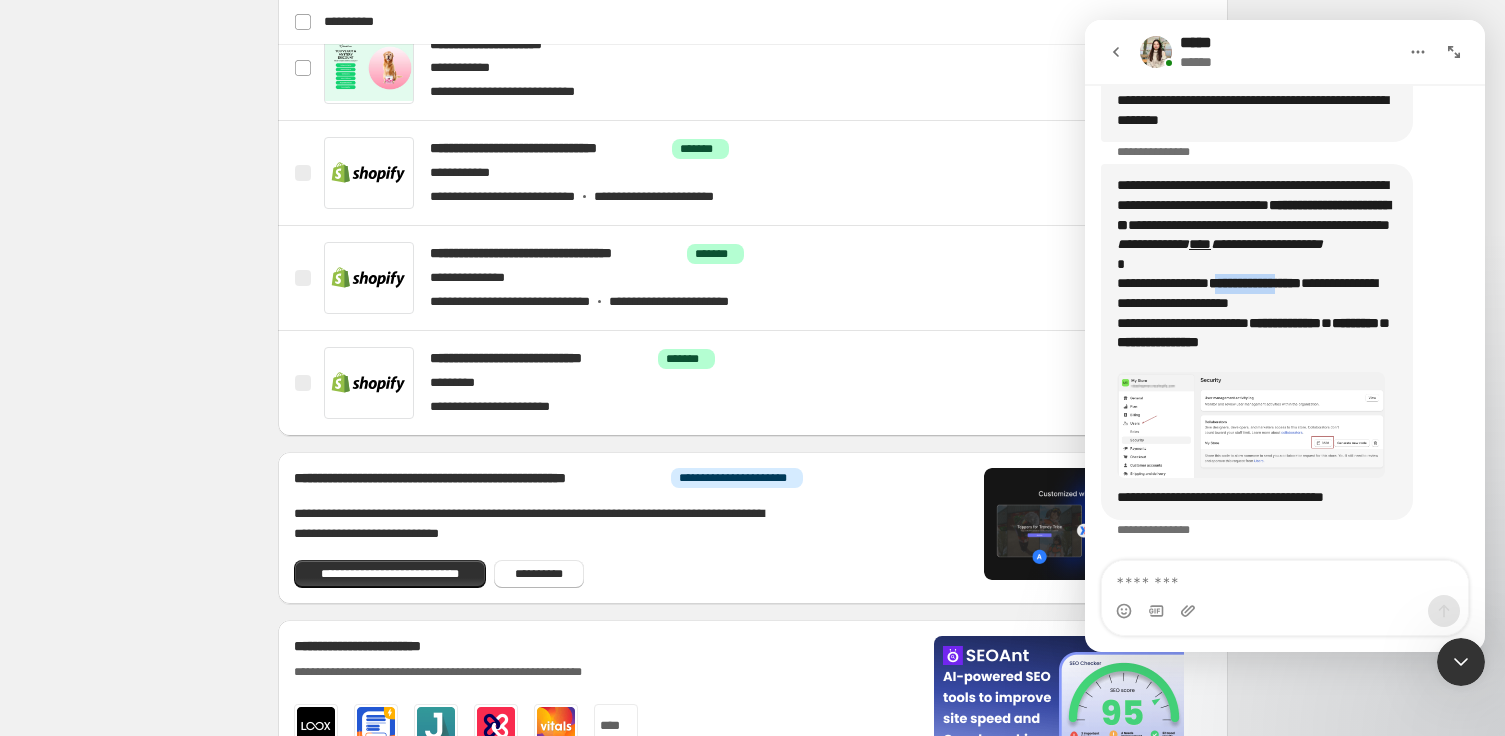click on "**********" at bounding box center [1255, 283] 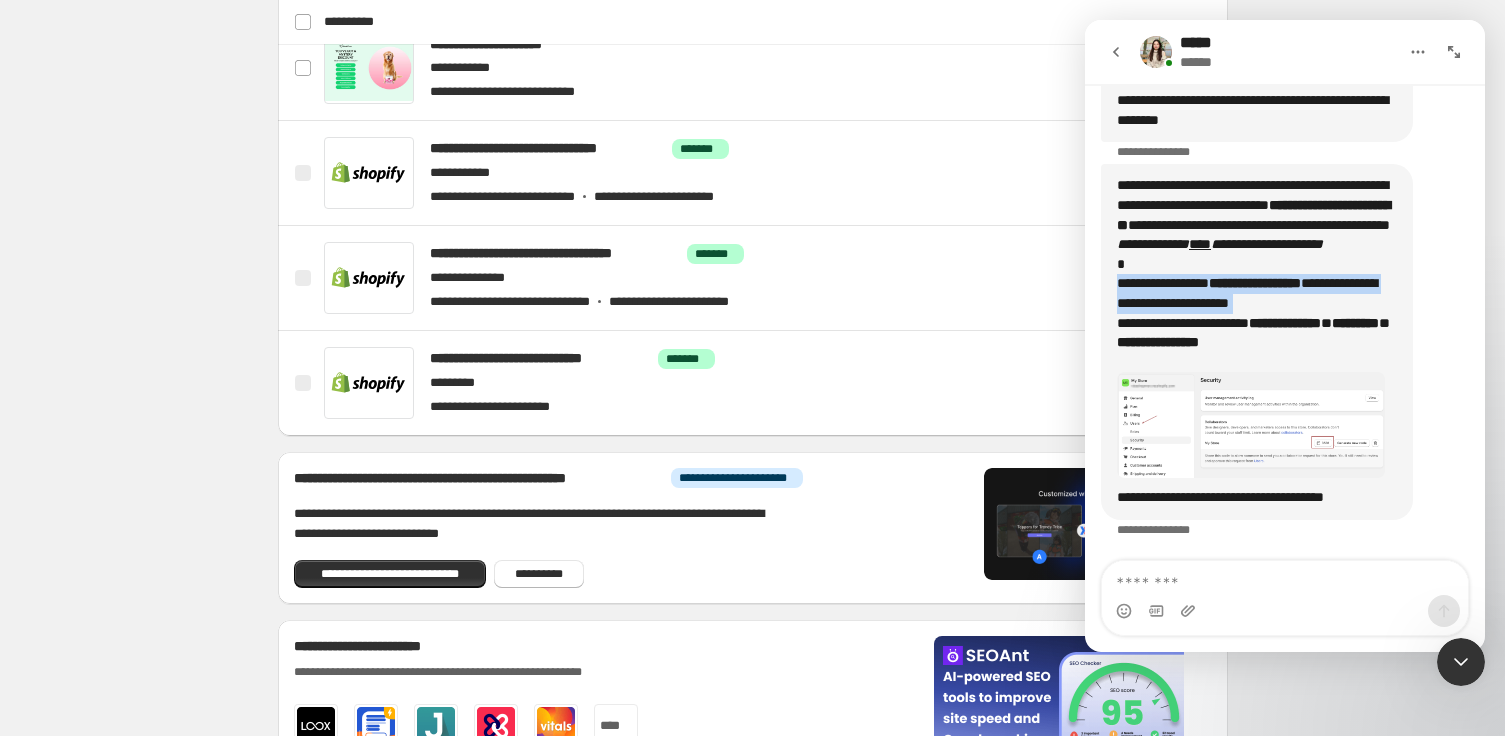 click on "**********" at bounding box center [1255, 283] 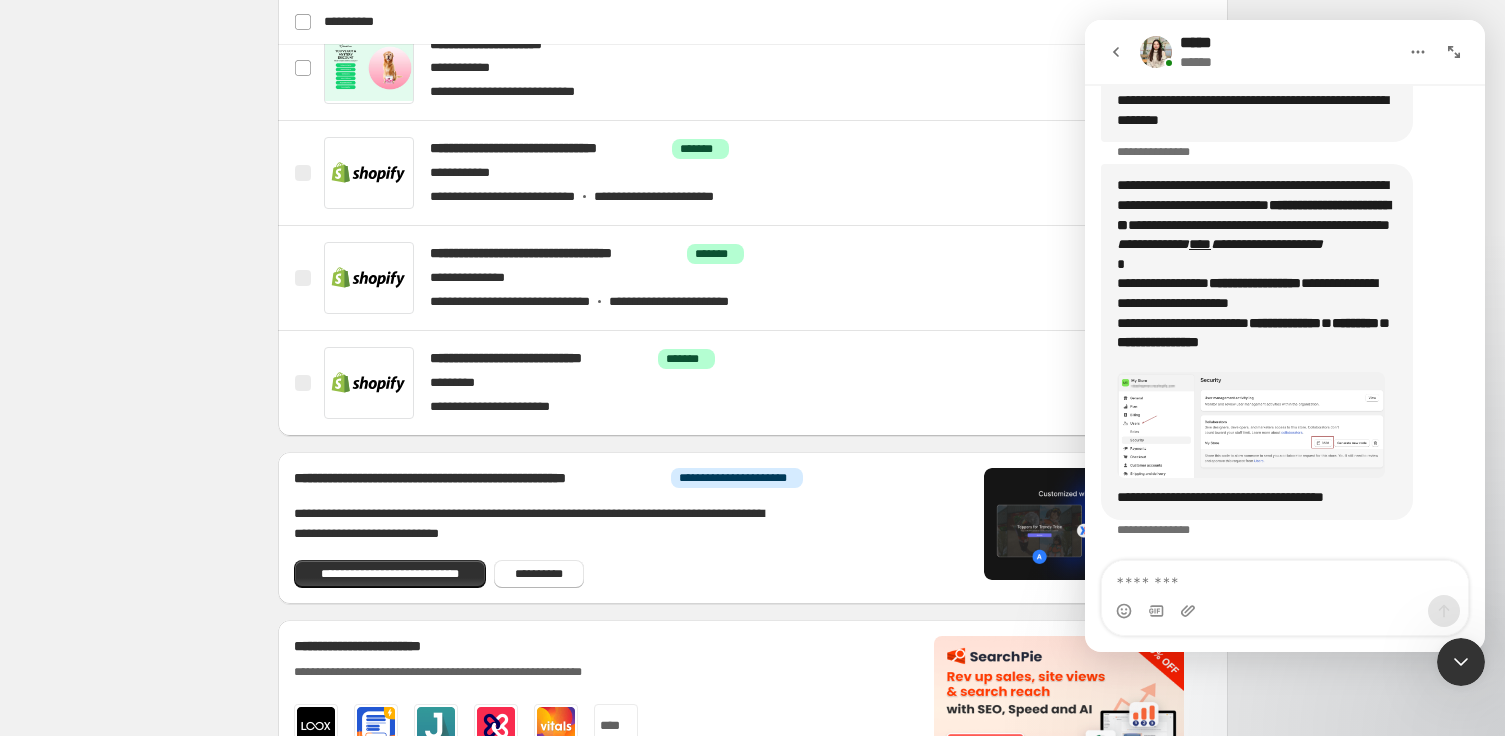 scroll, scrollTop: 1152, scrollLeft: 0, axis: vertical 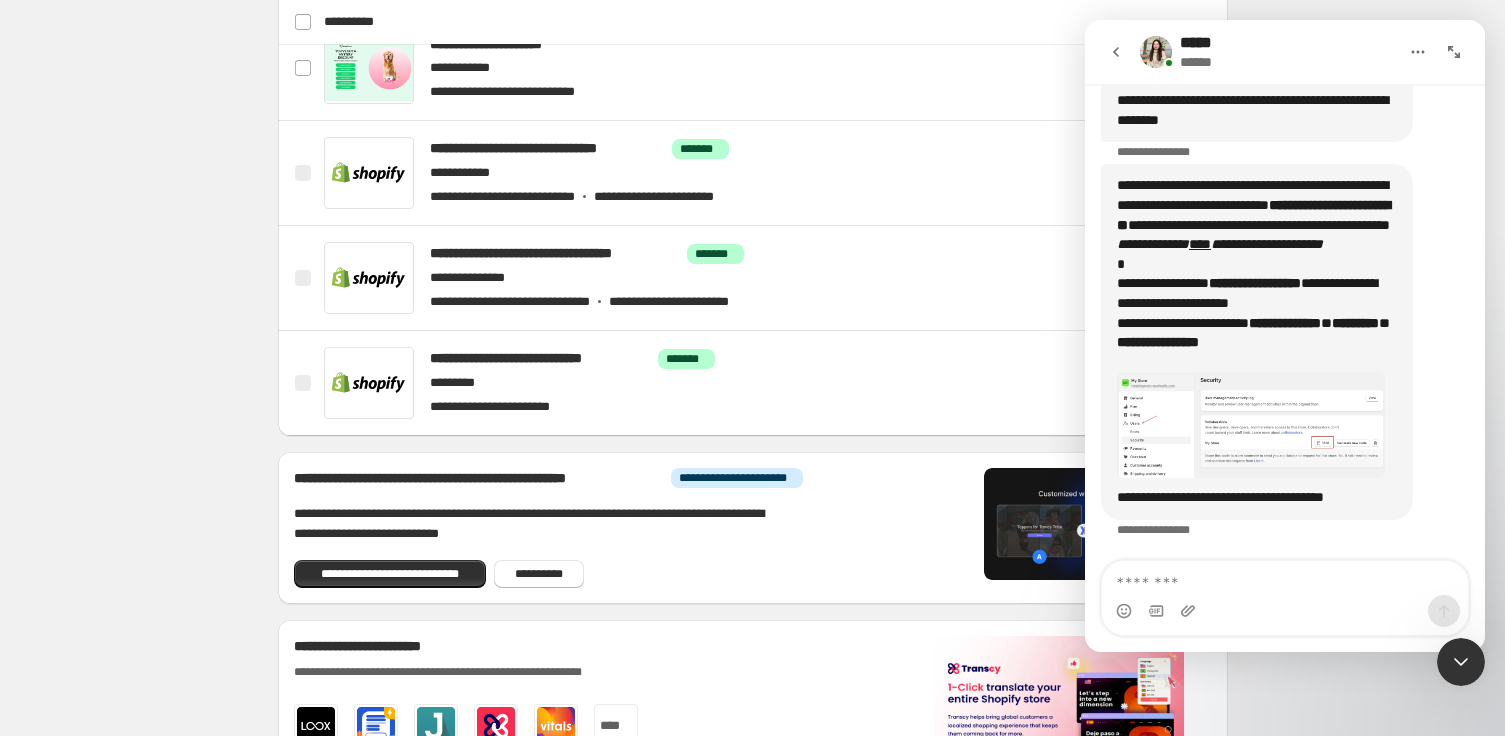 click on "**********" at bounding box center [1257, 274] 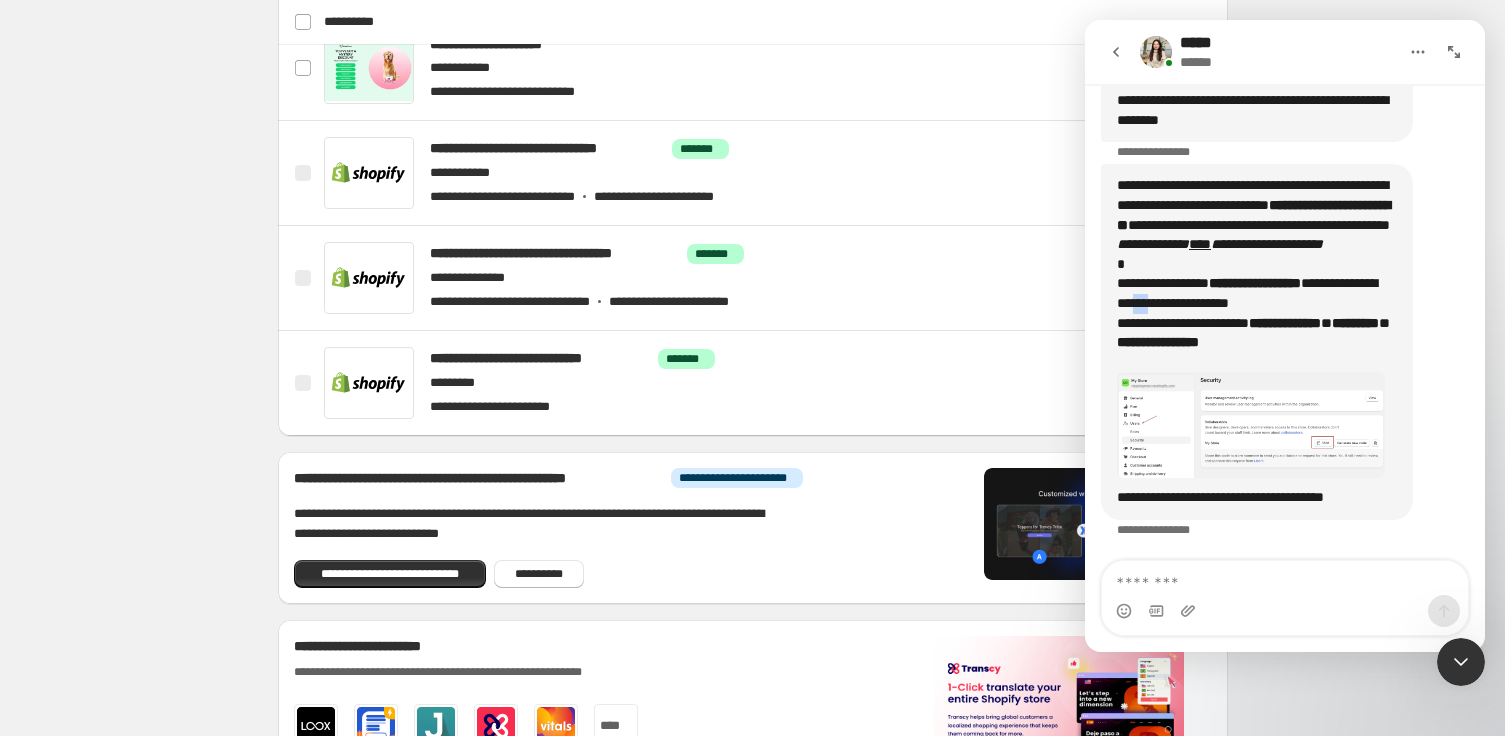 click on "**********" at bounding box center [1257, 274] 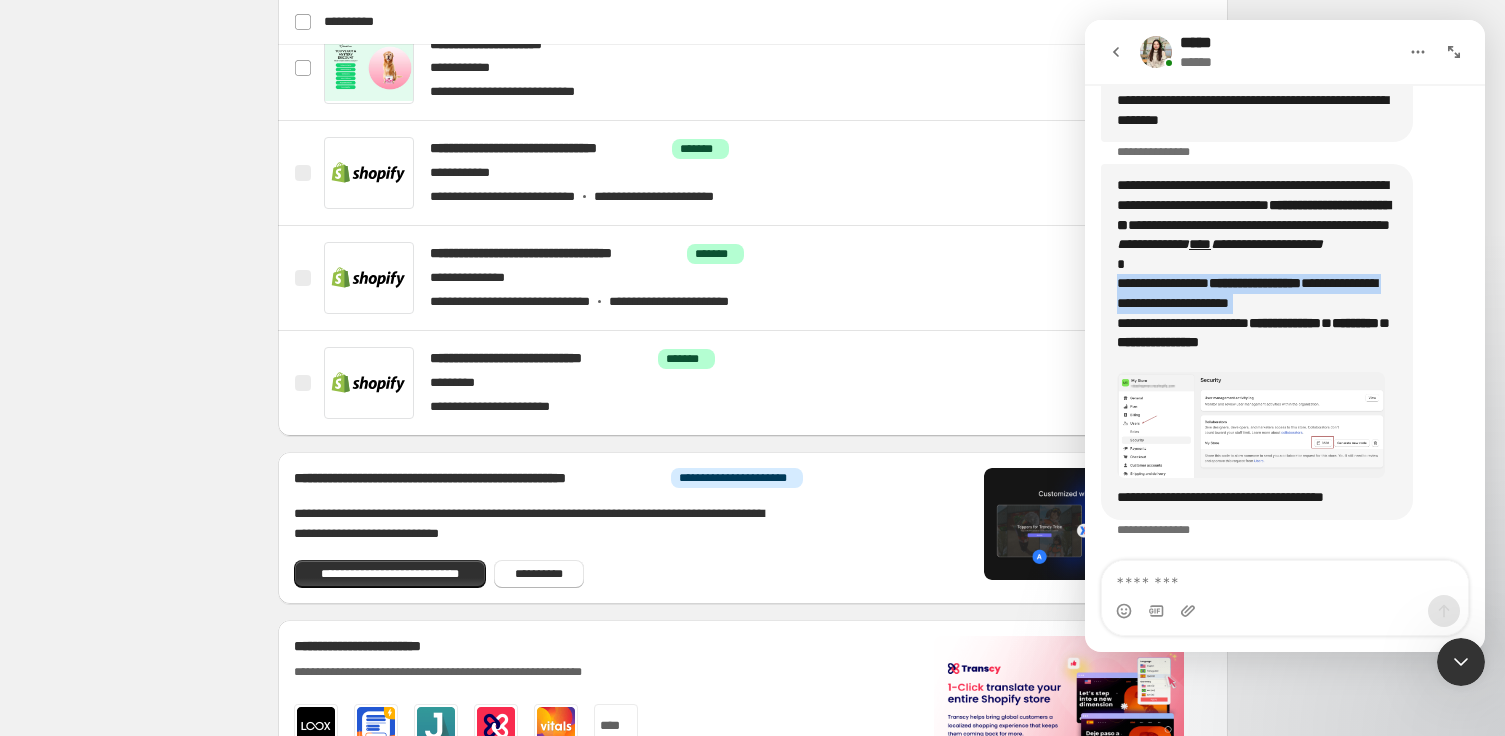 click on "**********" at bounding box center (1257, 274) 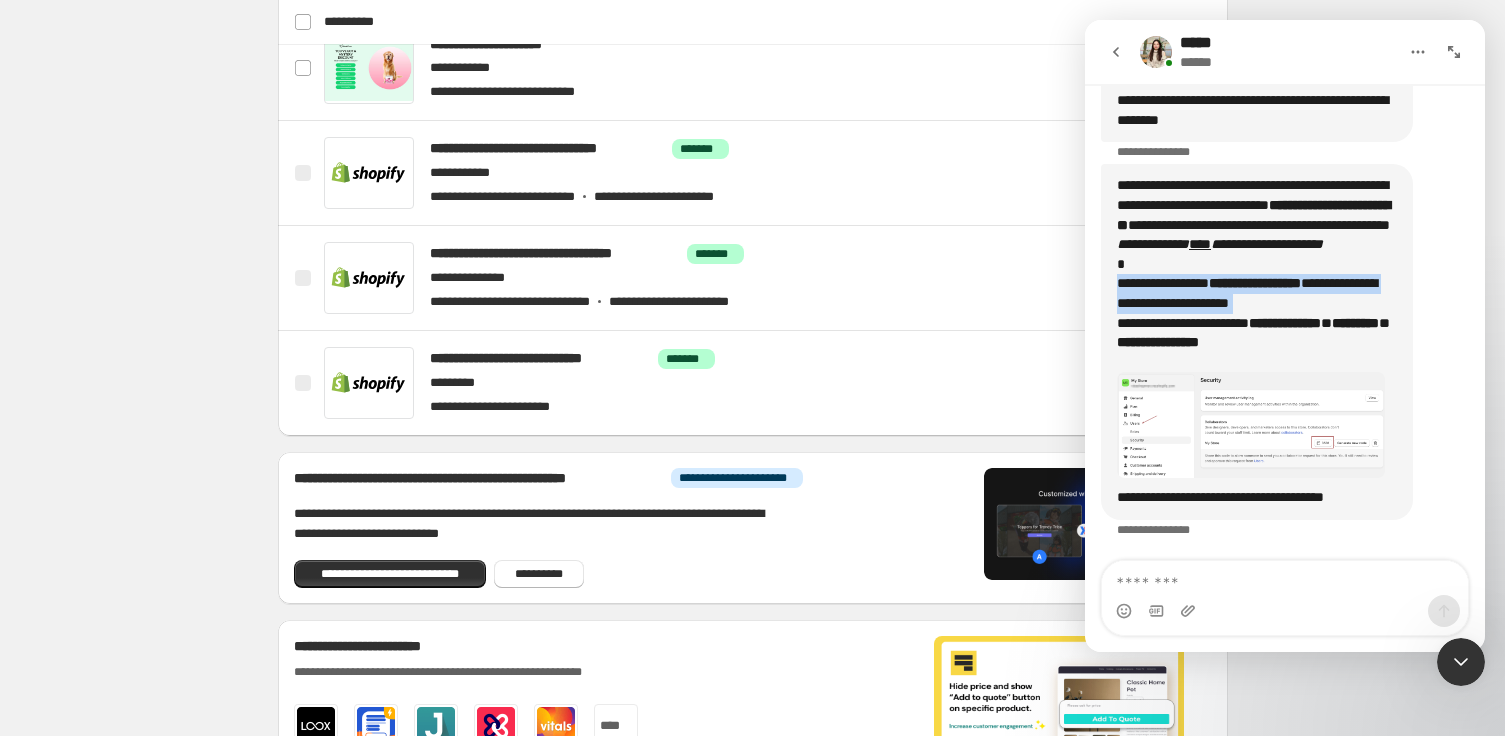 scroll, scrollTop: 1152, scrollLeft: 0, axis: vertical 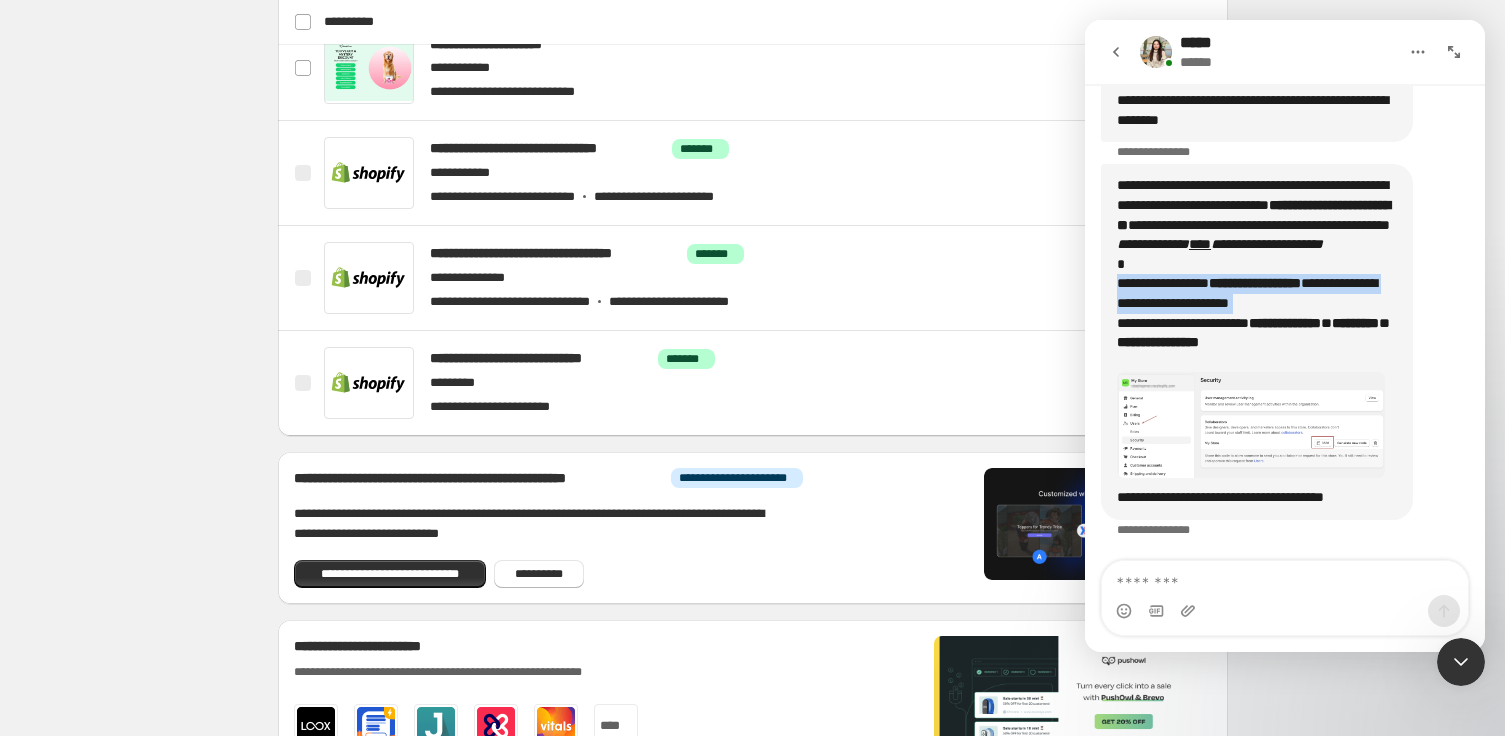 click at bounding box center [1251, 425] 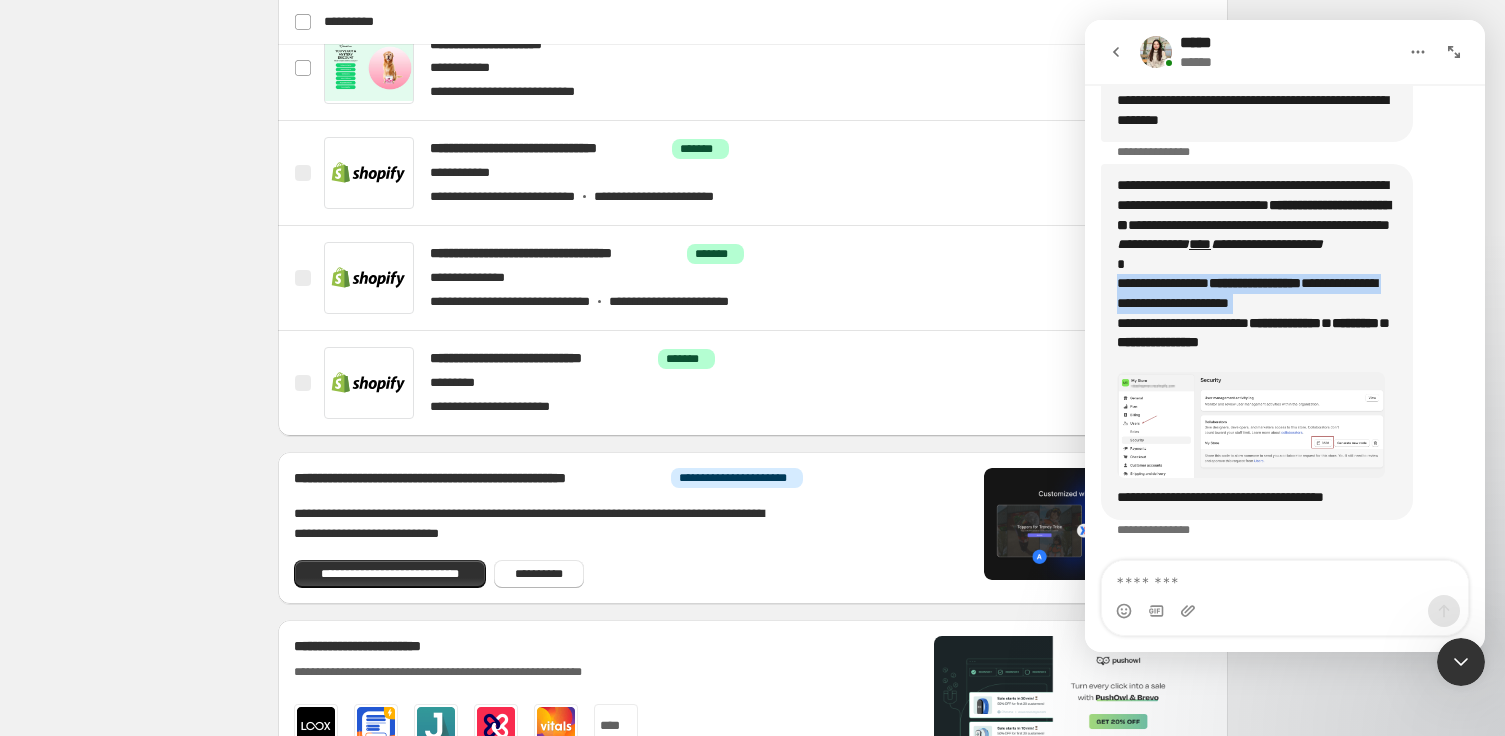 scroll, scrollTop: 0, scrollLeft: 0, axis: both 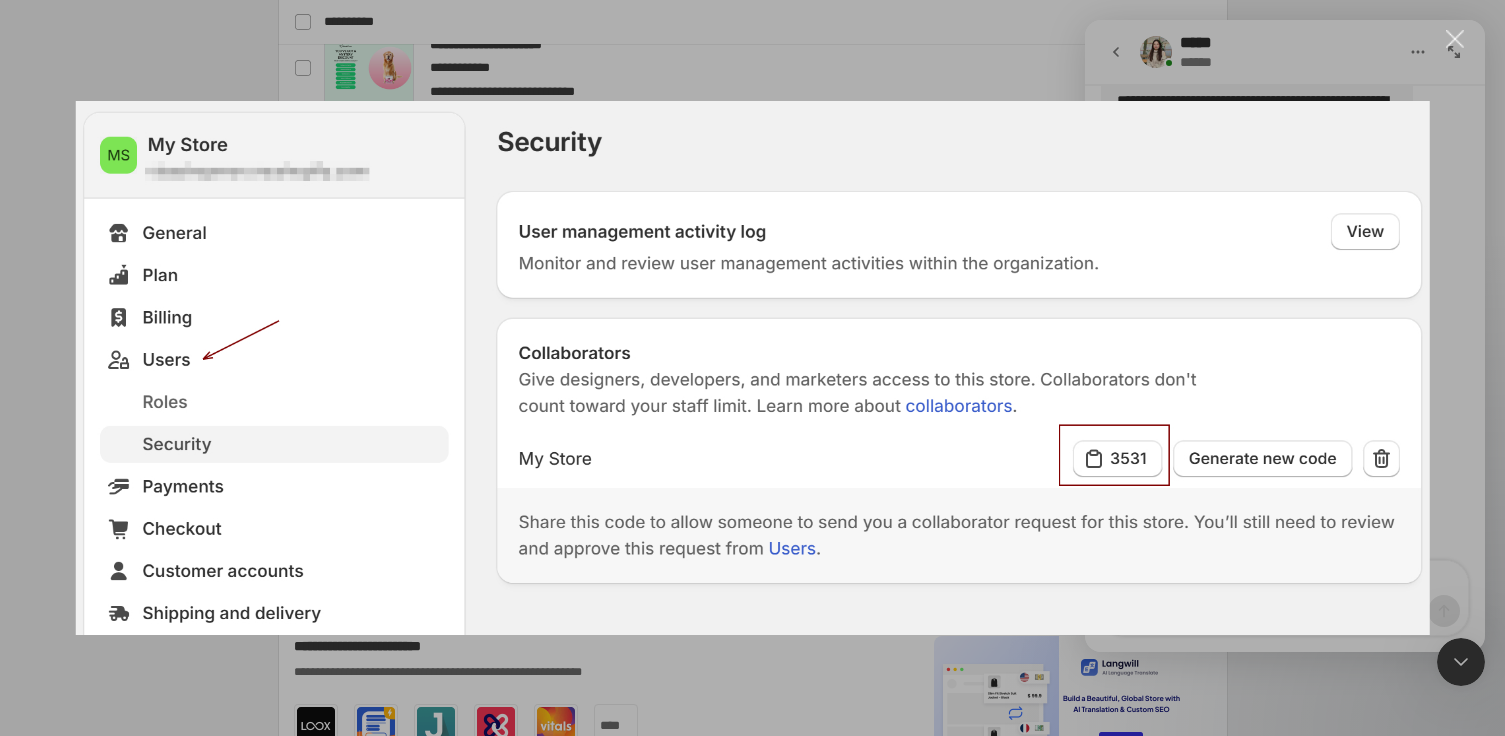 click at bounding box center (752, 368) 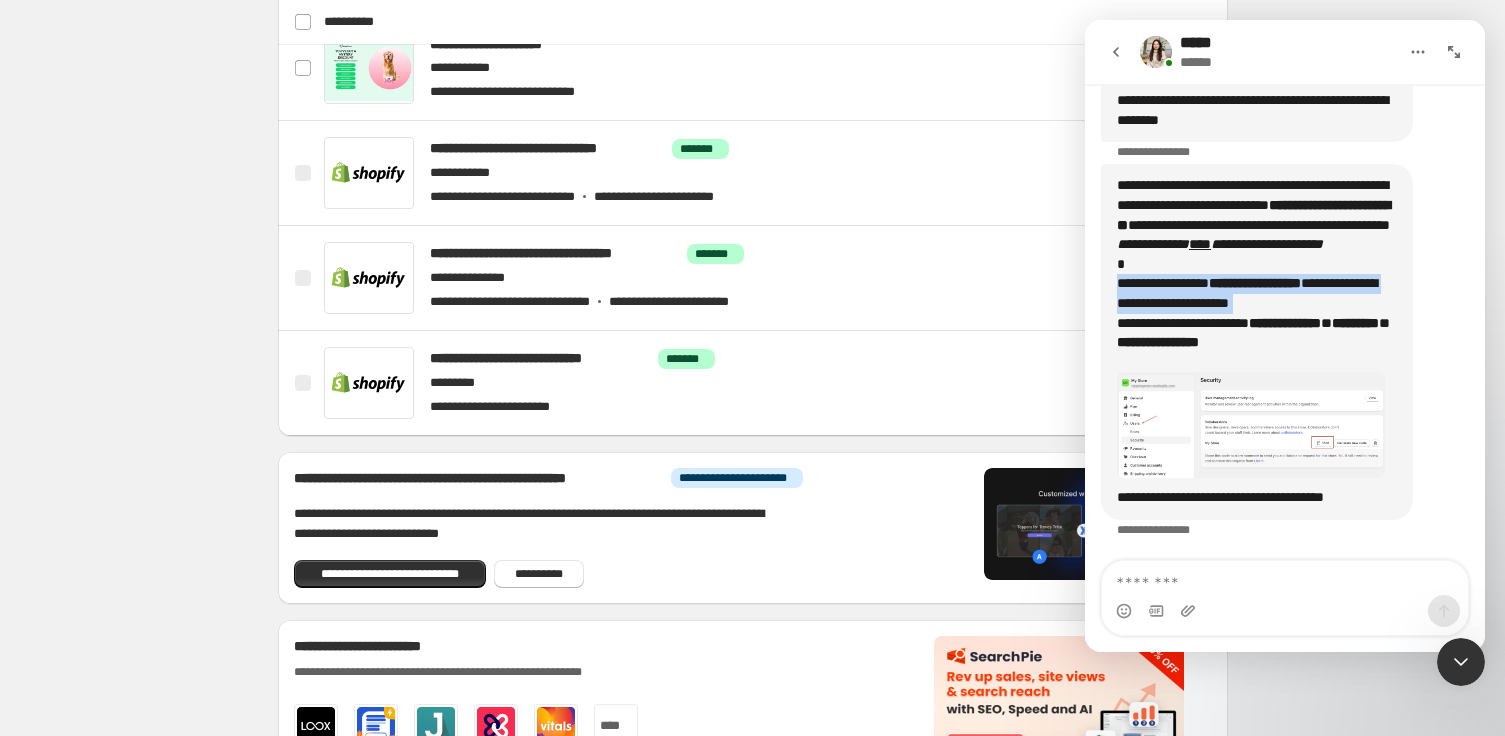 click on "**********" at bounding box center (1257, 274) 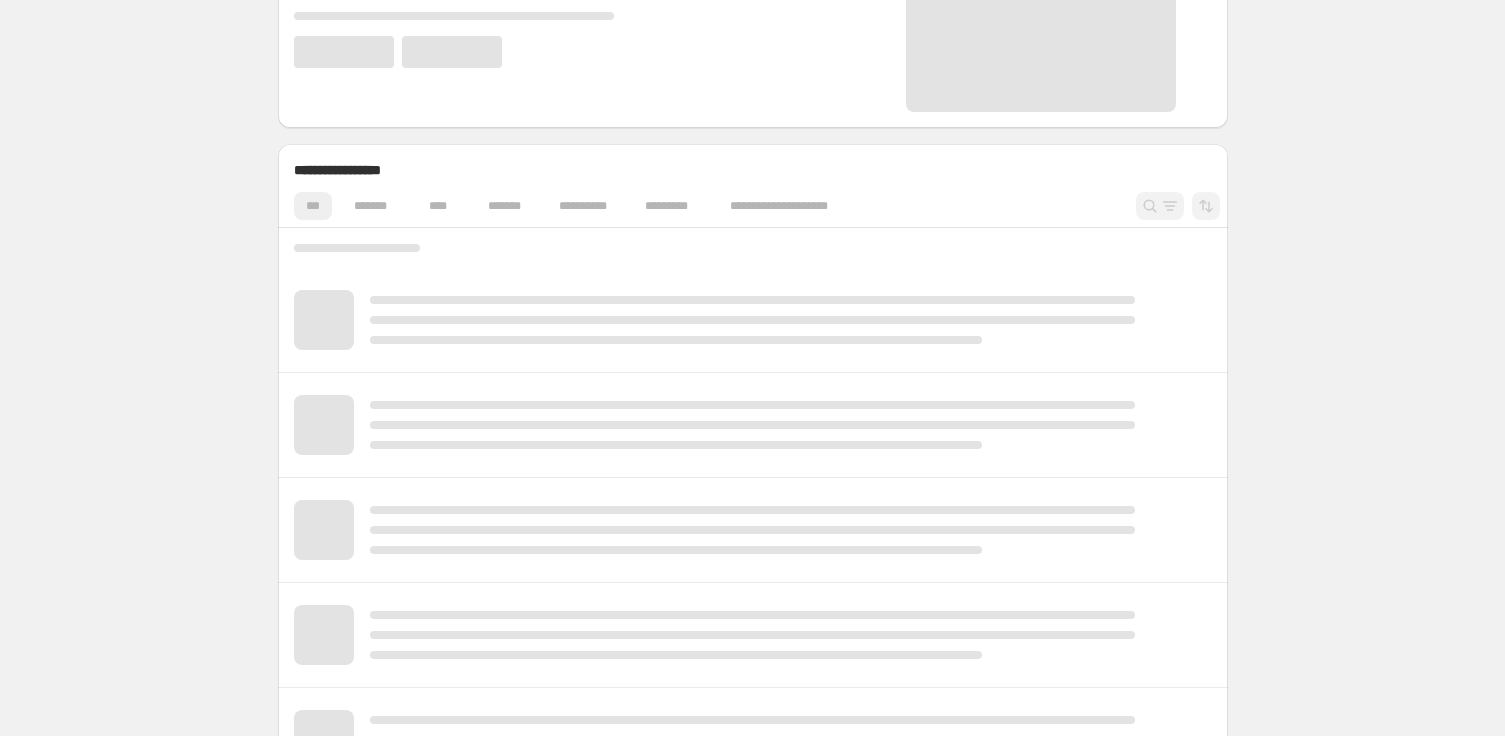 scroll, scrollTop: 423, scrollLeft: 0, axis: vertical 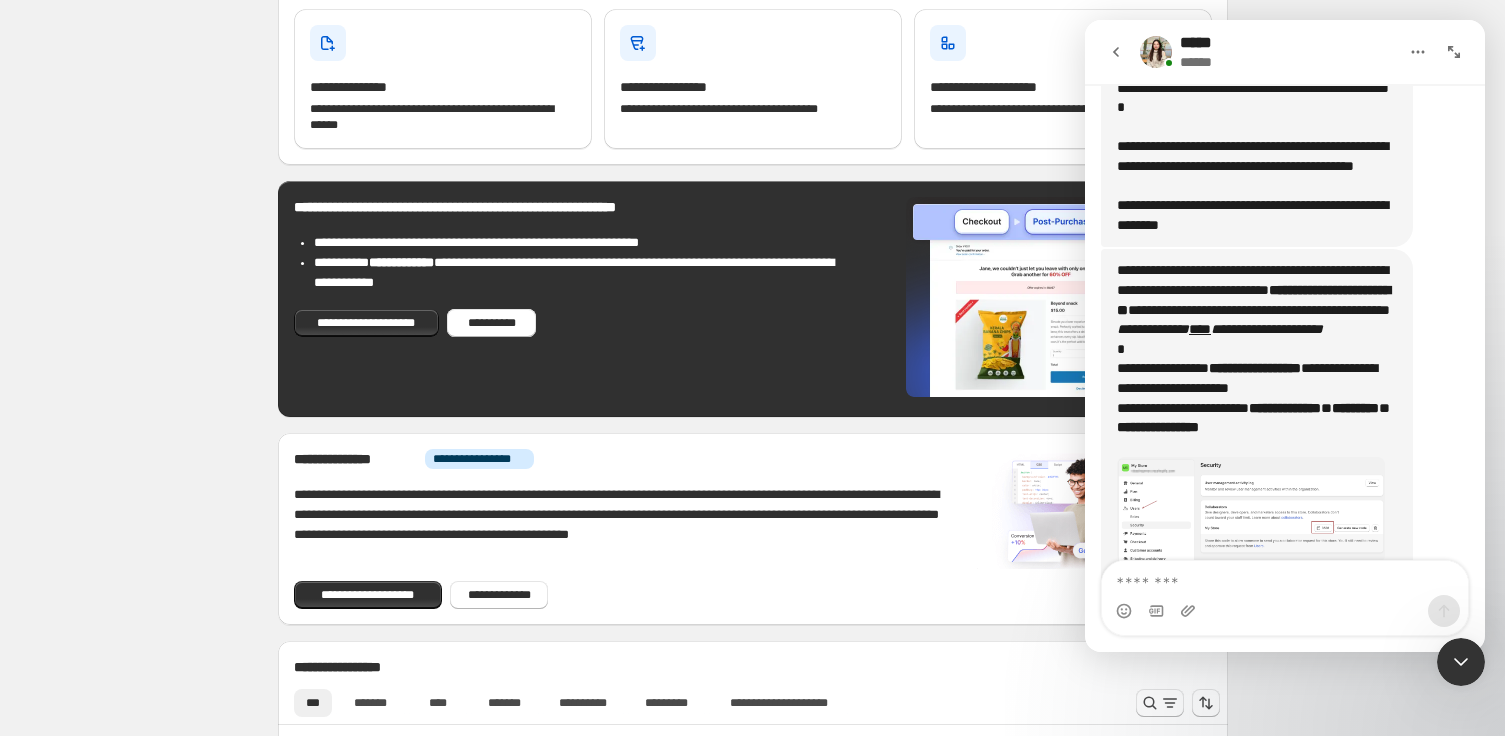 click at bounding box center [1285, 578] 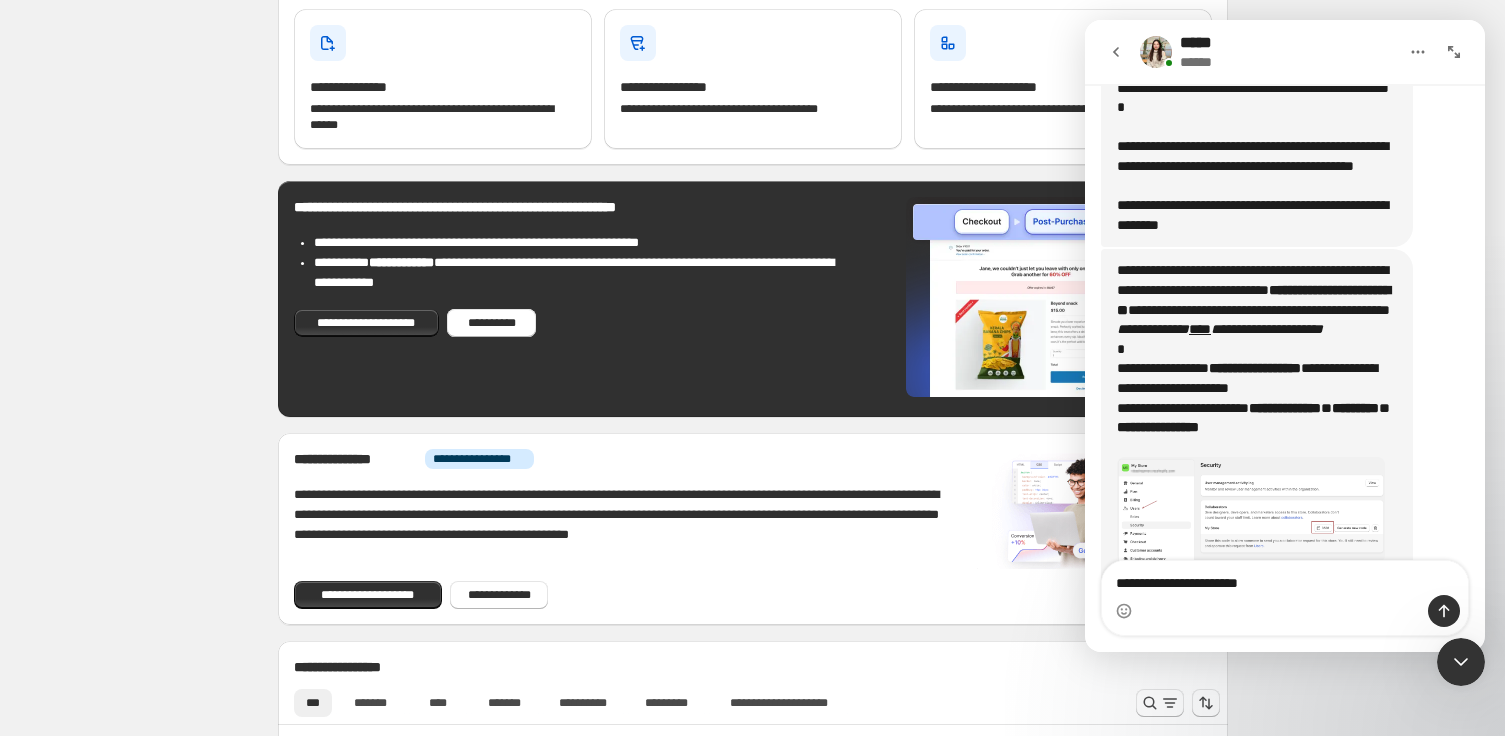 type on "**********" 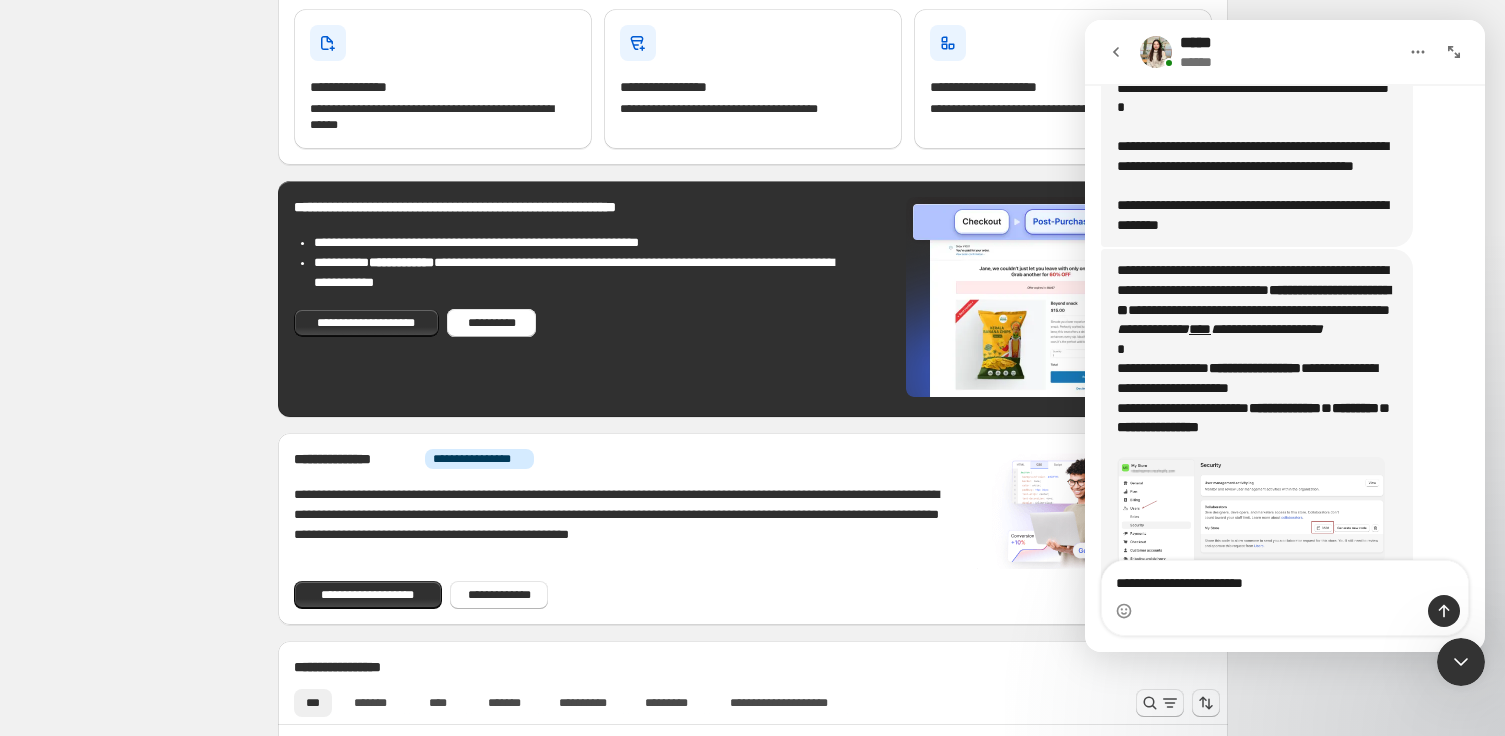 type 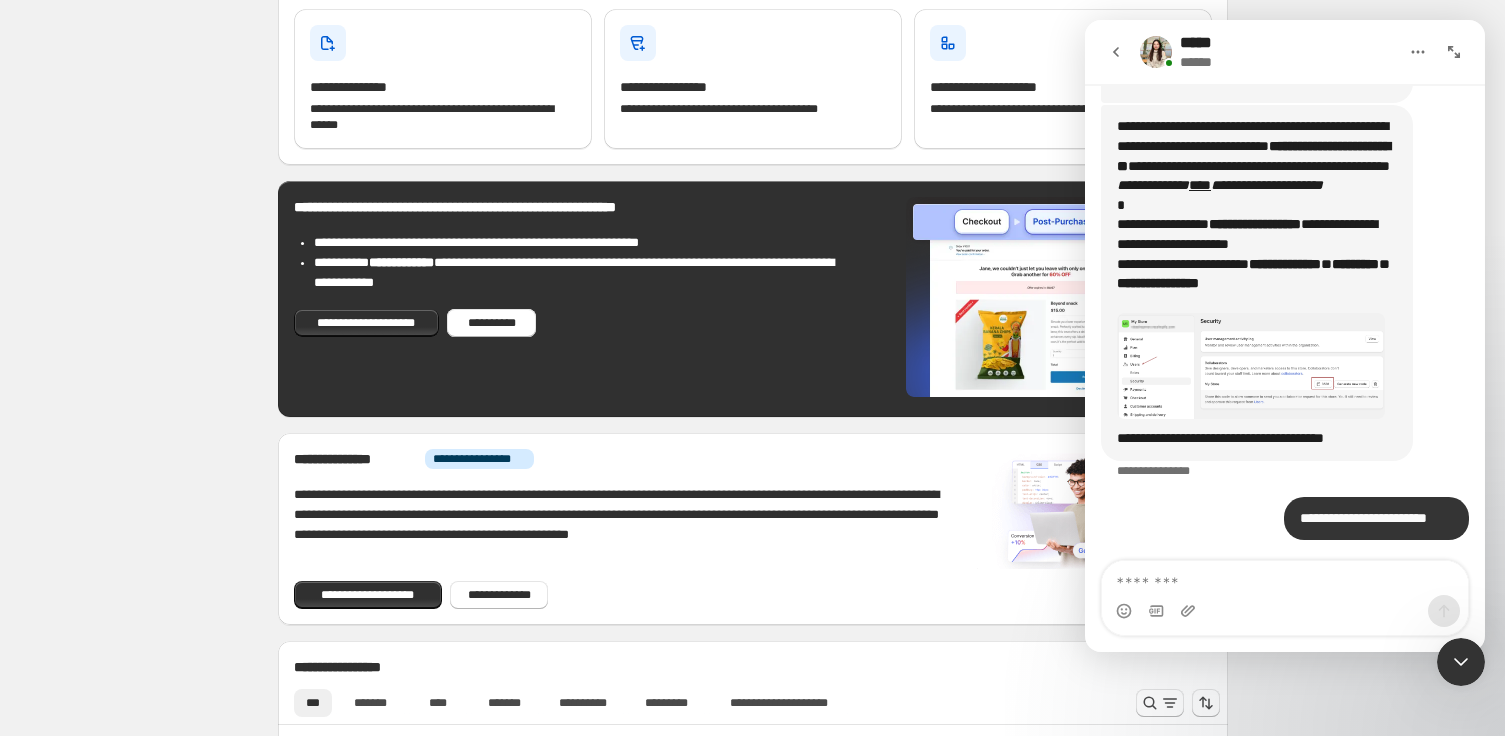 scroll, scrollTop: 1192, scrollLeft: 0, axis: vertical 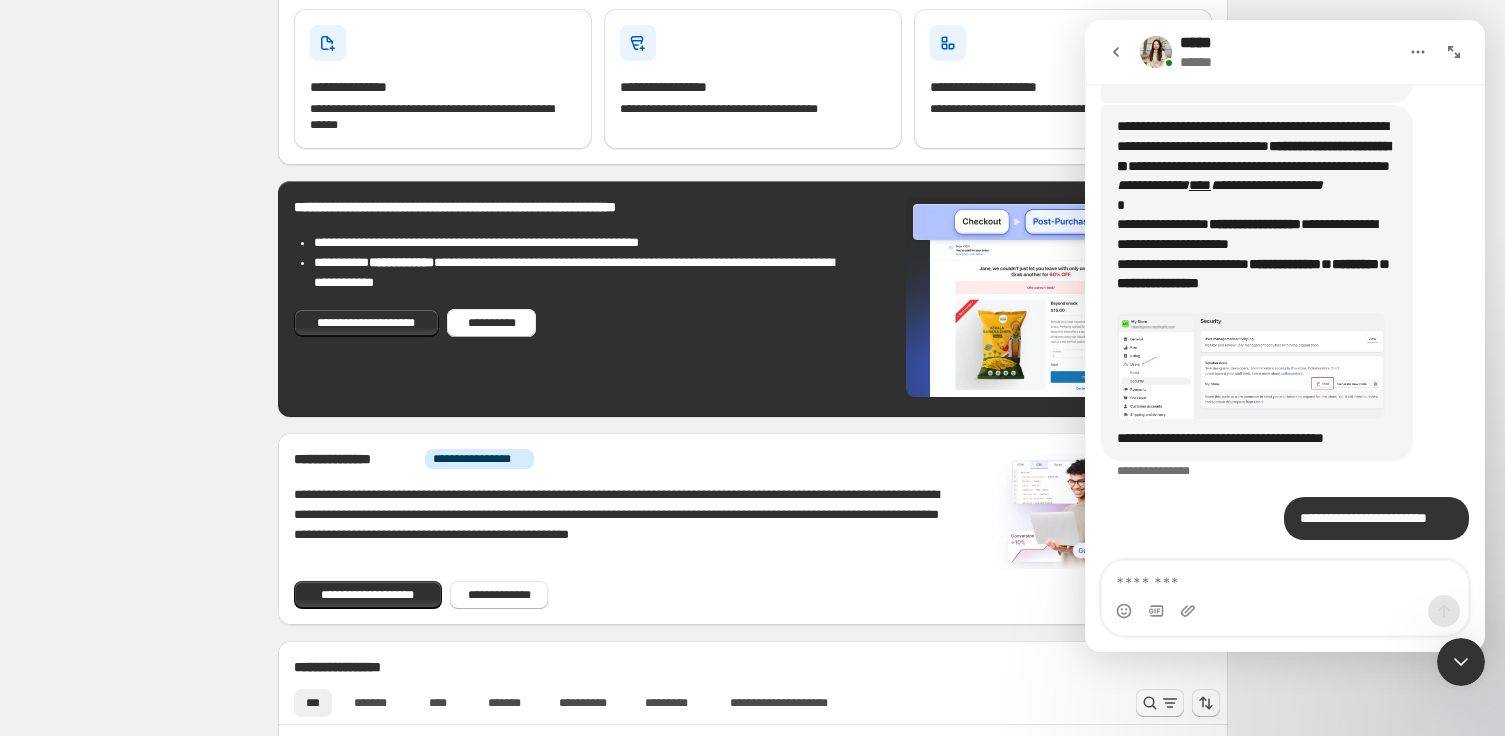 click 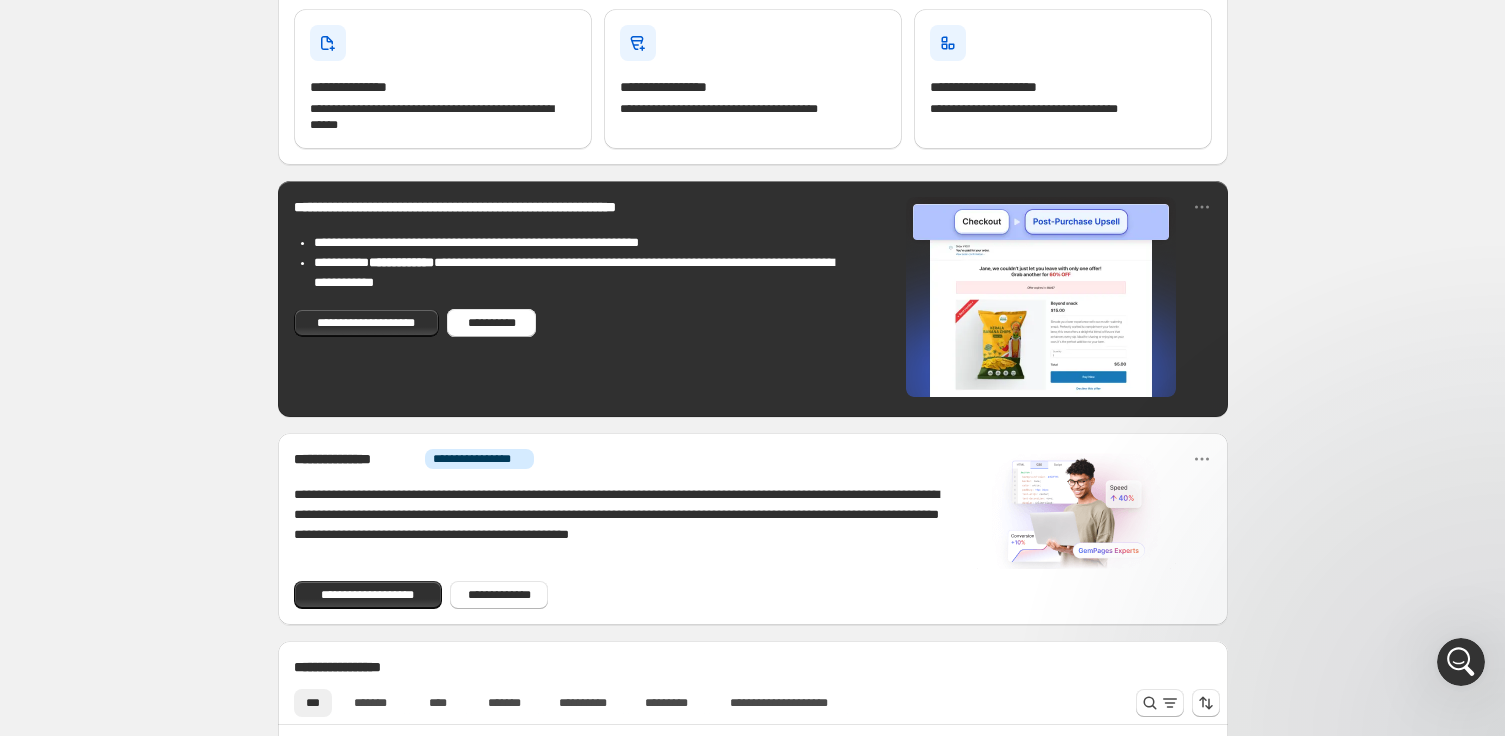 scroll, scrollTop: 0, scrollLeft: 0, axis: both 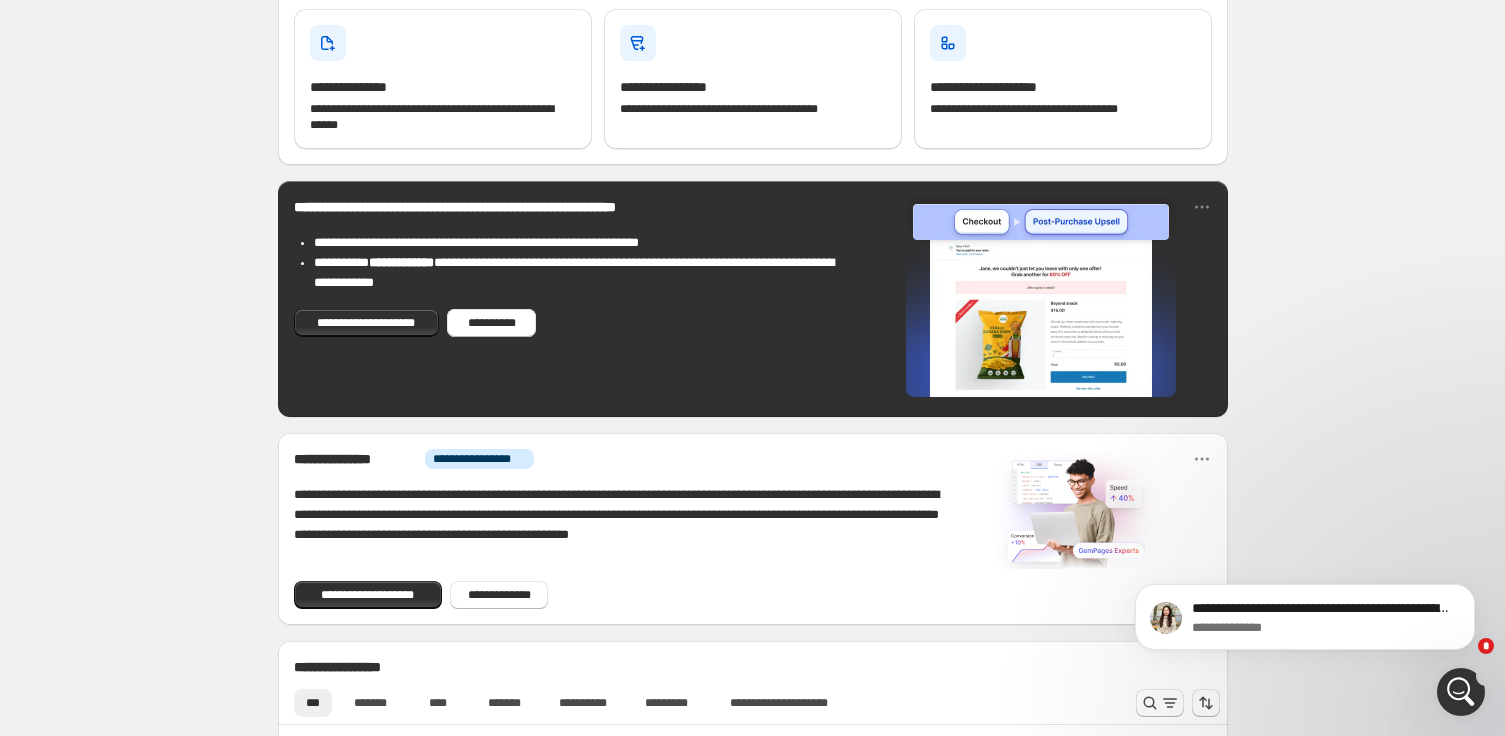 click on "**********" at bounding box center (752, 740) 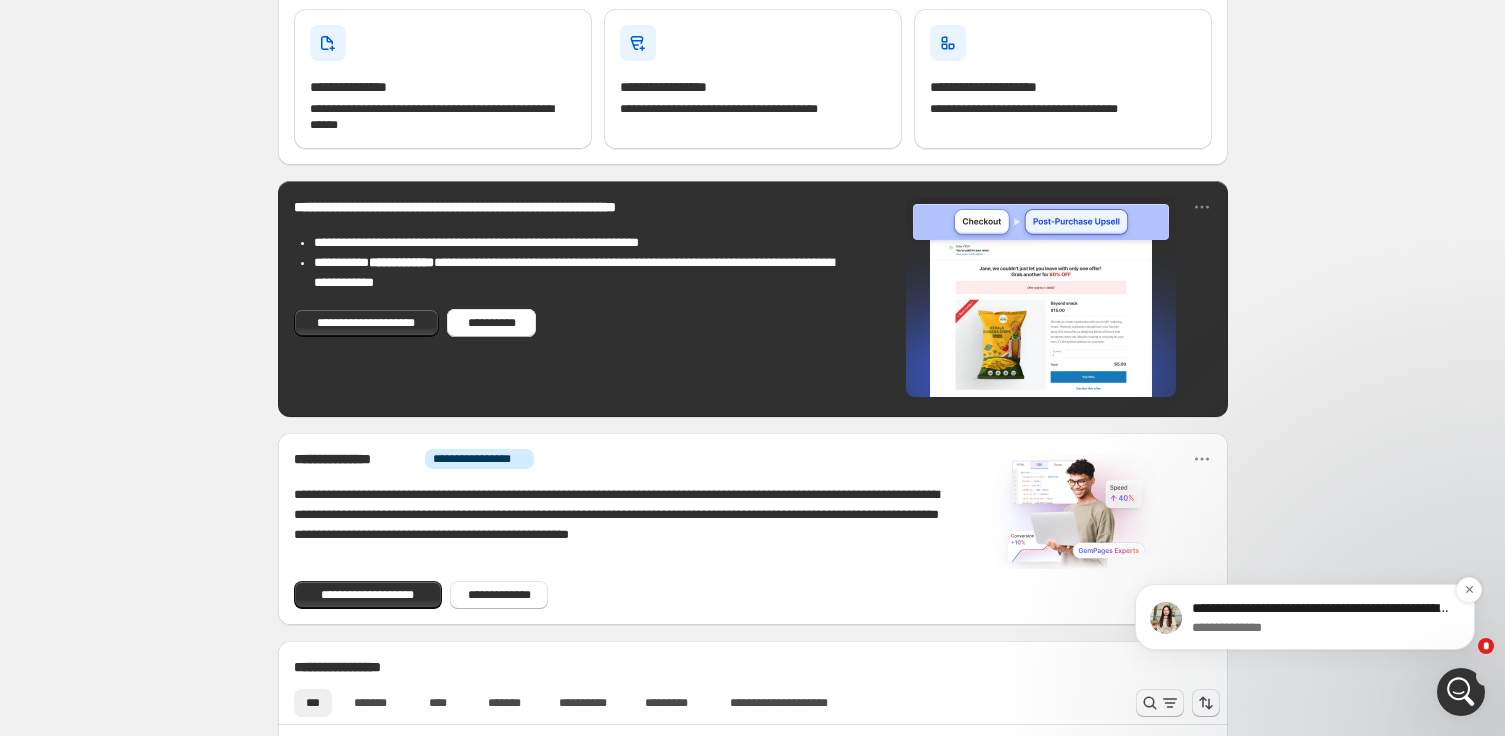 click on "**********" at bounding box center (1305, 617) 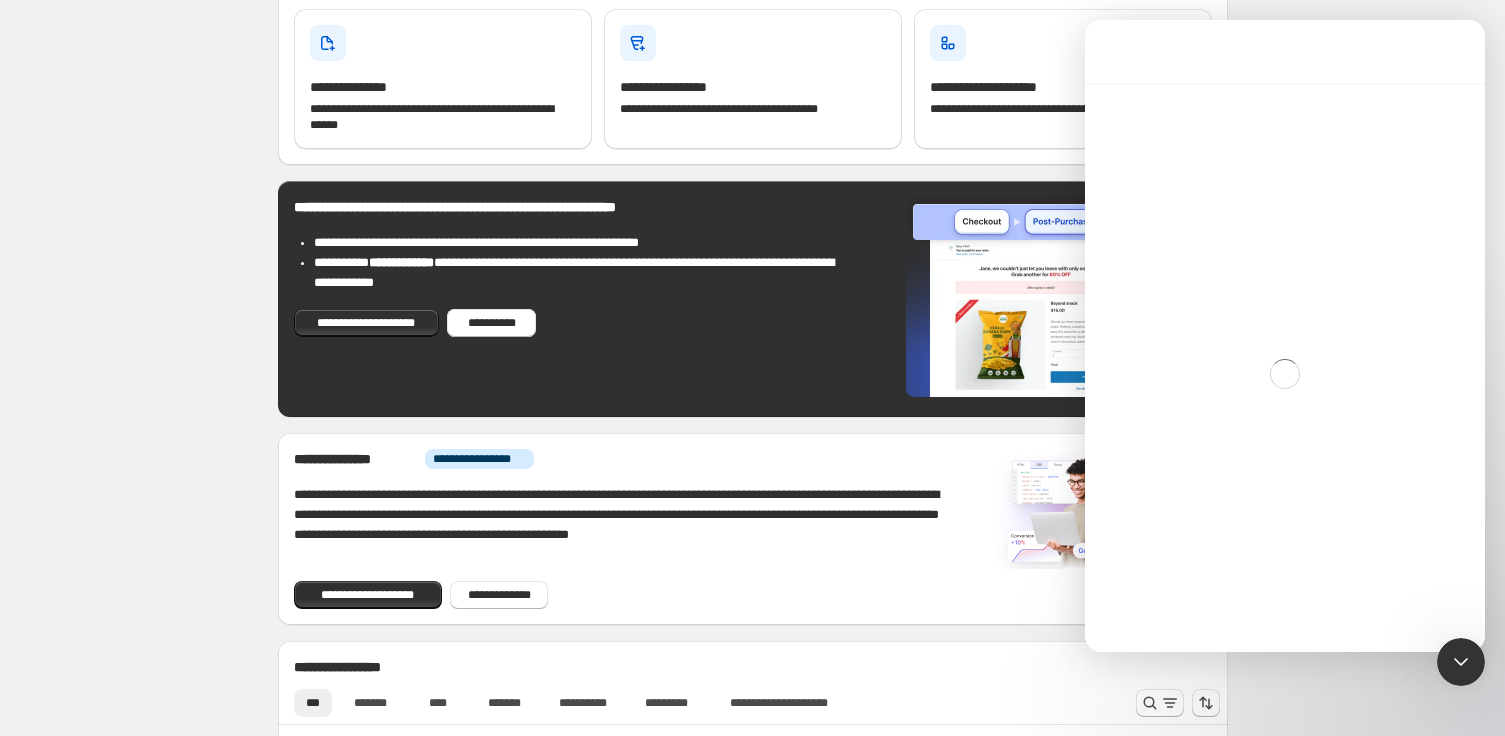 scroll, scrollTop: 0, scrollLeft: 0, axis: both 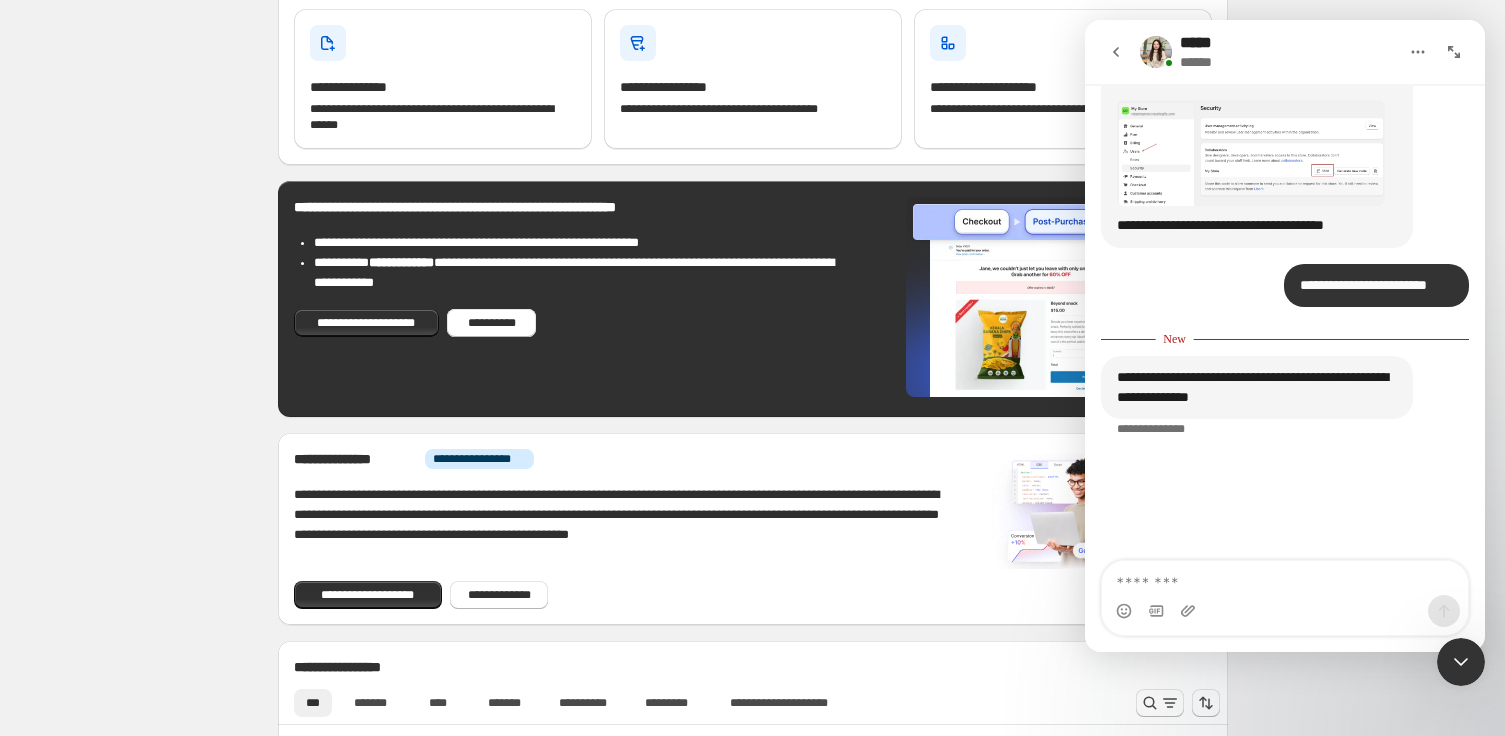 click at bounding box center (1285, 578) 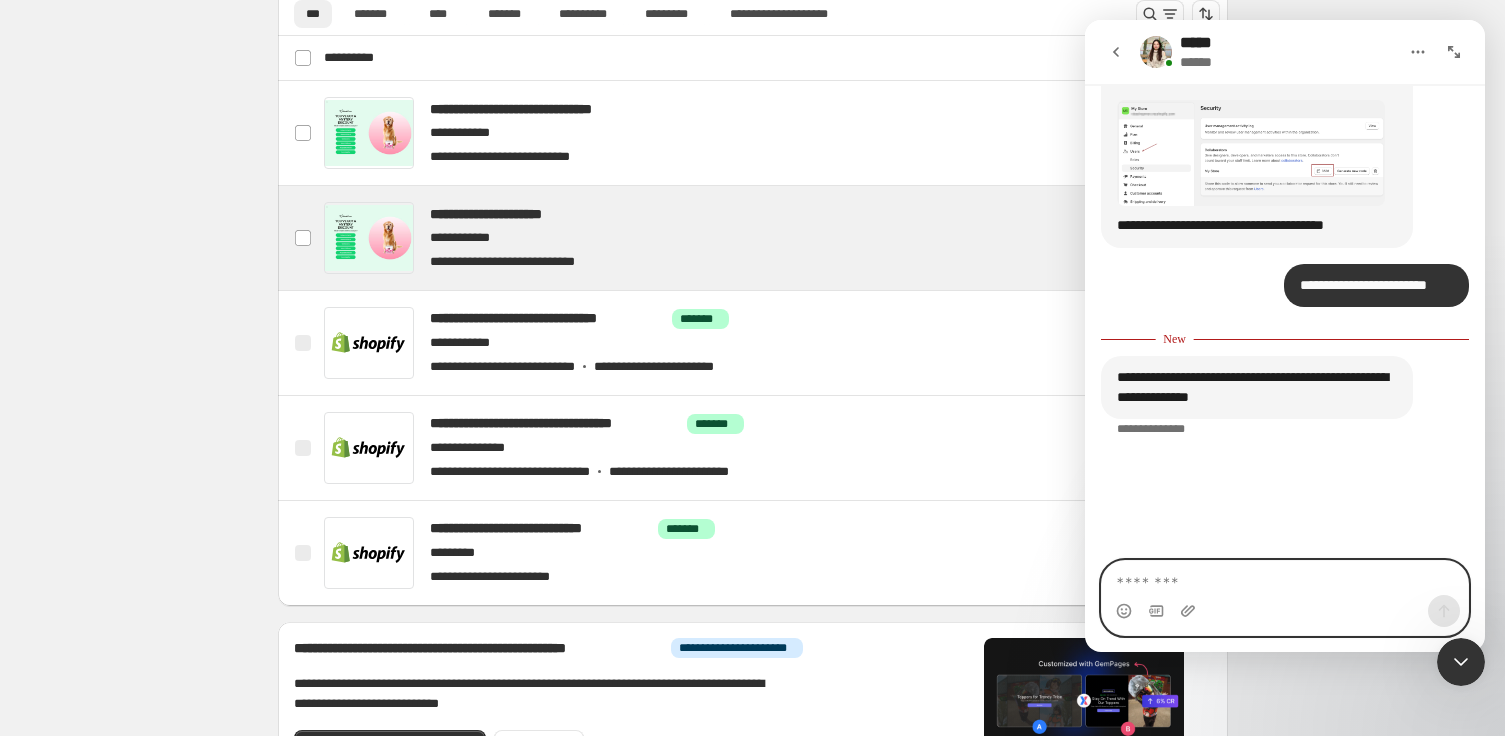 scroll, scrollTop: 1091, scrollLeft: 0, axis: vertical 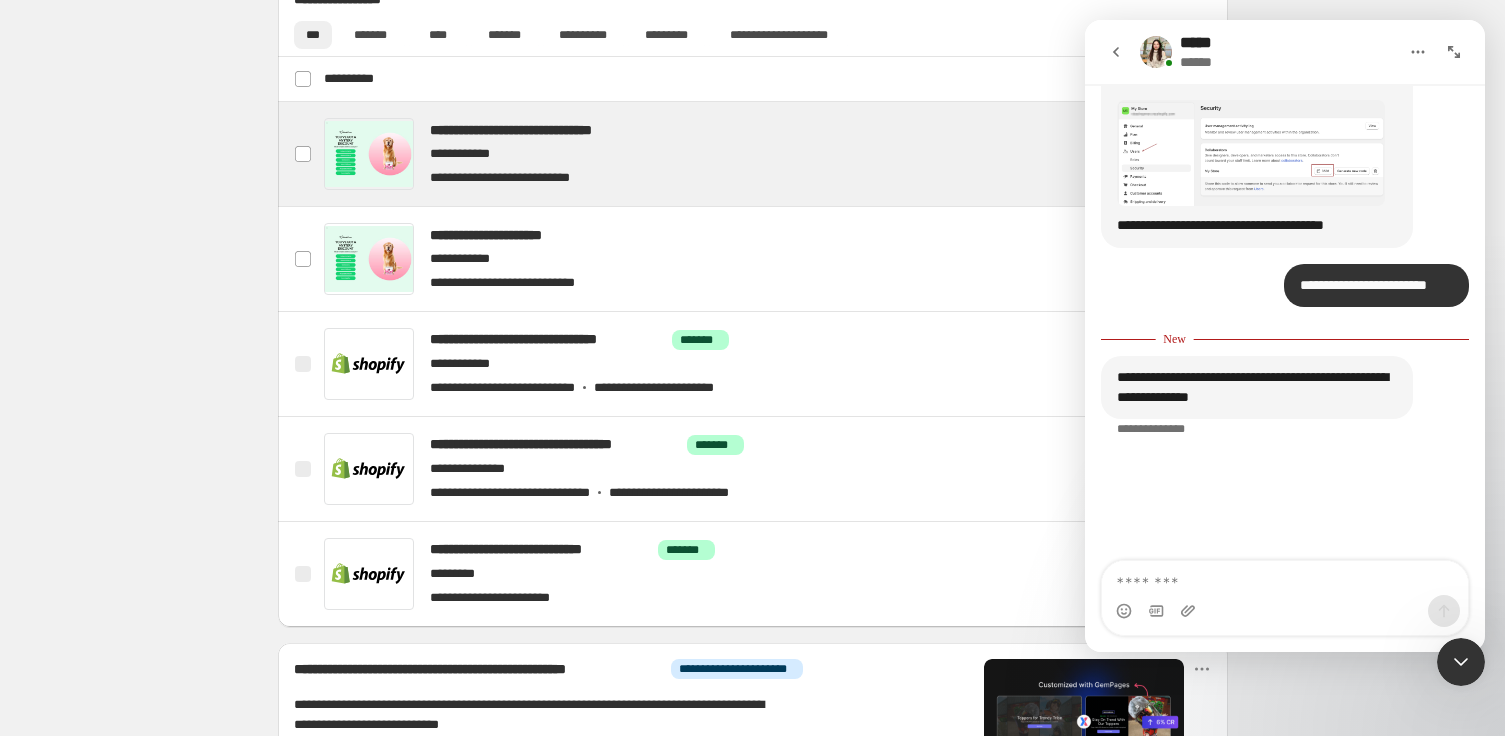click at bounding box center [776, 154] 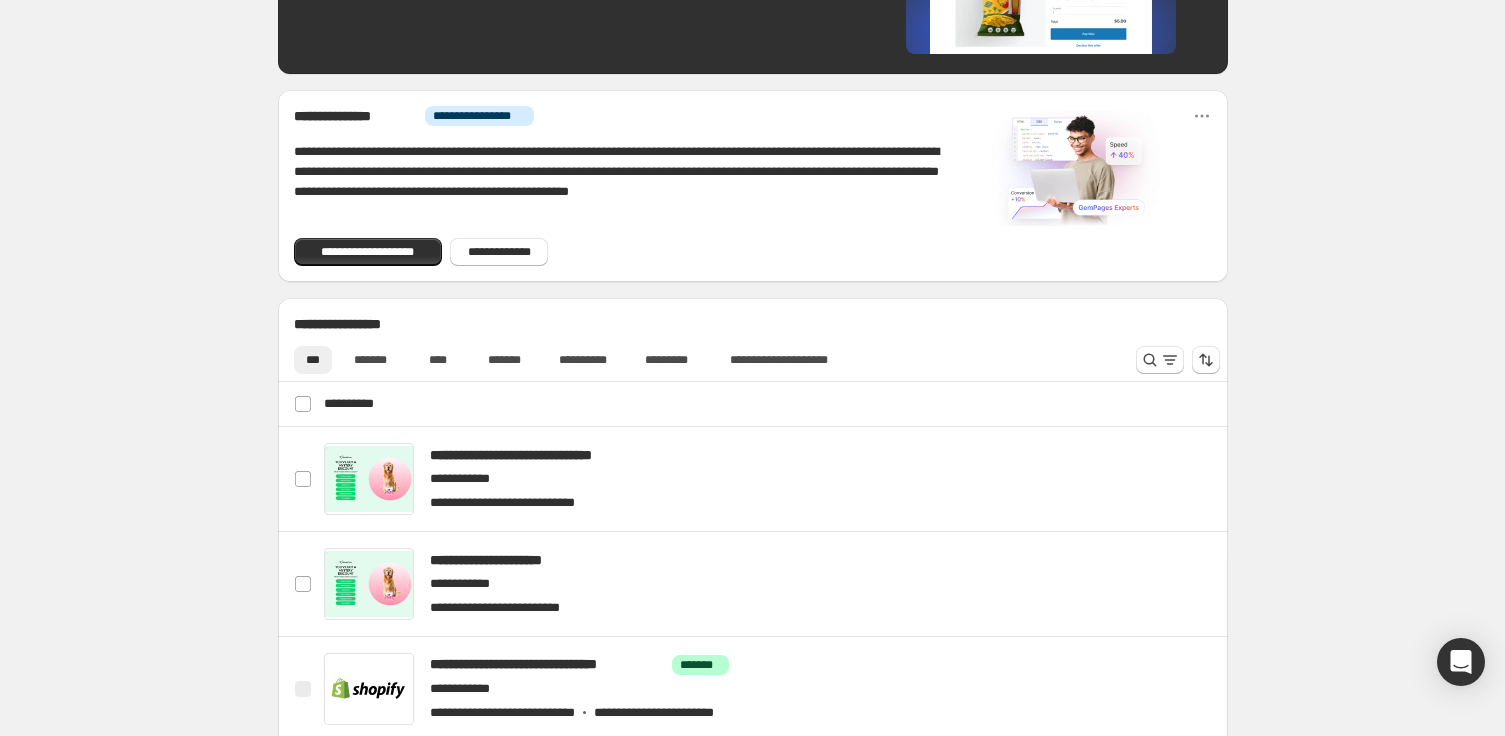 scroll, scrollTop: 774, scrollLeft: 0, axis: vertical 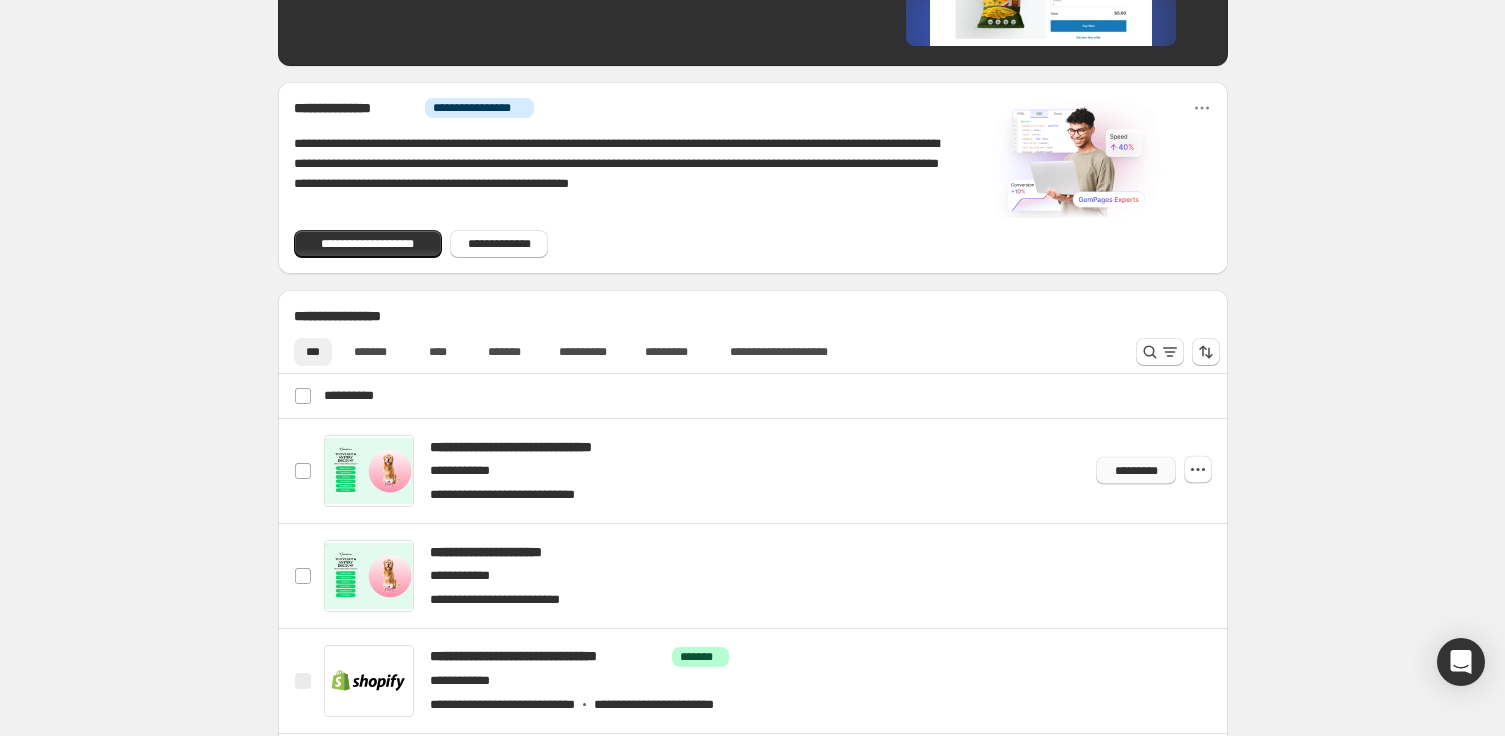 click on "*********" at bounding box center (1135, 471) 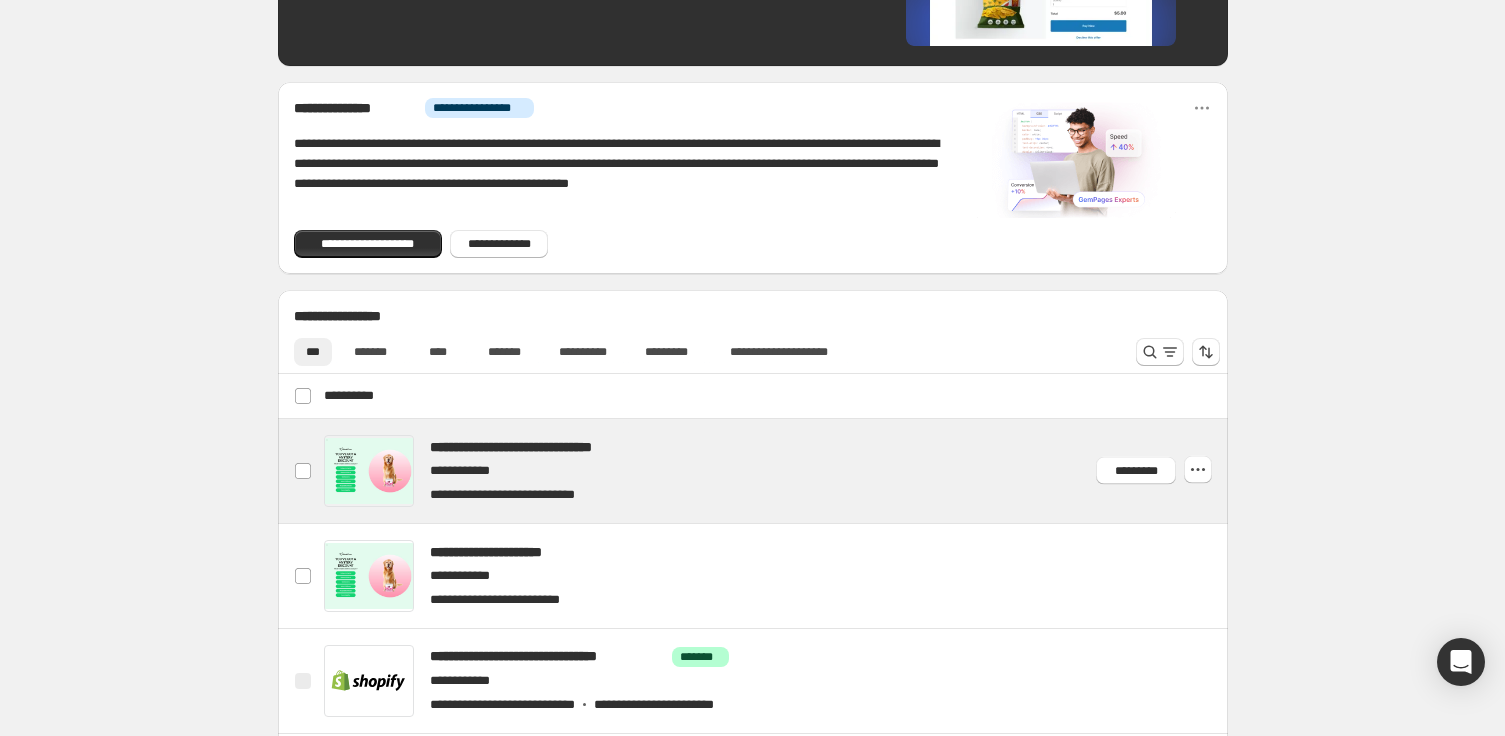 click at bounding box center [776, 471] 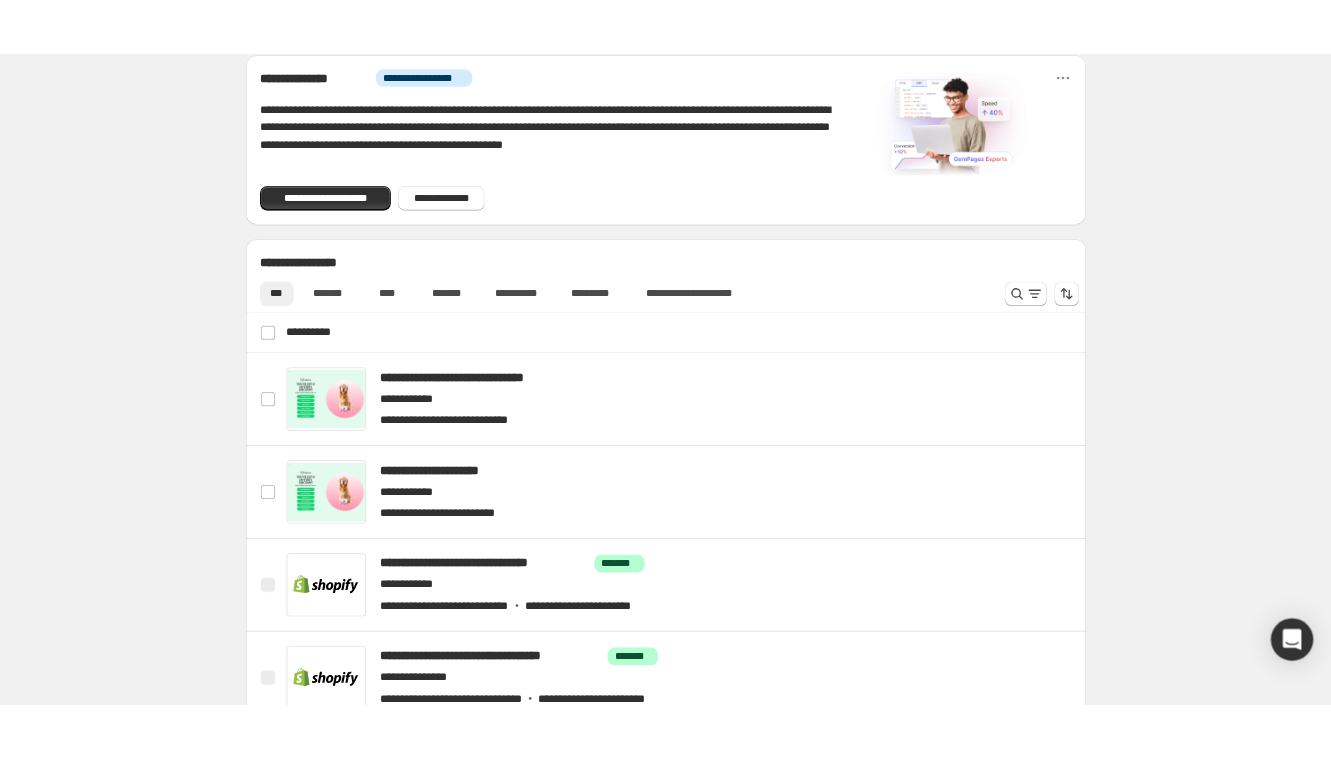scroll, scrollTop: 851, scrollLeft: 0, axis: vertical 